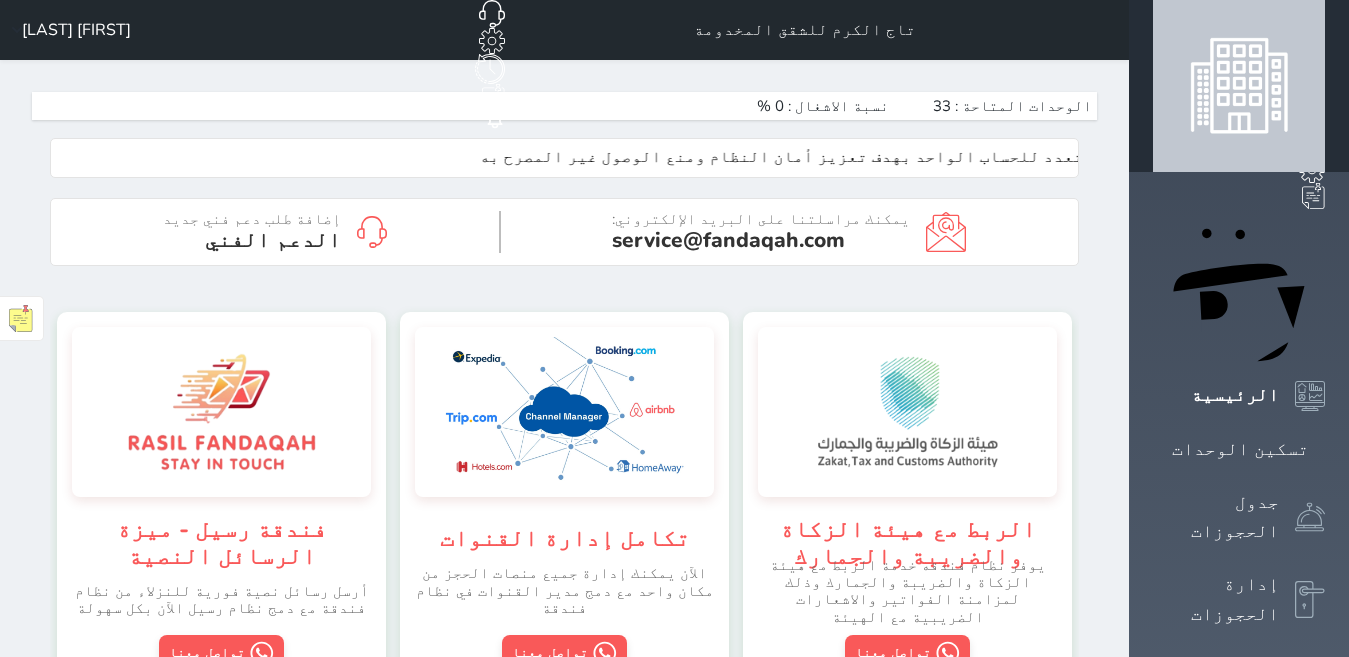 scroll, scrollTop: 0, scrollLeft: 0, axis: both 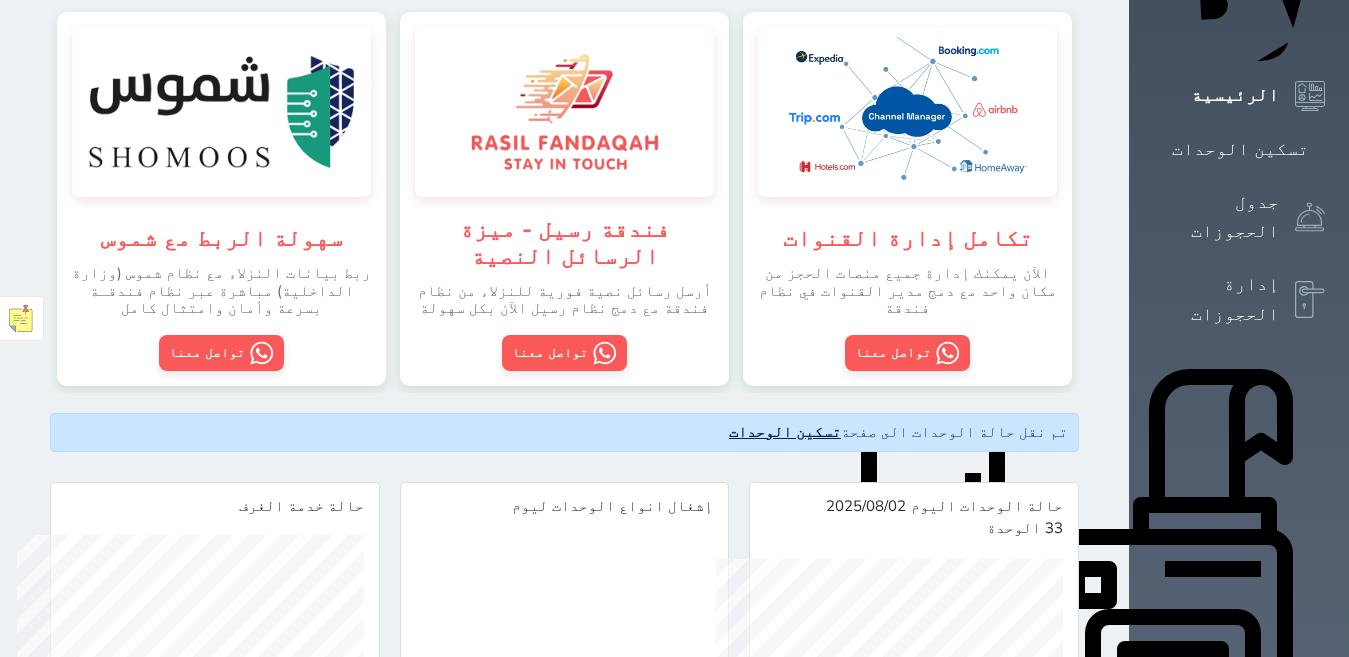 click on "تسكين الوحدات" at bounding box center (785, 432) 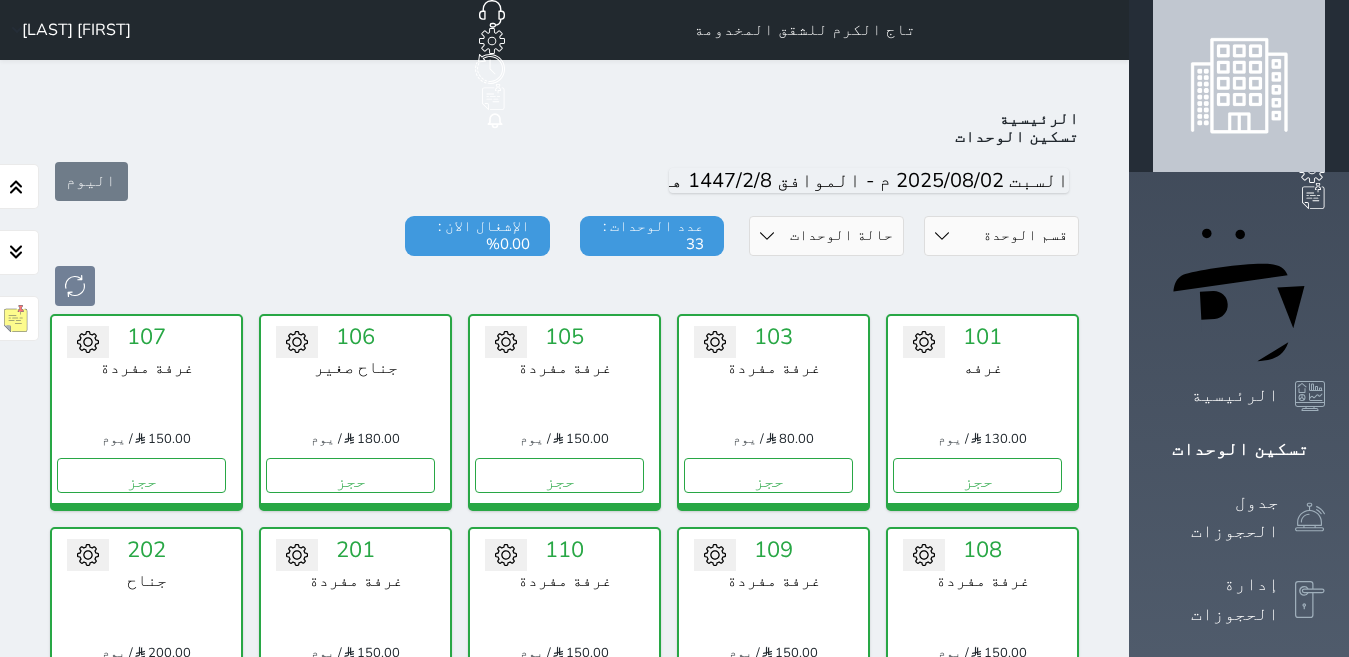 scroll, scrollTop: 100, scrollLeft: 0, axis: vertical 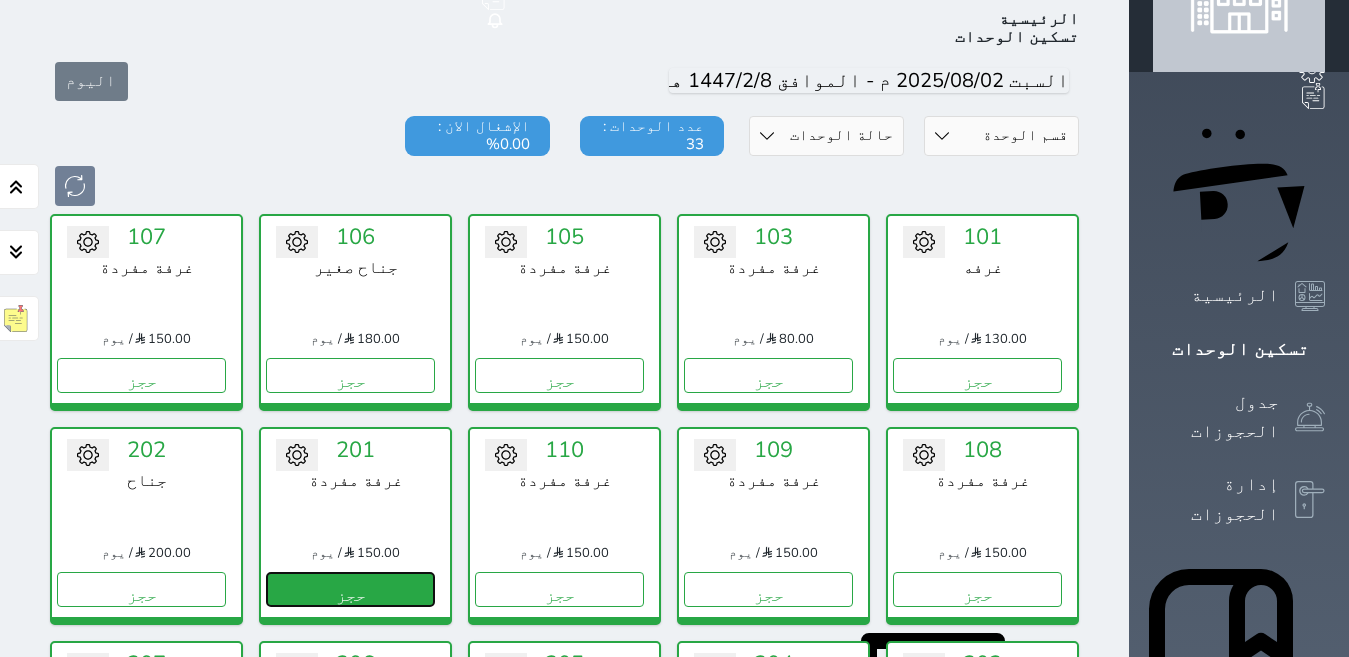 click on "حجز" at bounding box center [350, 589] 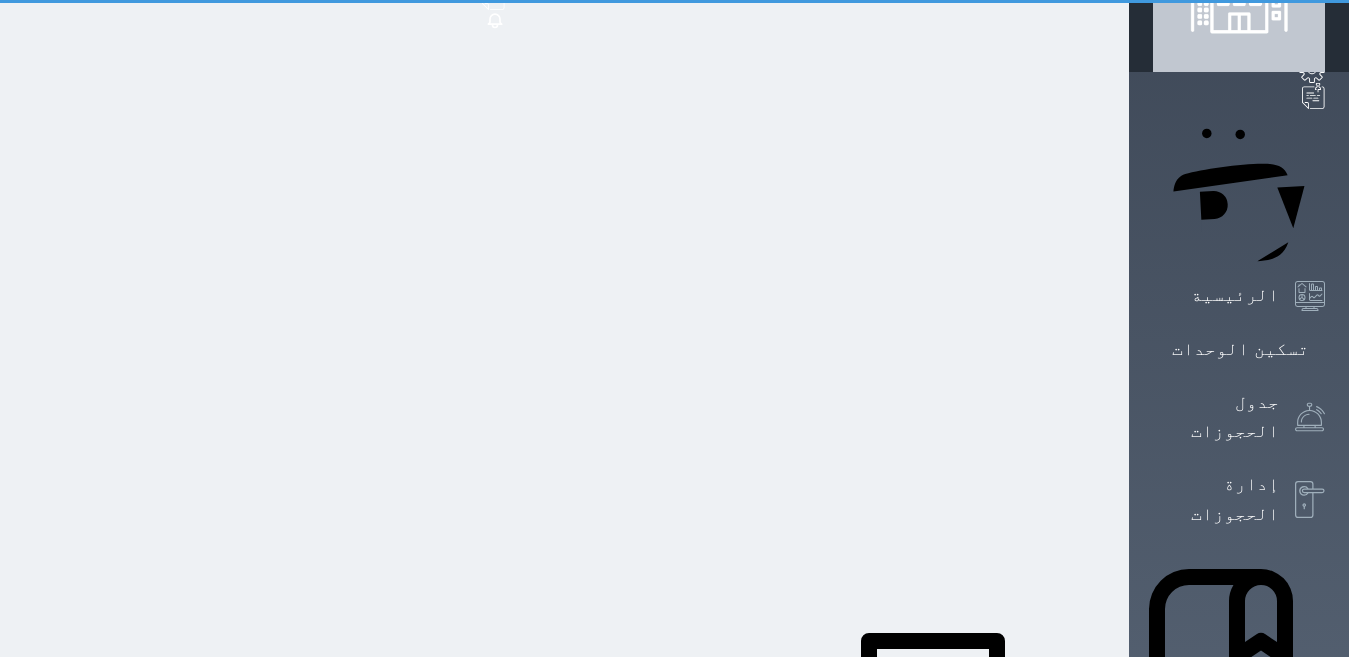scroll, scrollTop: 0, scrollLeft: 0, axis: both 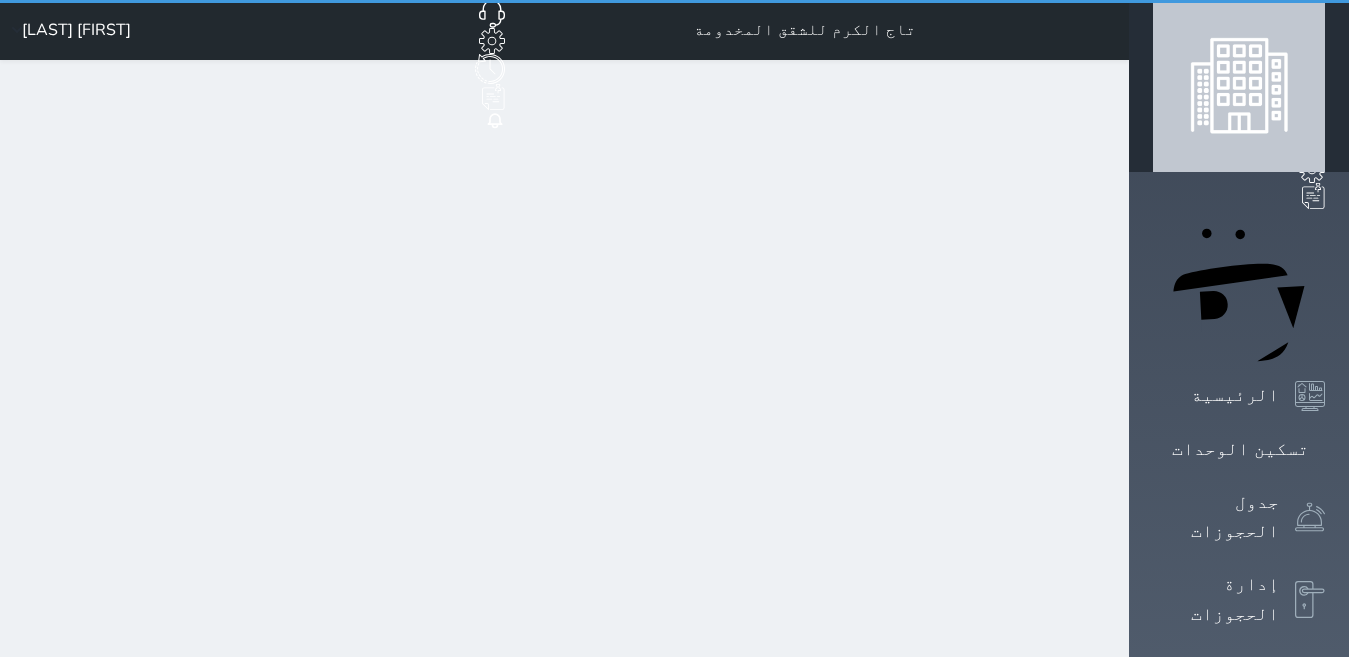 select on "1" 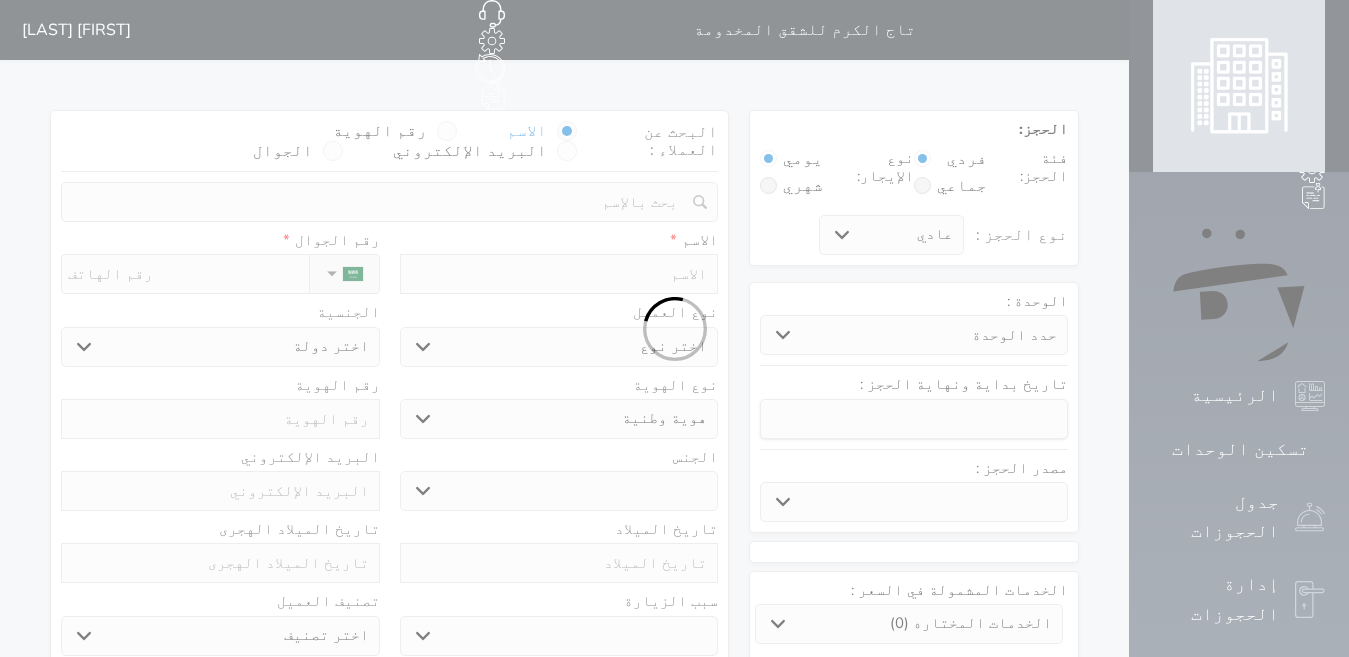 select 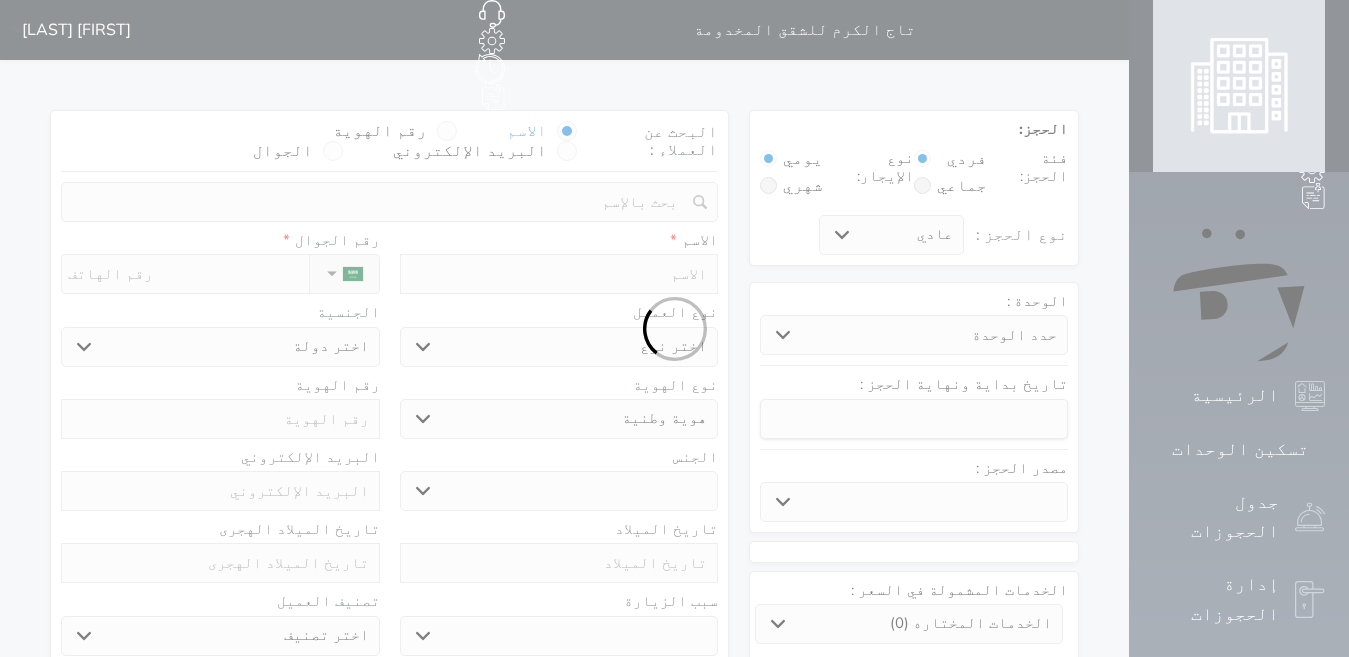 select 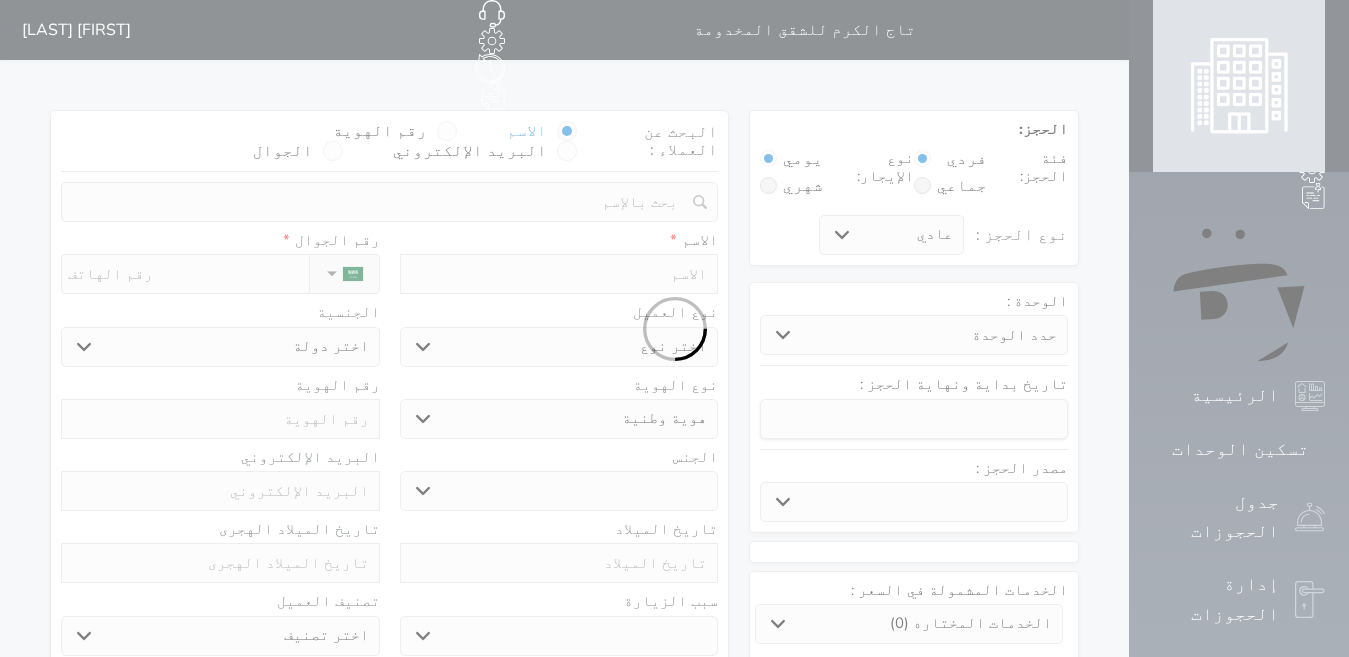 select 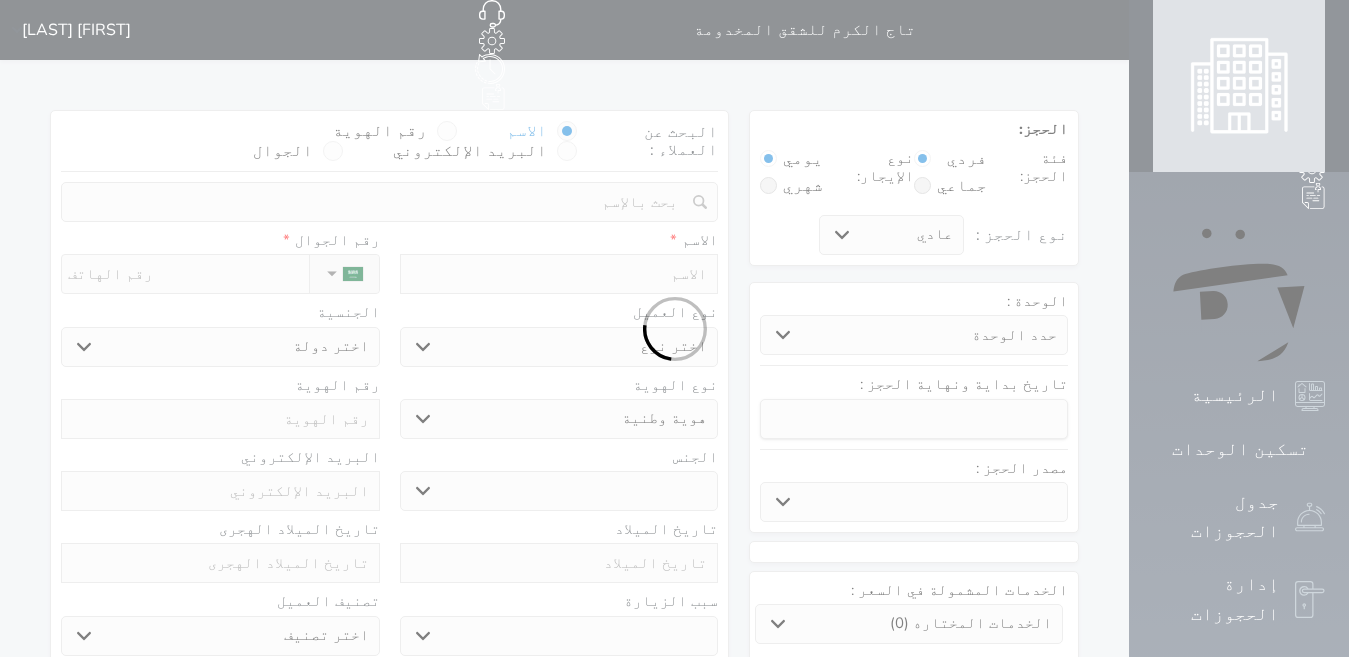 select 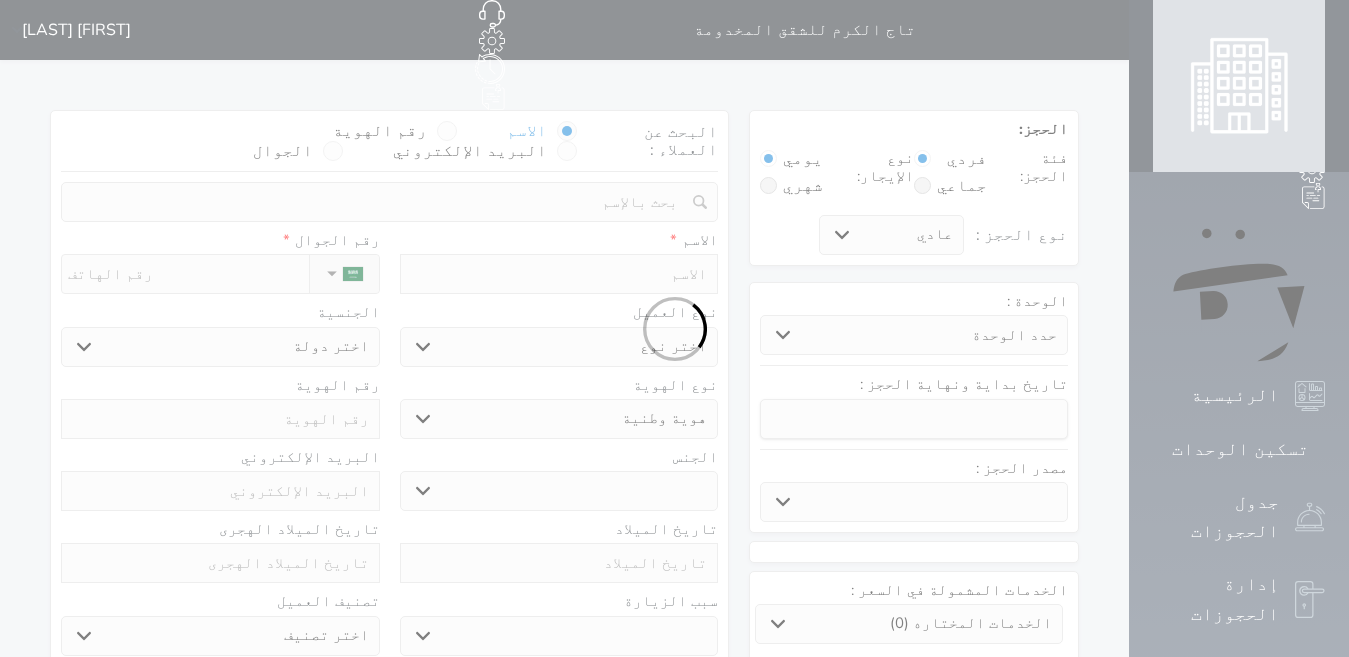 select 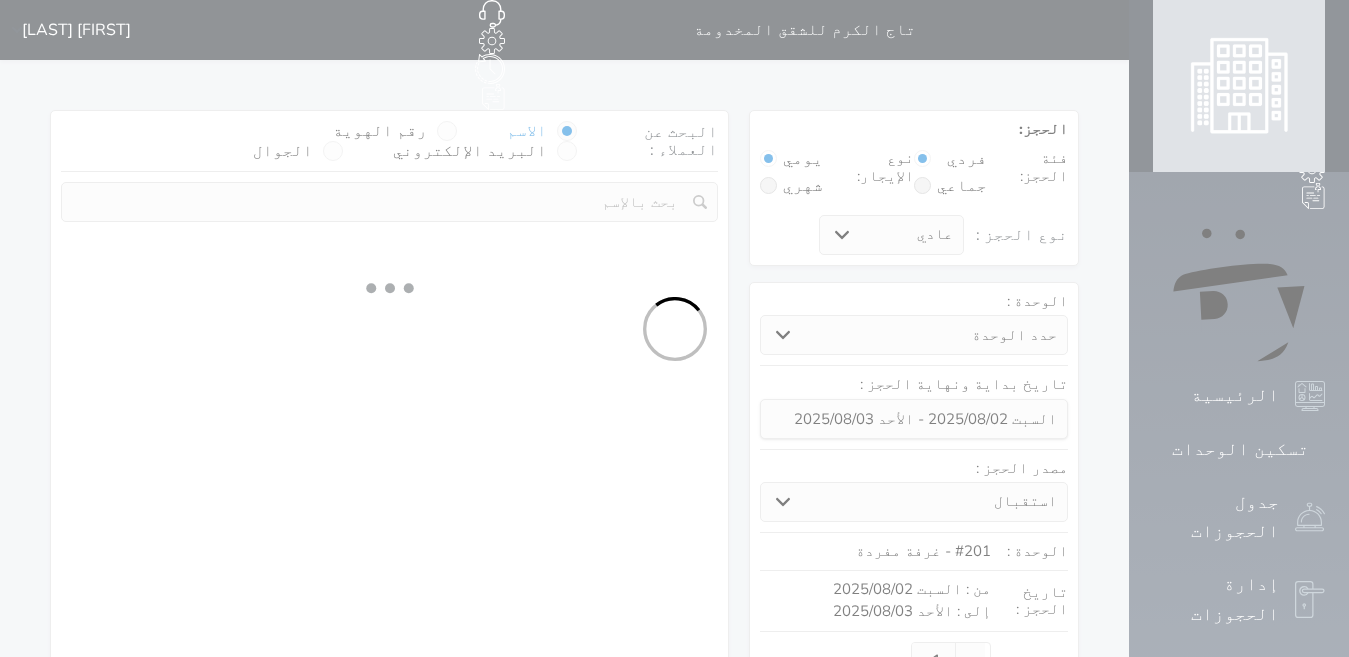 select 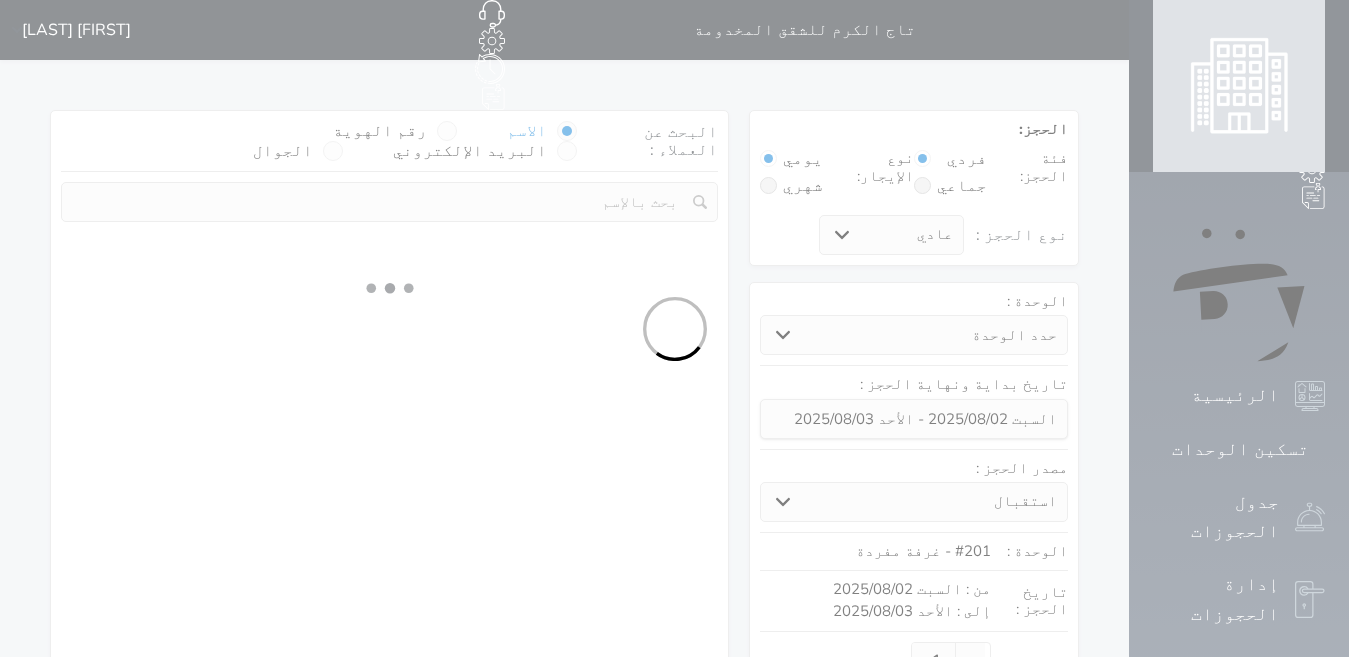 select on "113" 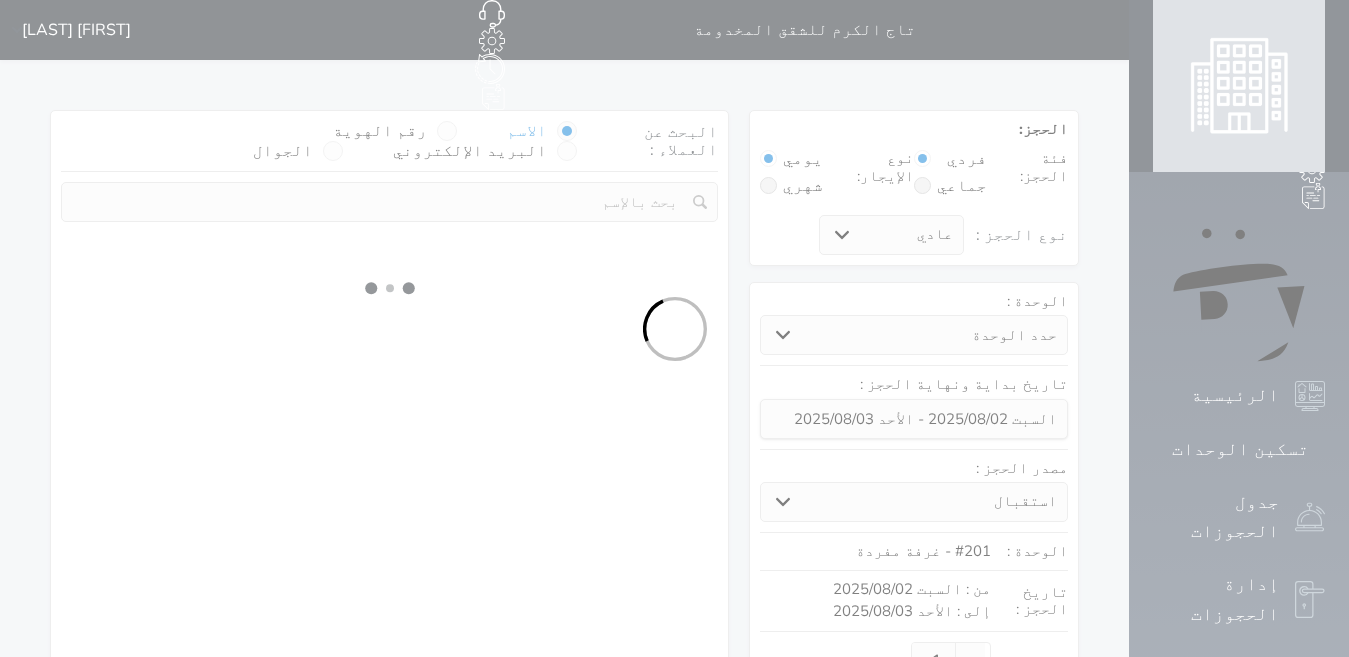 select on "1" 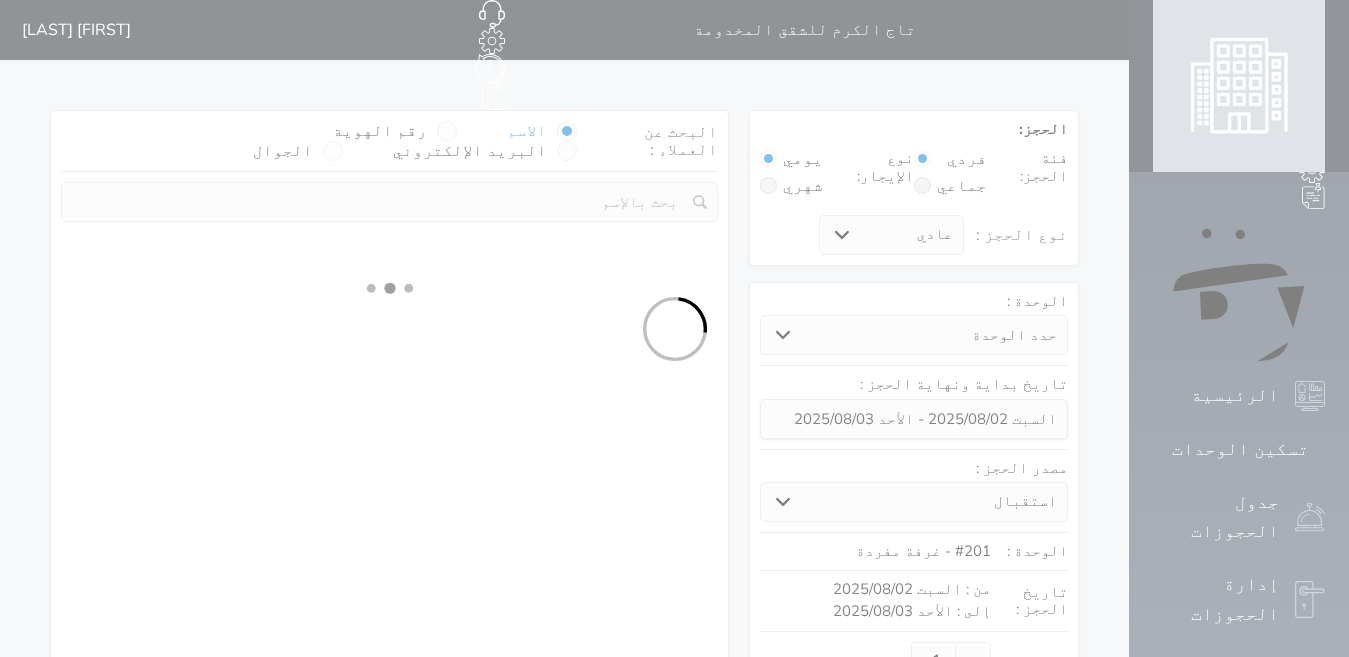 select 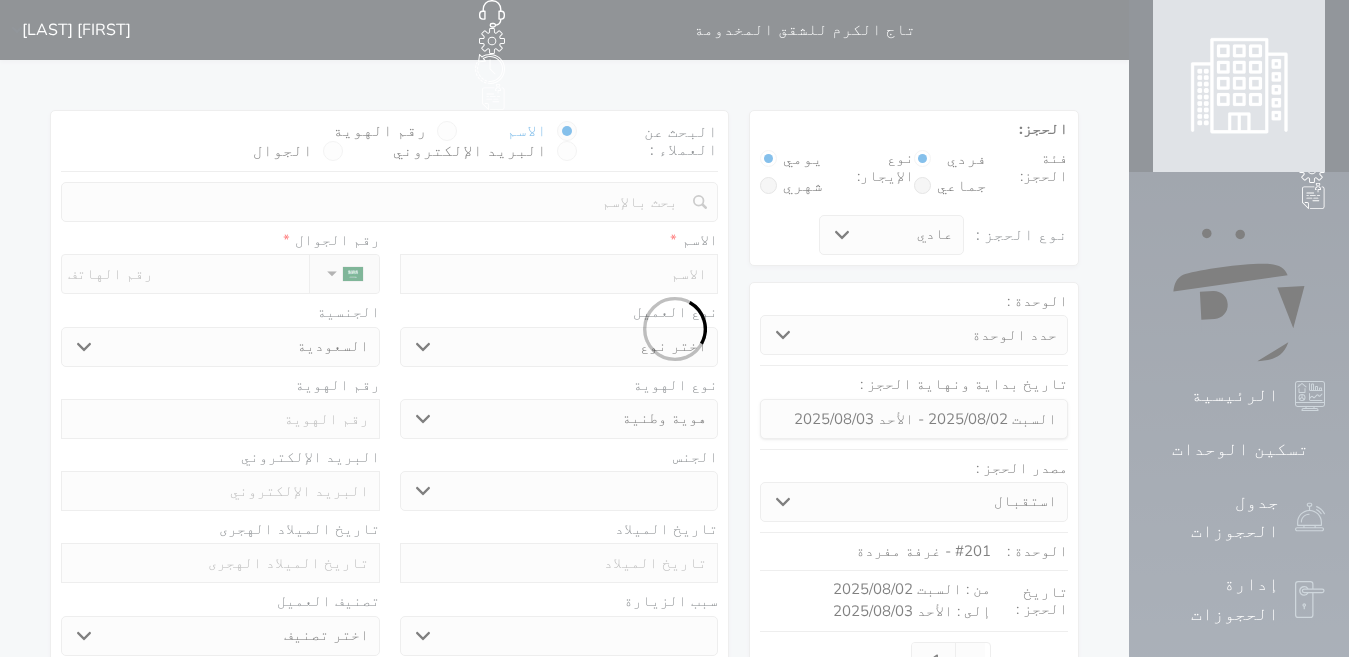 select 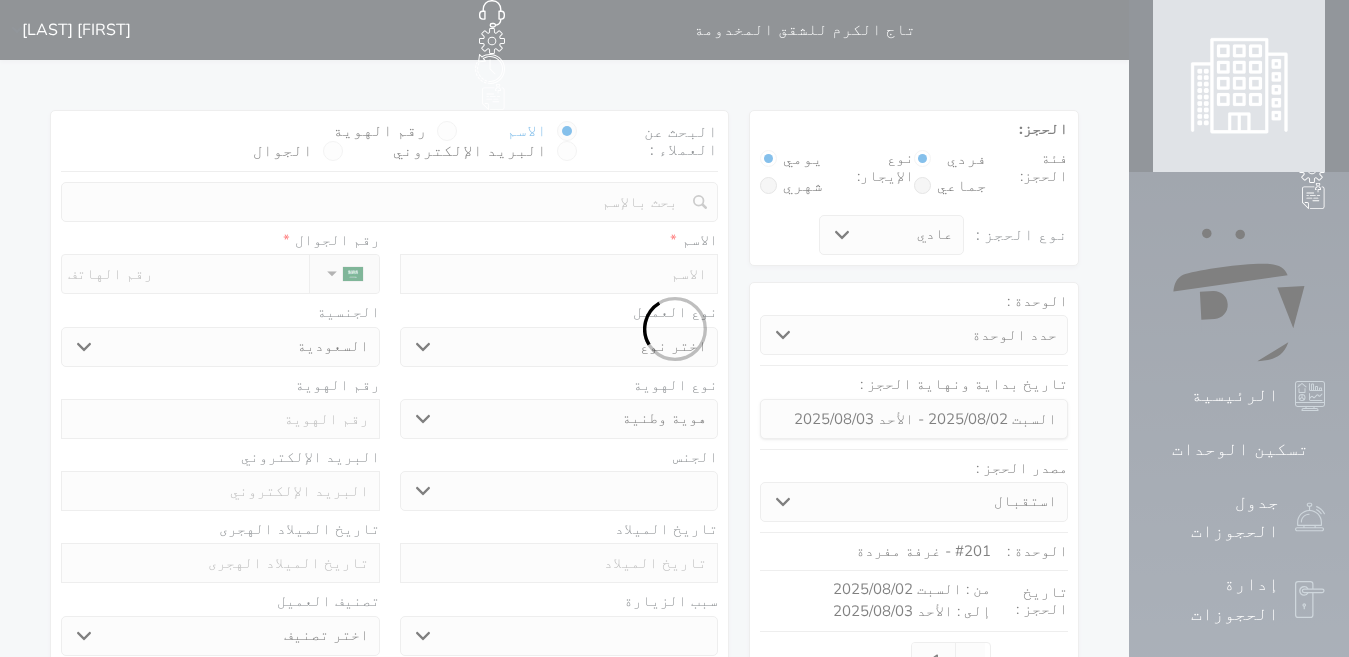 select 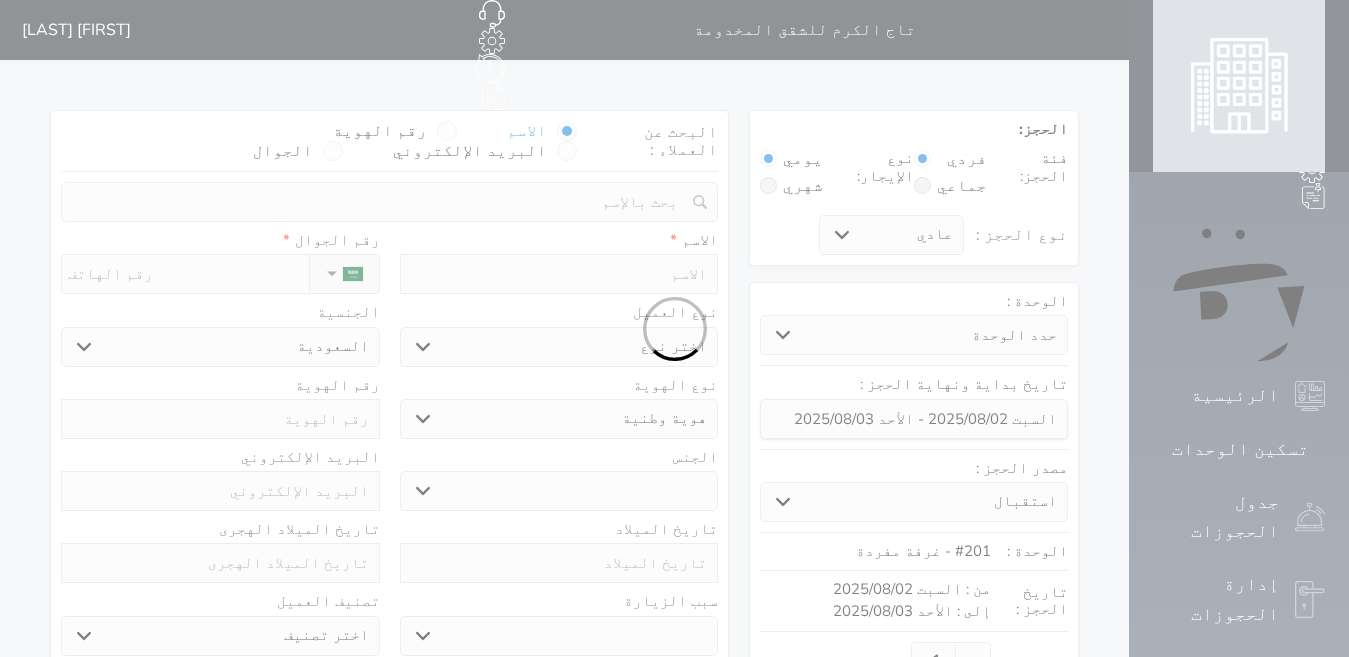 select 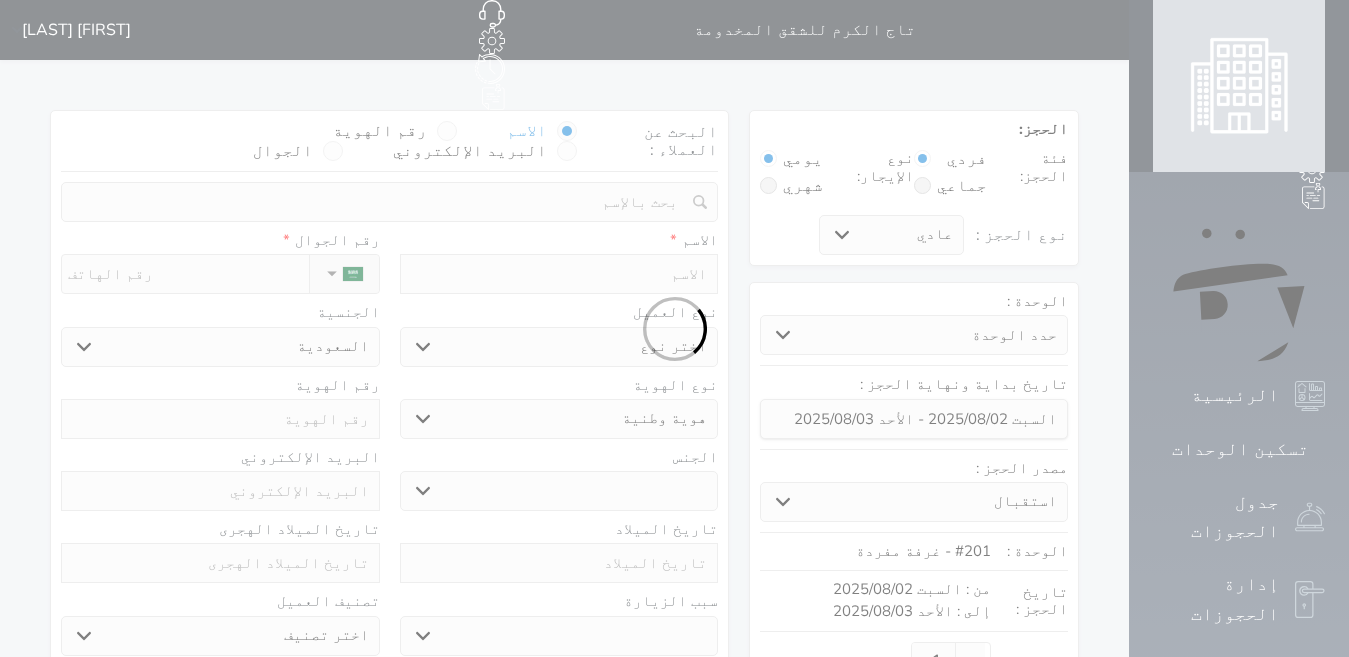 select 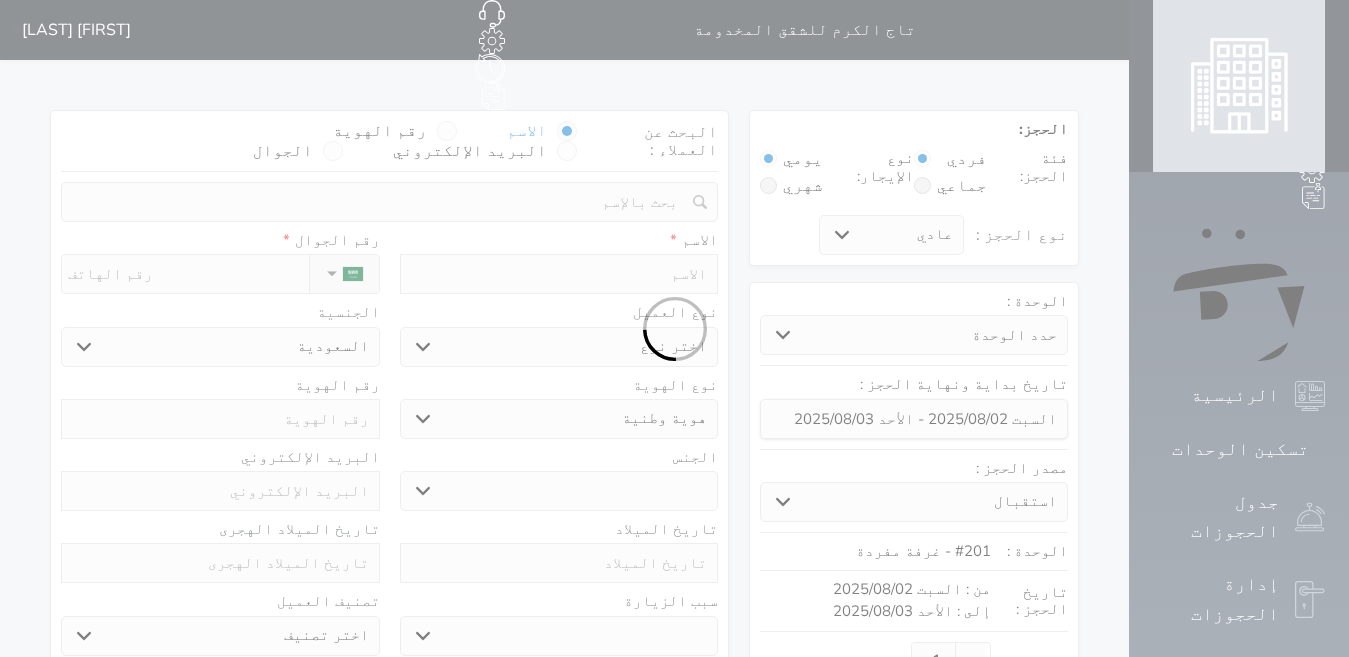 select 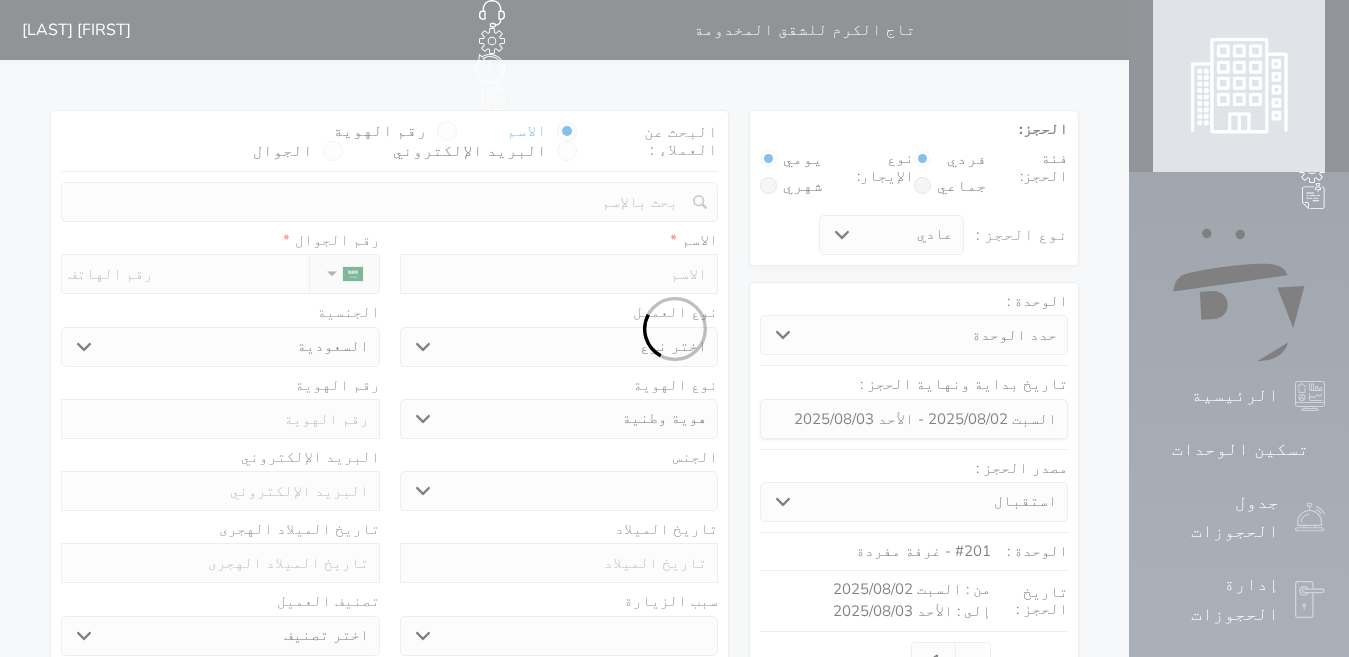select 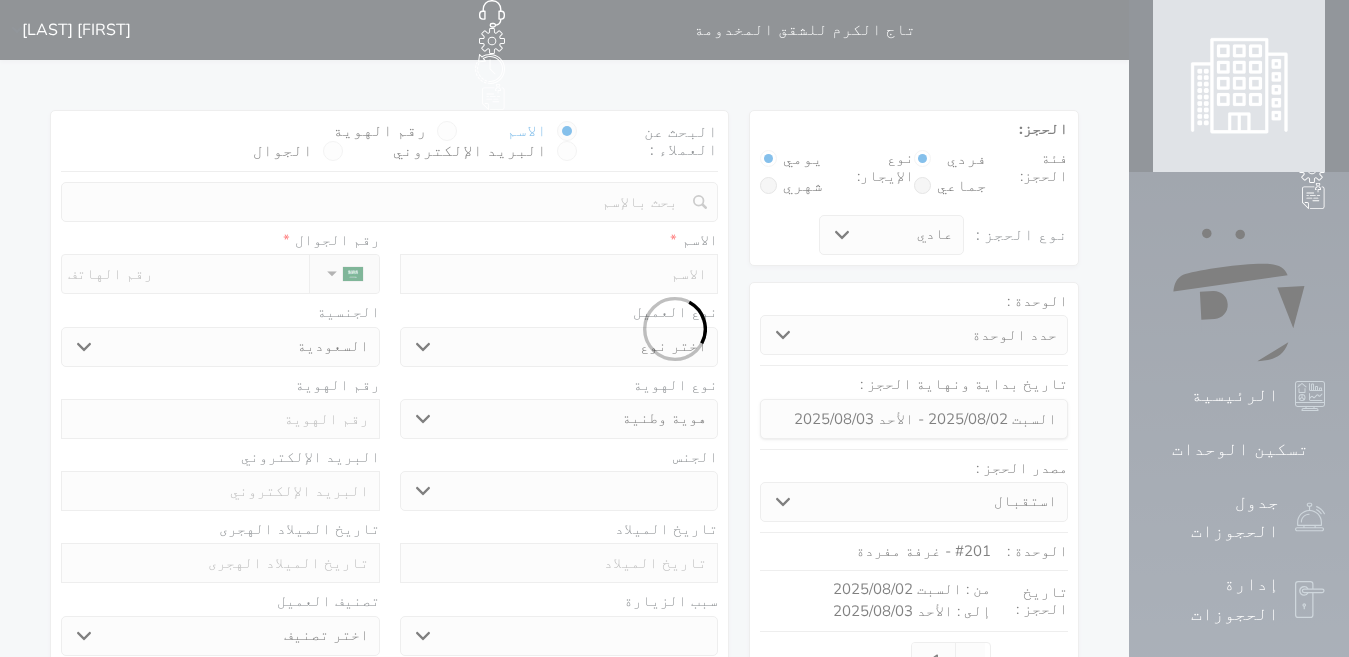 select 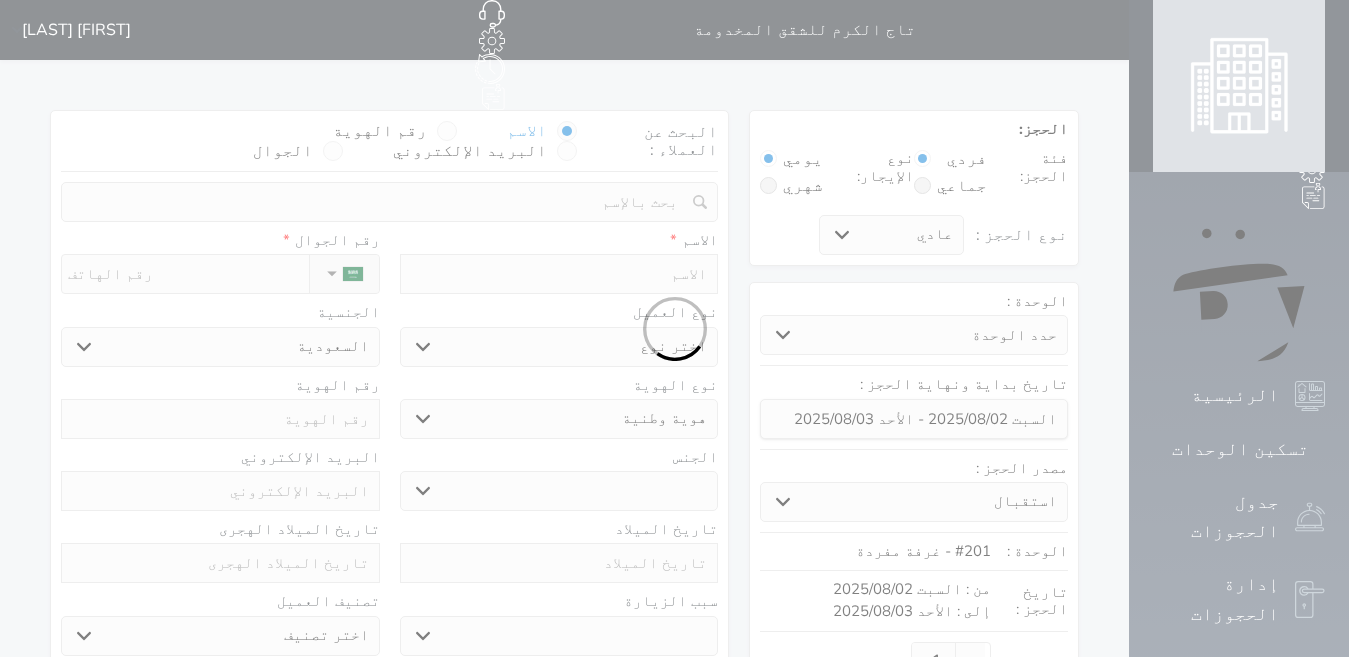 select on "1" 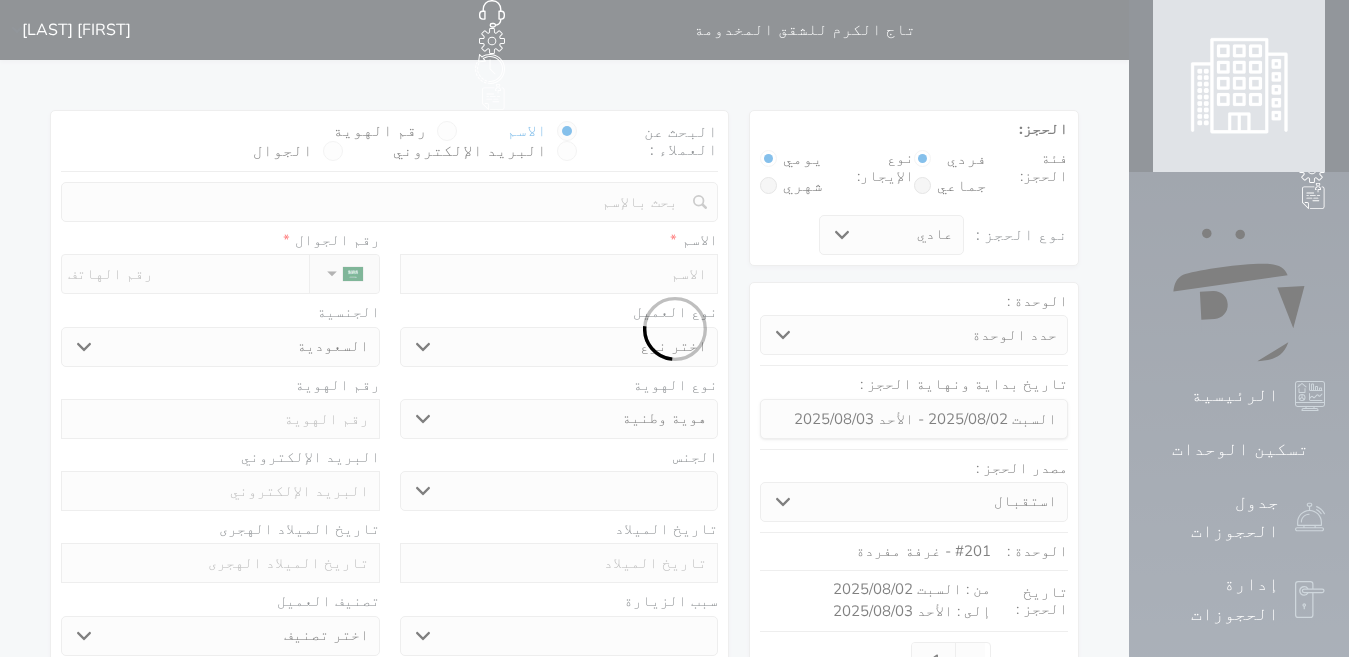 select on "7" 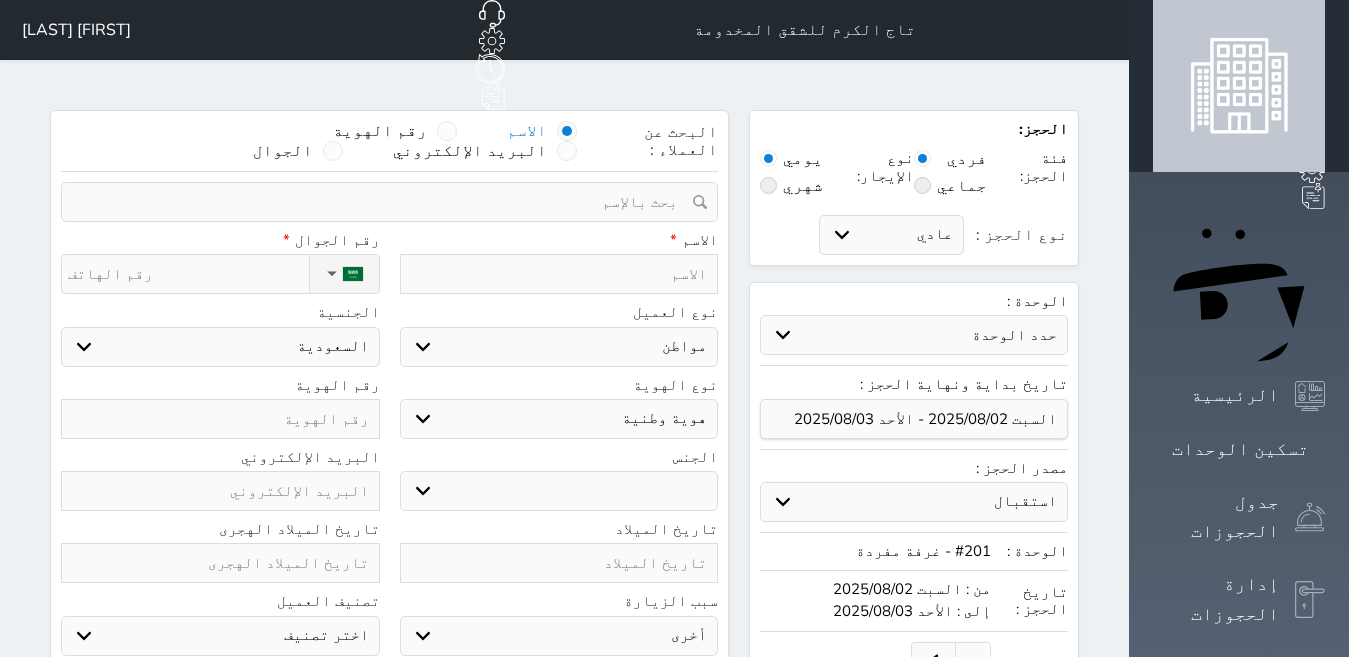 click at bounding box center (559, 274) 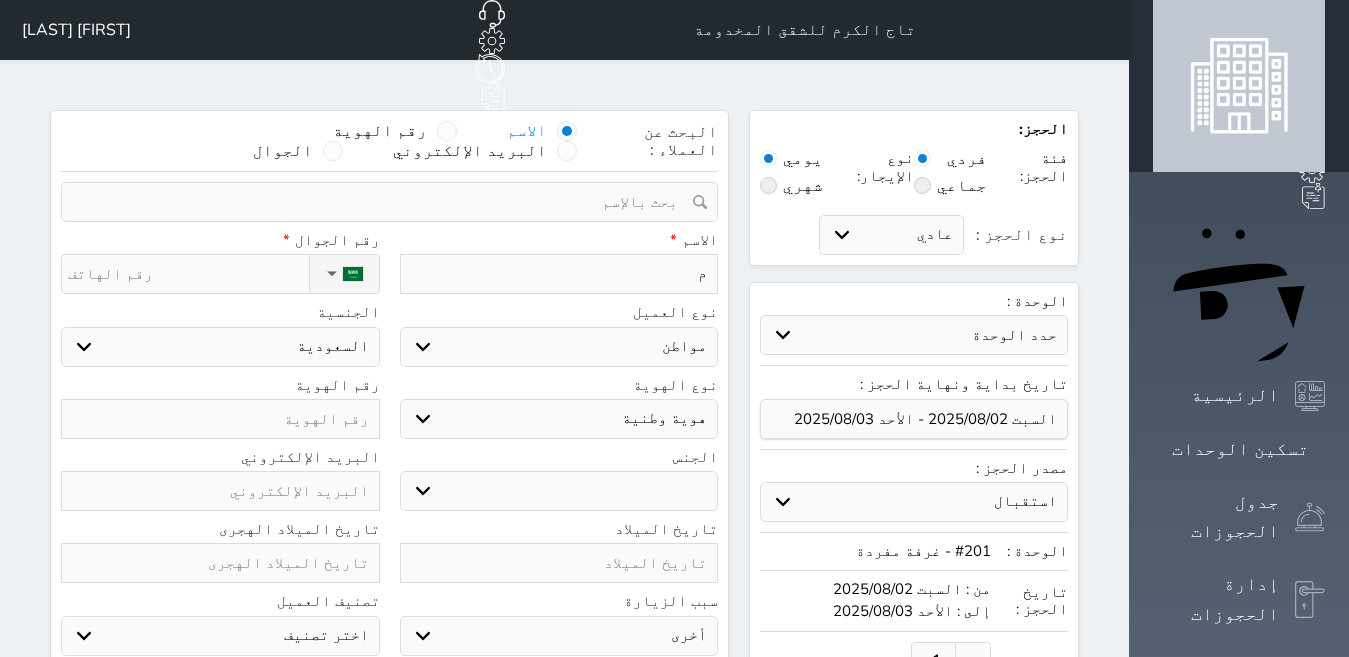 type on "مح" 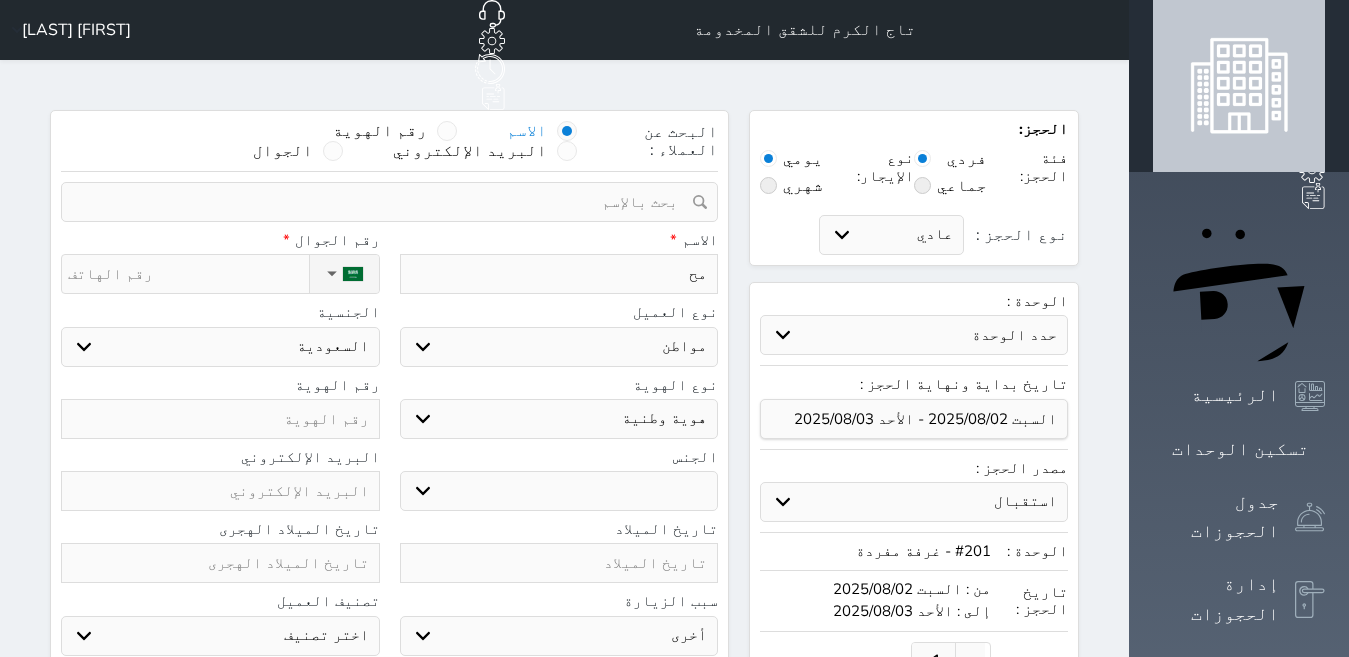 type on "محم" 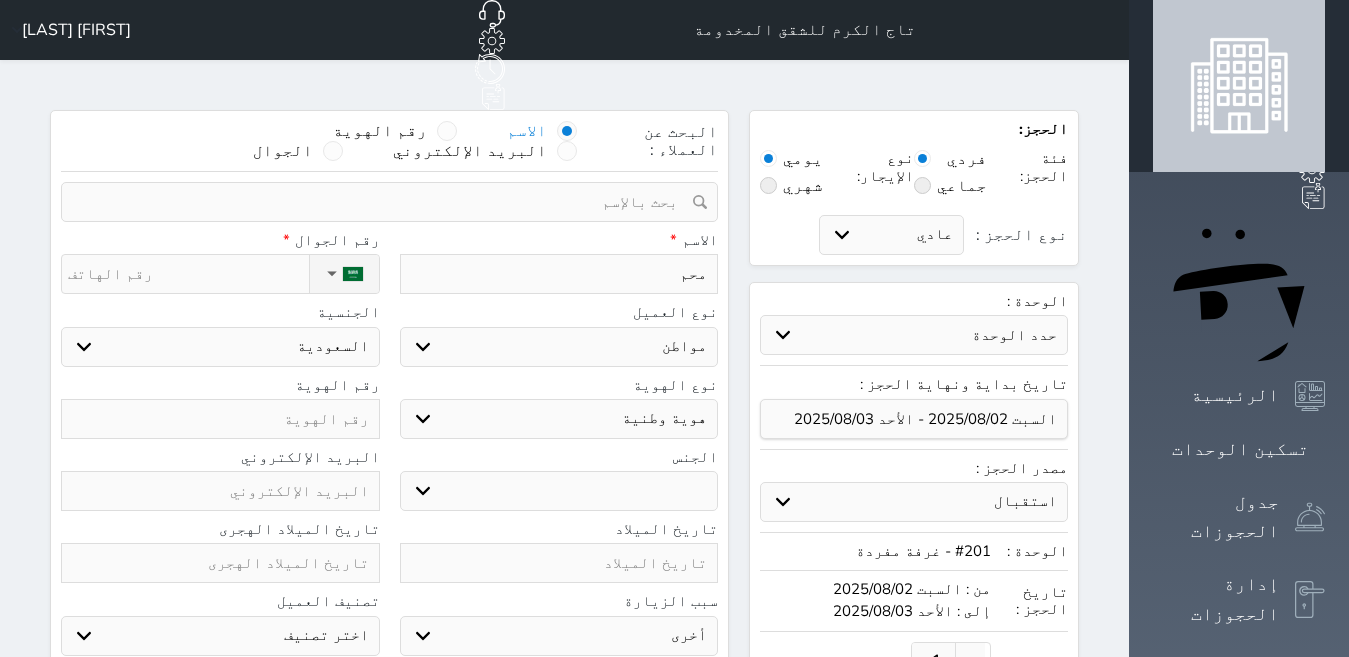 type on "محمد" 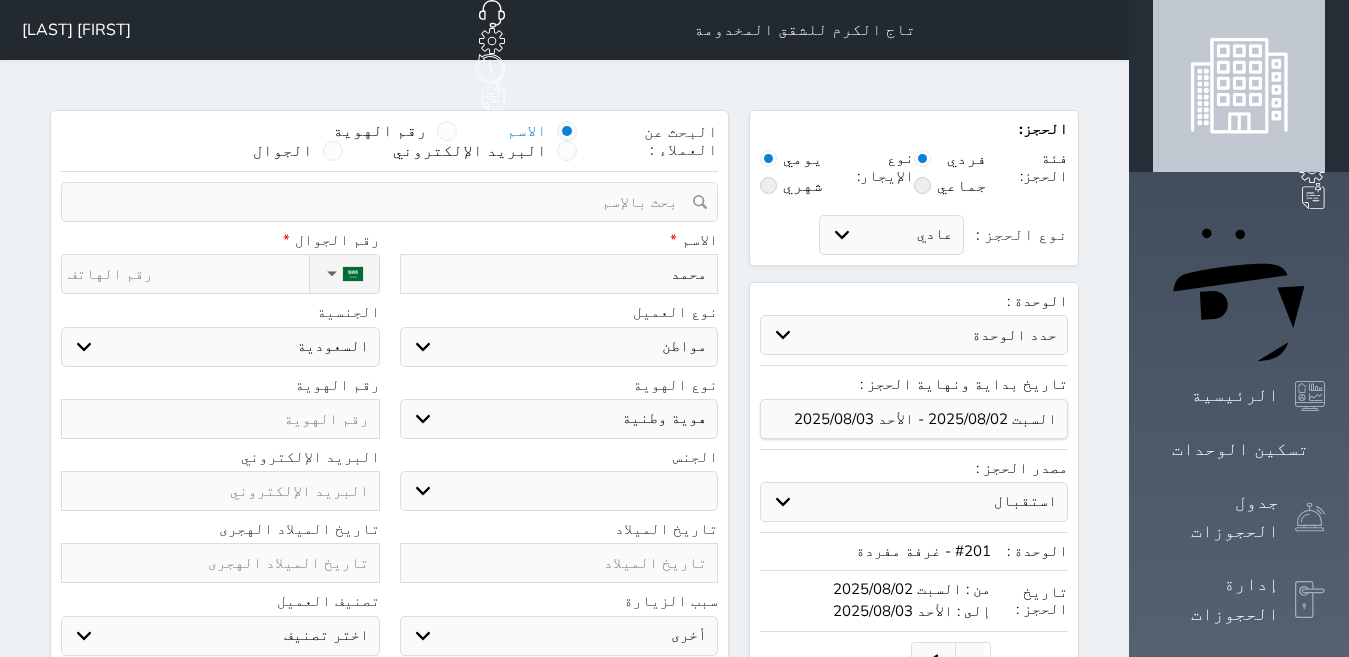 type on "محمد" 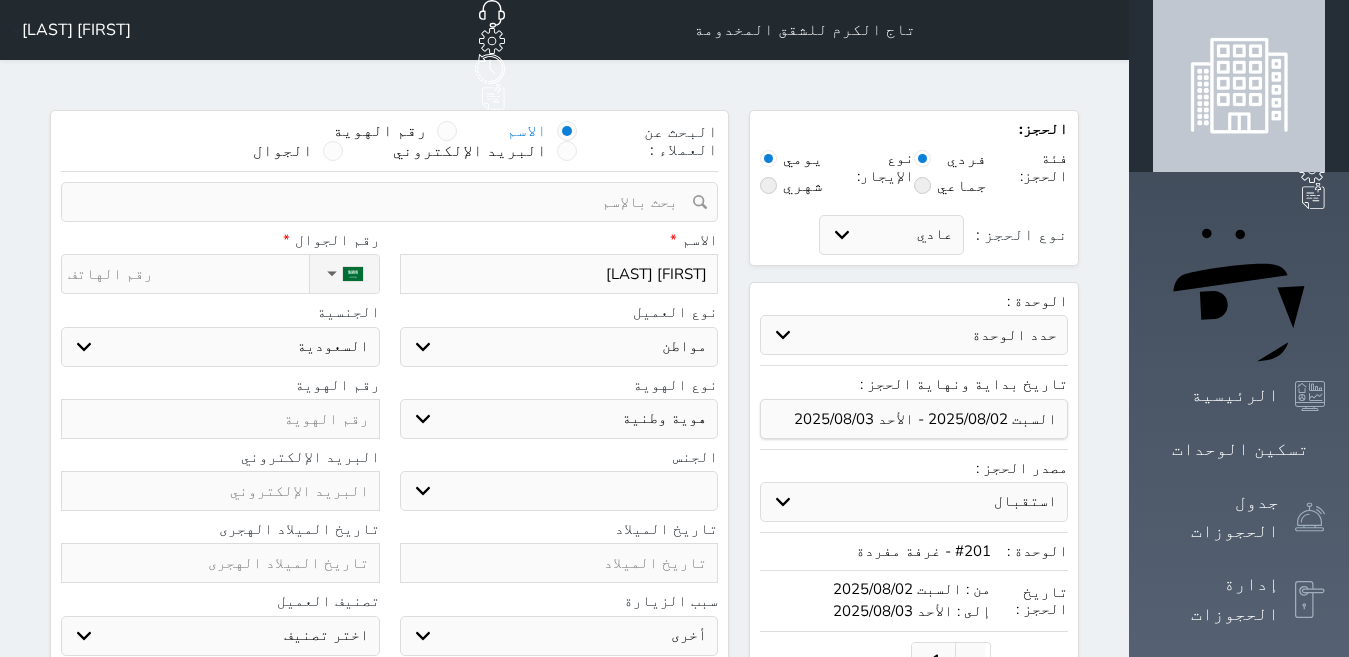 type on "[FIRST] [LAST]" 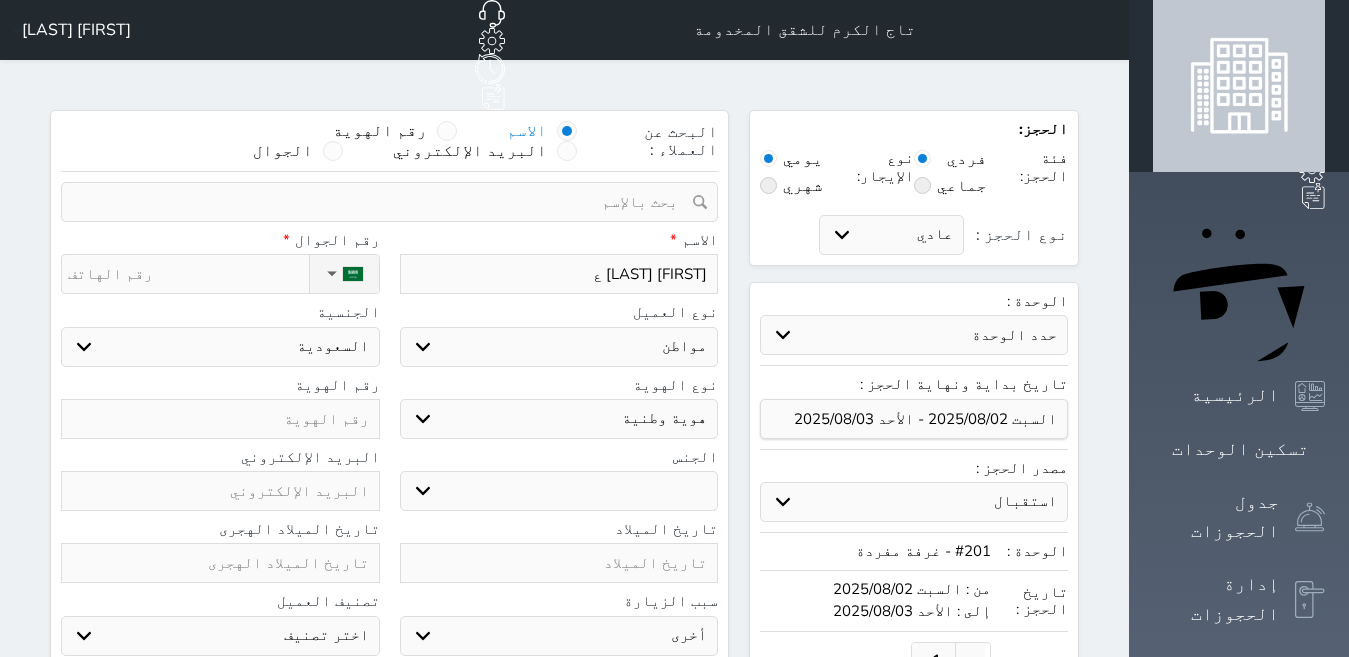 type on "[FIRST] [LAST]" 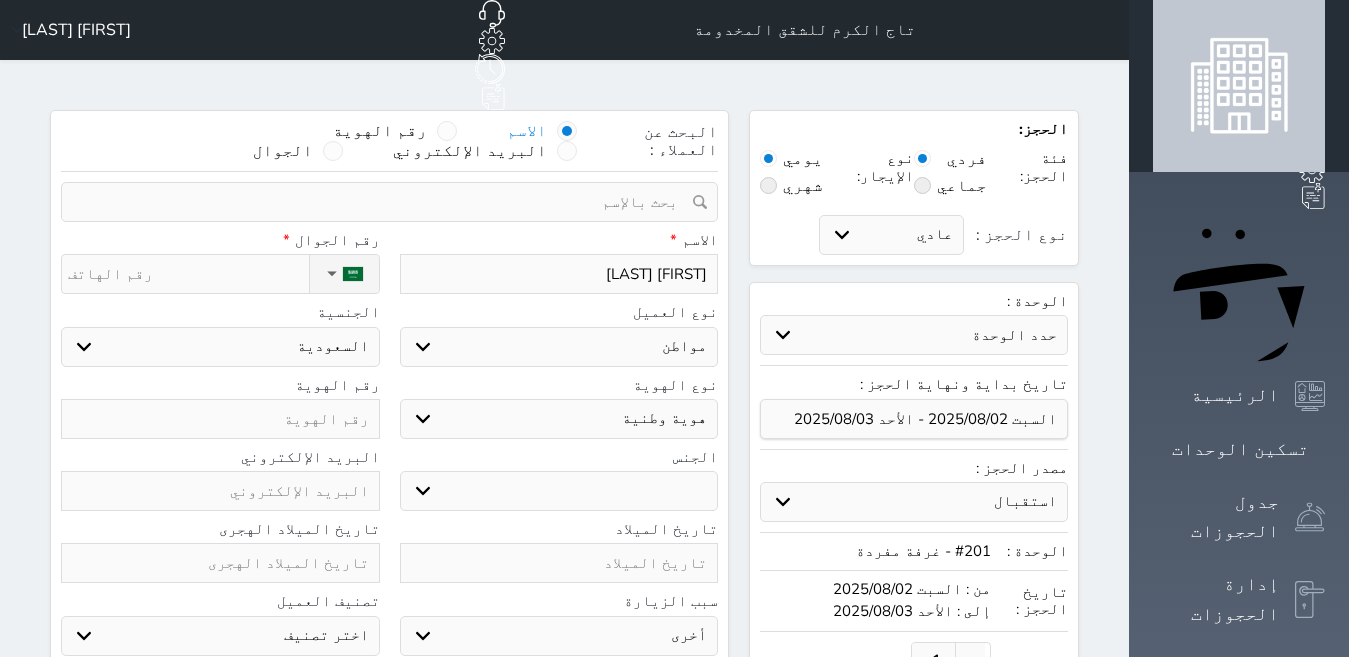 type on "[FIRST] [LAST] على" 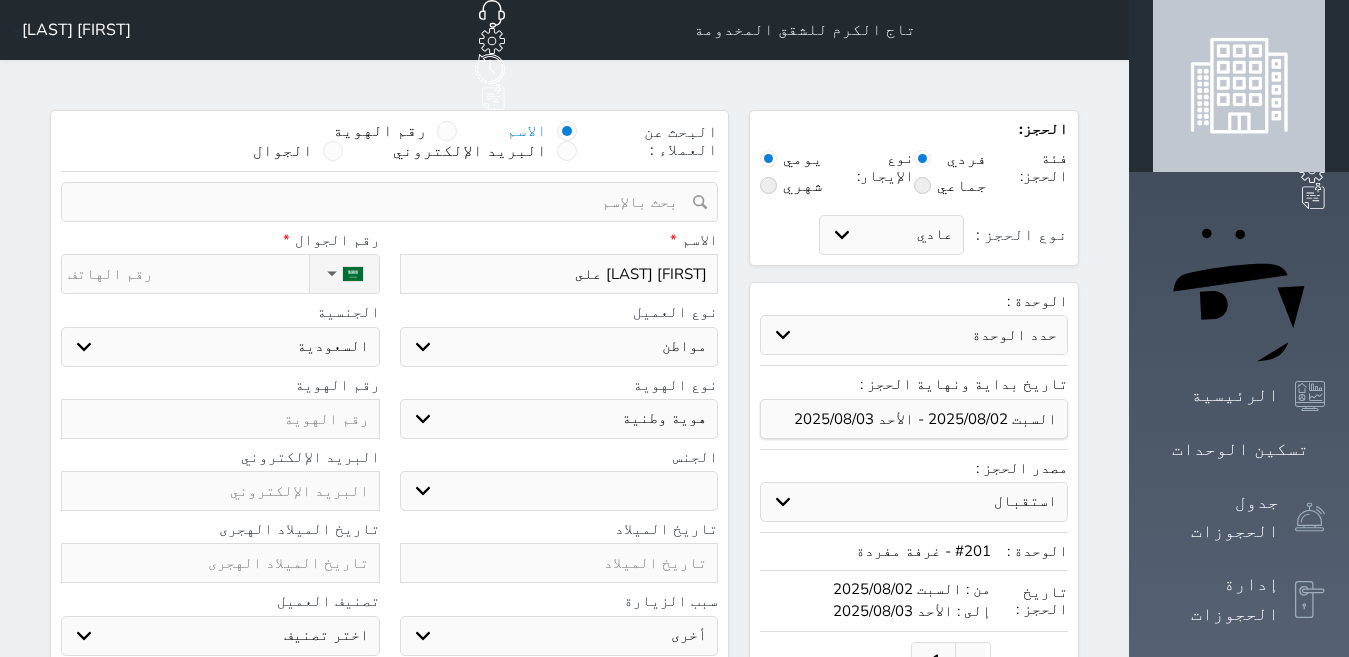 type on "[FIRST] [LAST] على" 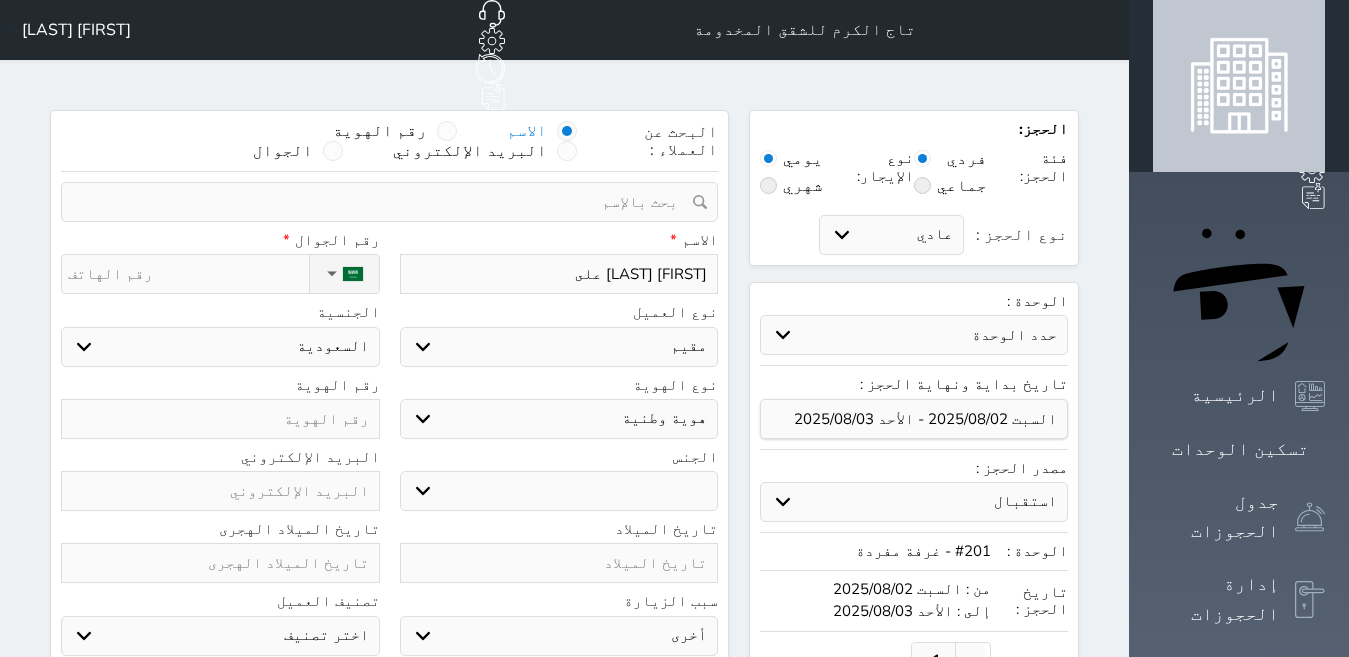 click on "اختر نوع   مواطن مواطن خليجي زائر مقيم" at bounding box center [559, 347] 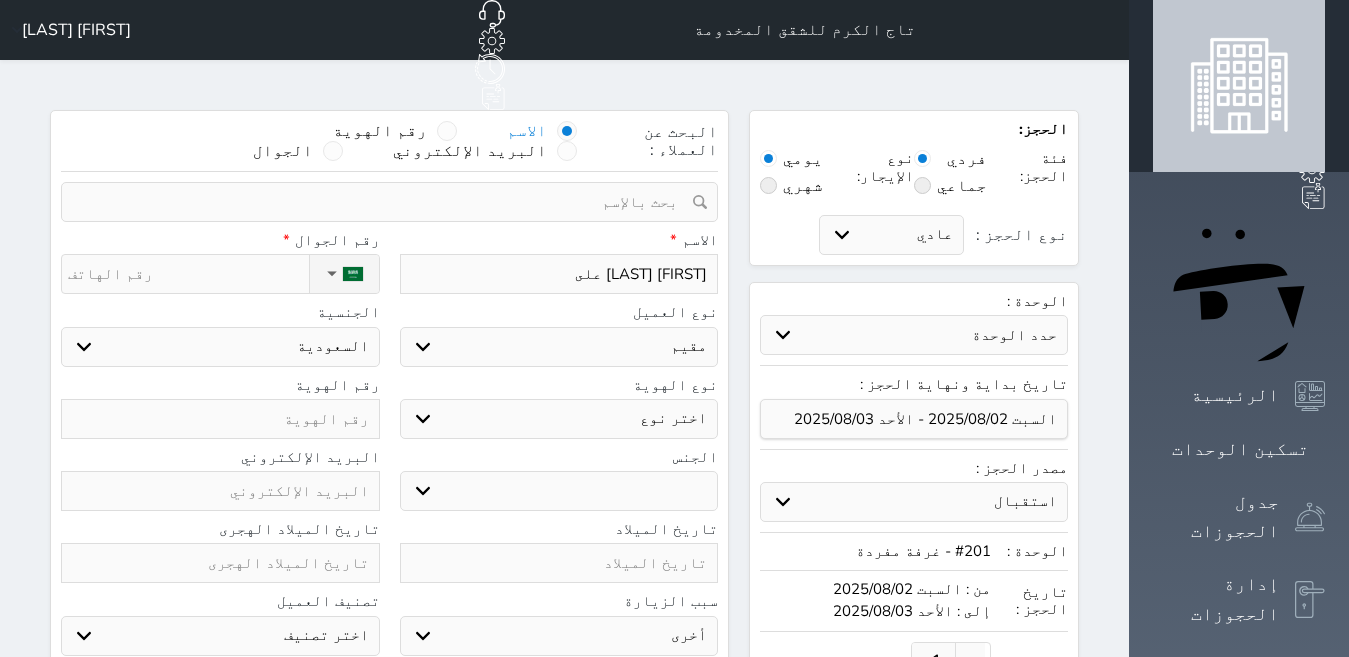 select 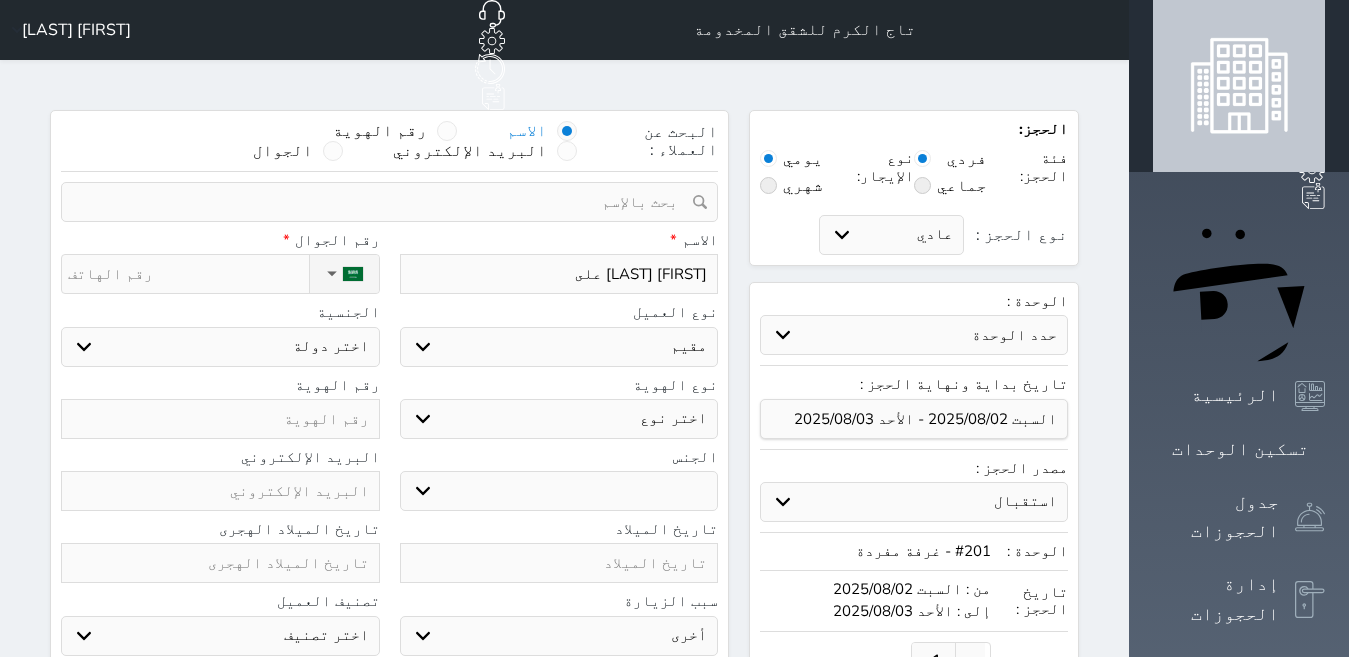 click on "ذكر   انثى" at bounding box center (559, 491) 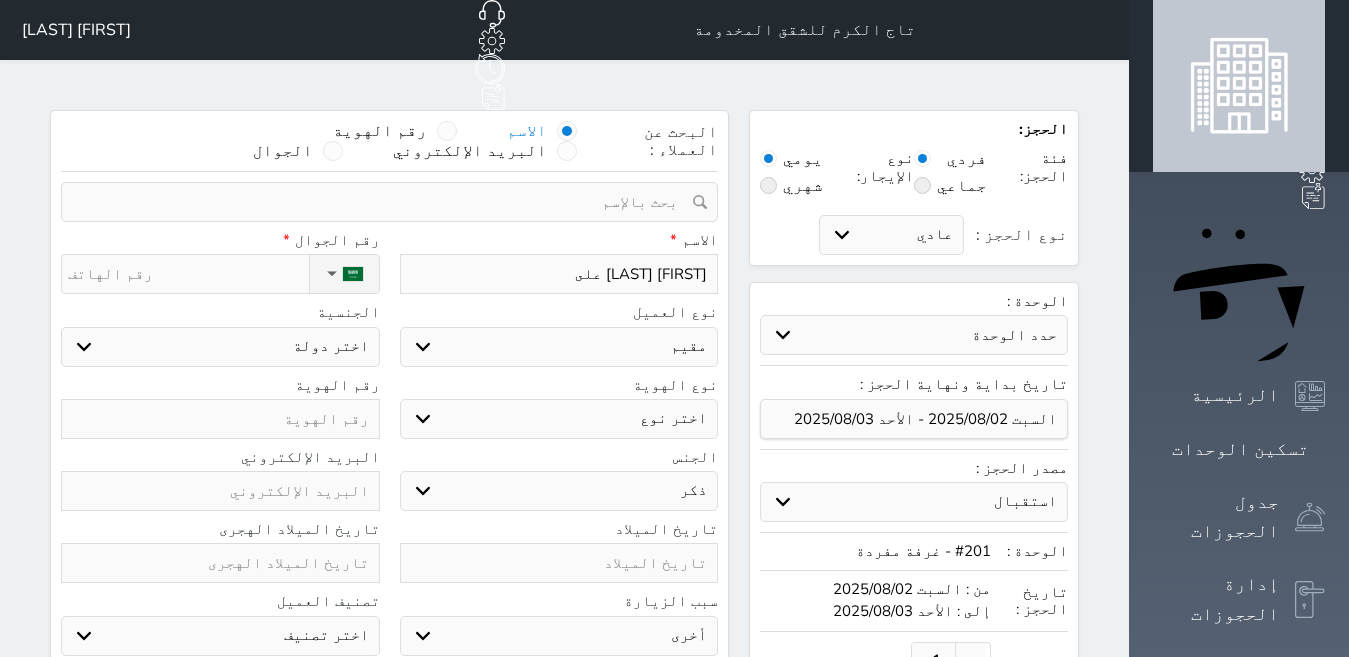 click on "ذكر   انثى" at bounding box center (559, 491) 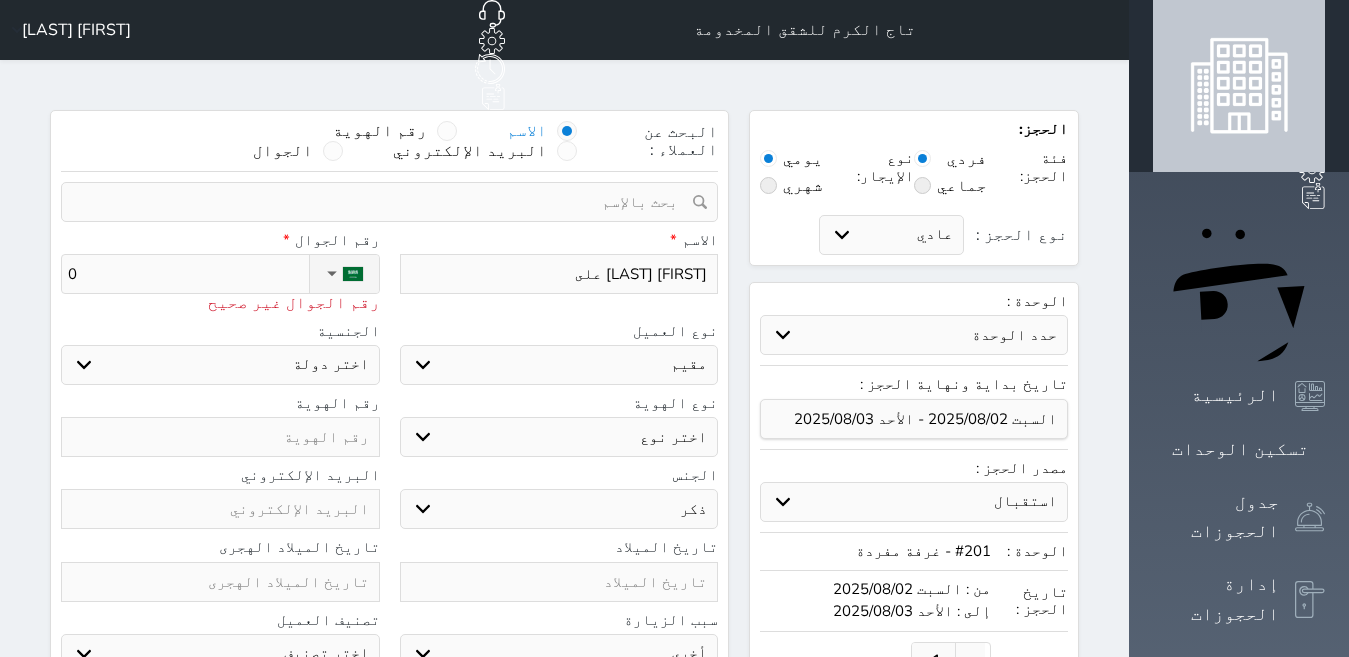 type on "05" 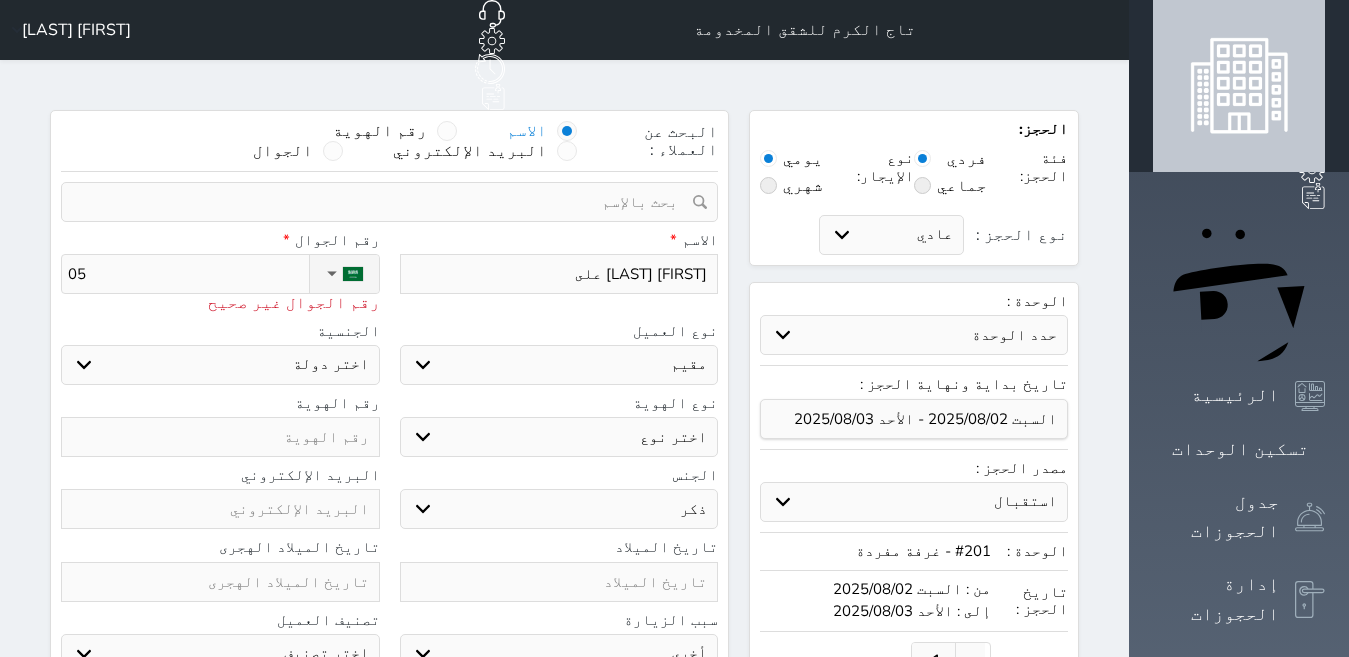 select 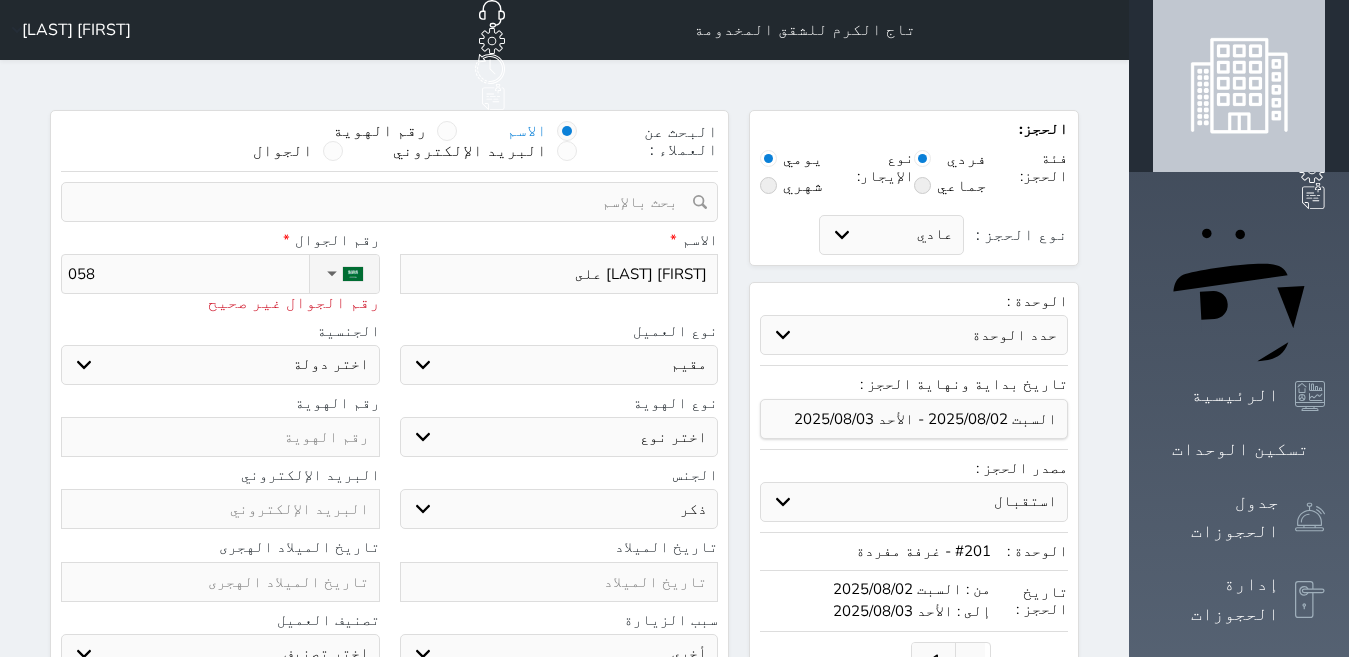 select 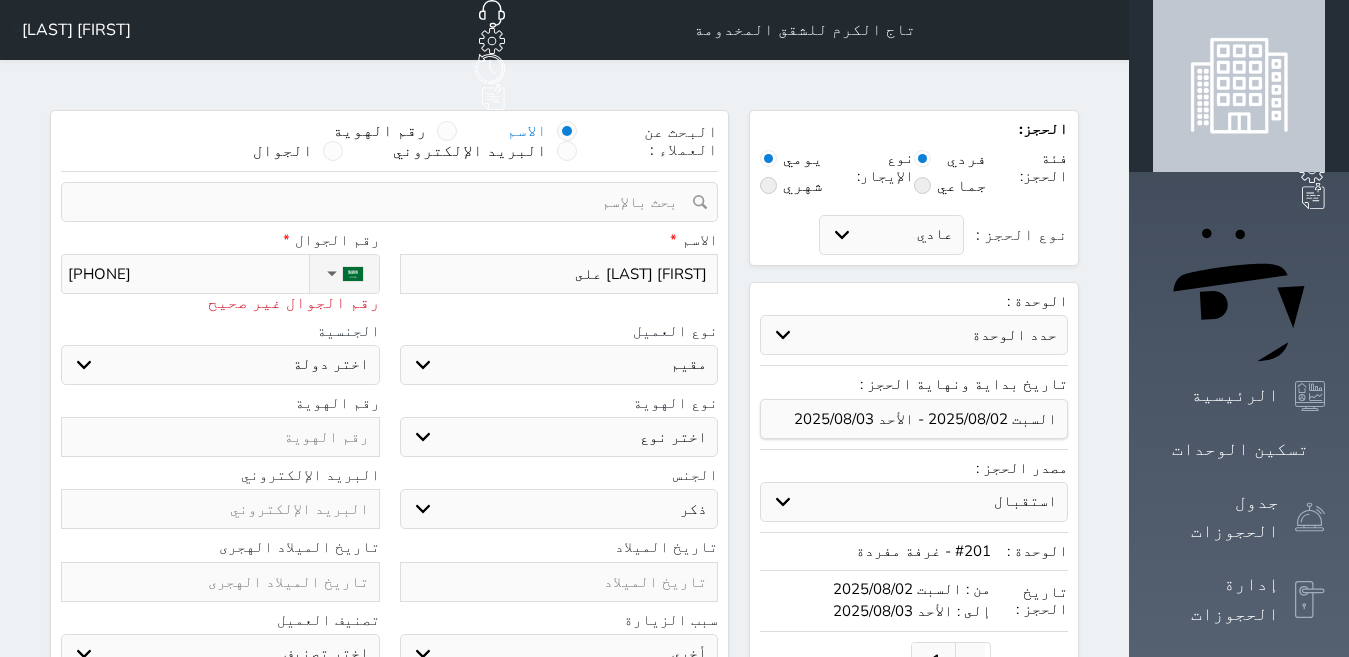 type on "05818" 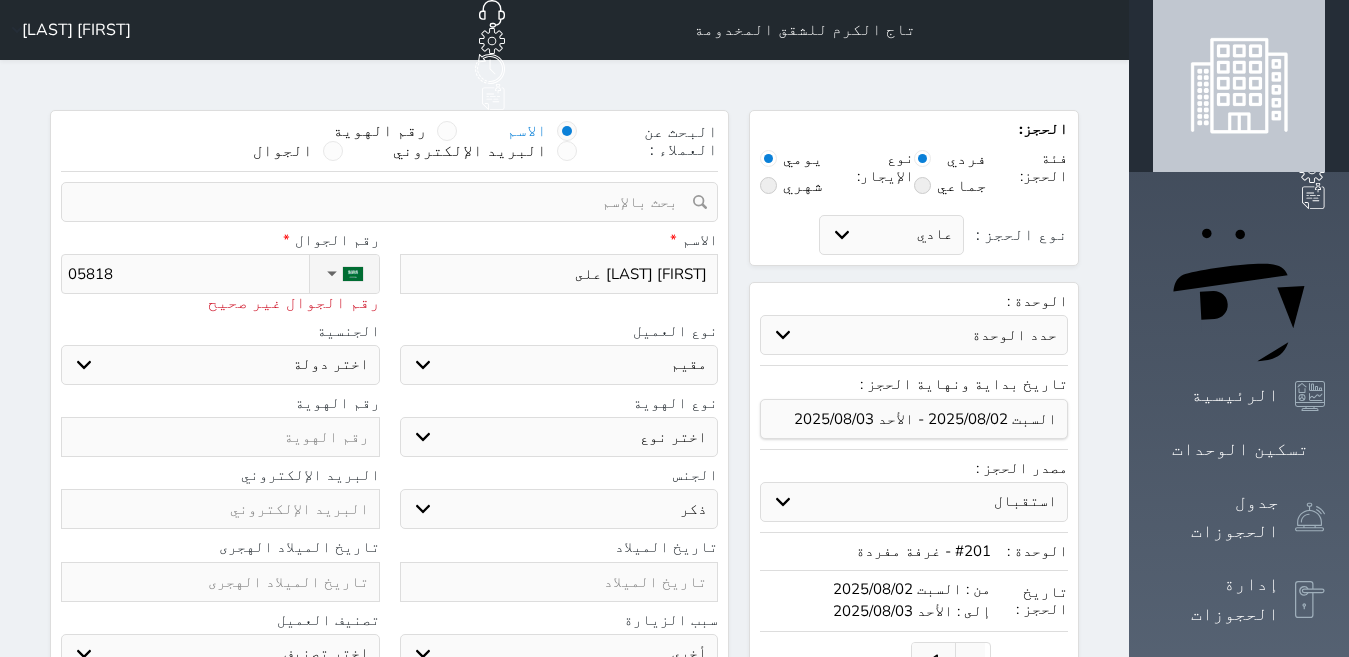 select 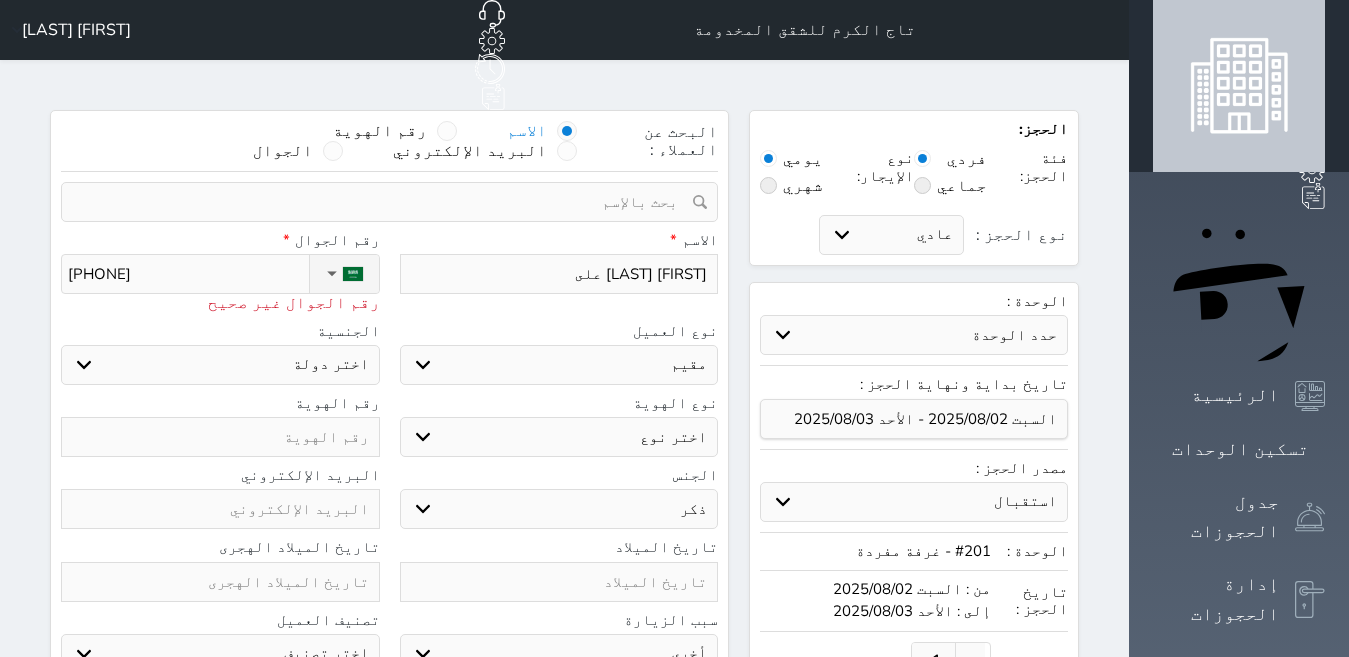 select 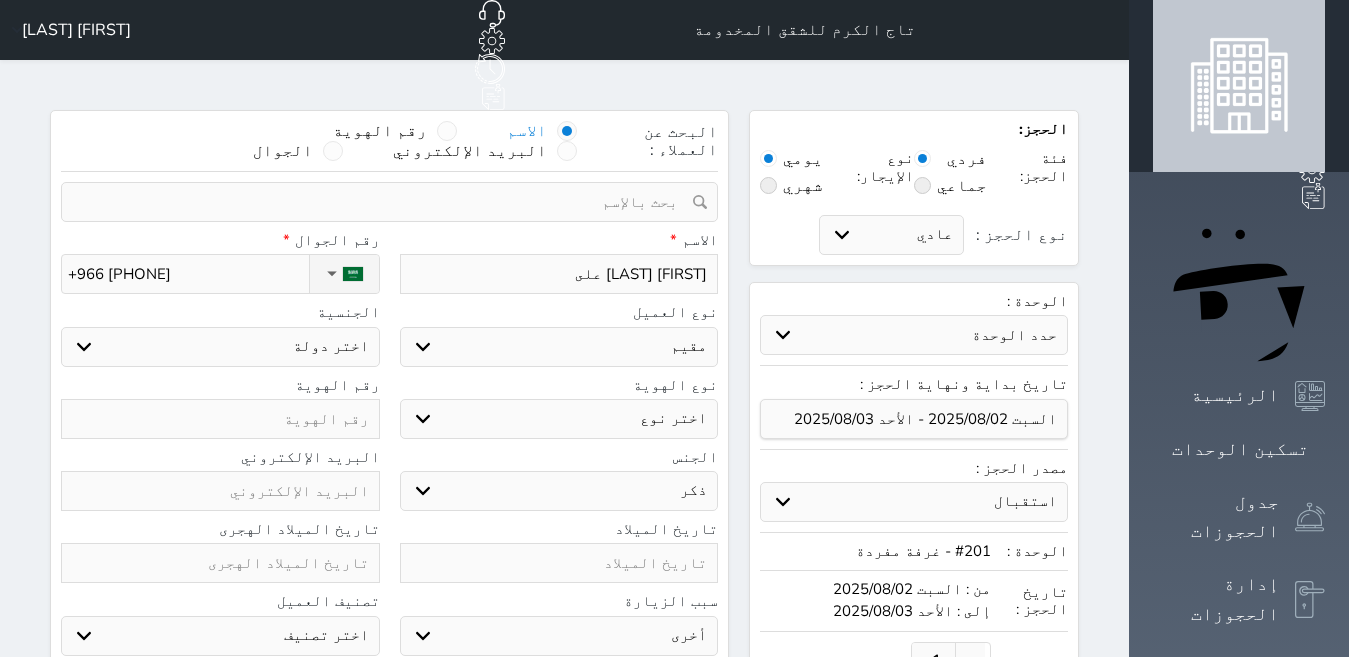 type on "+966 [PHONE]" 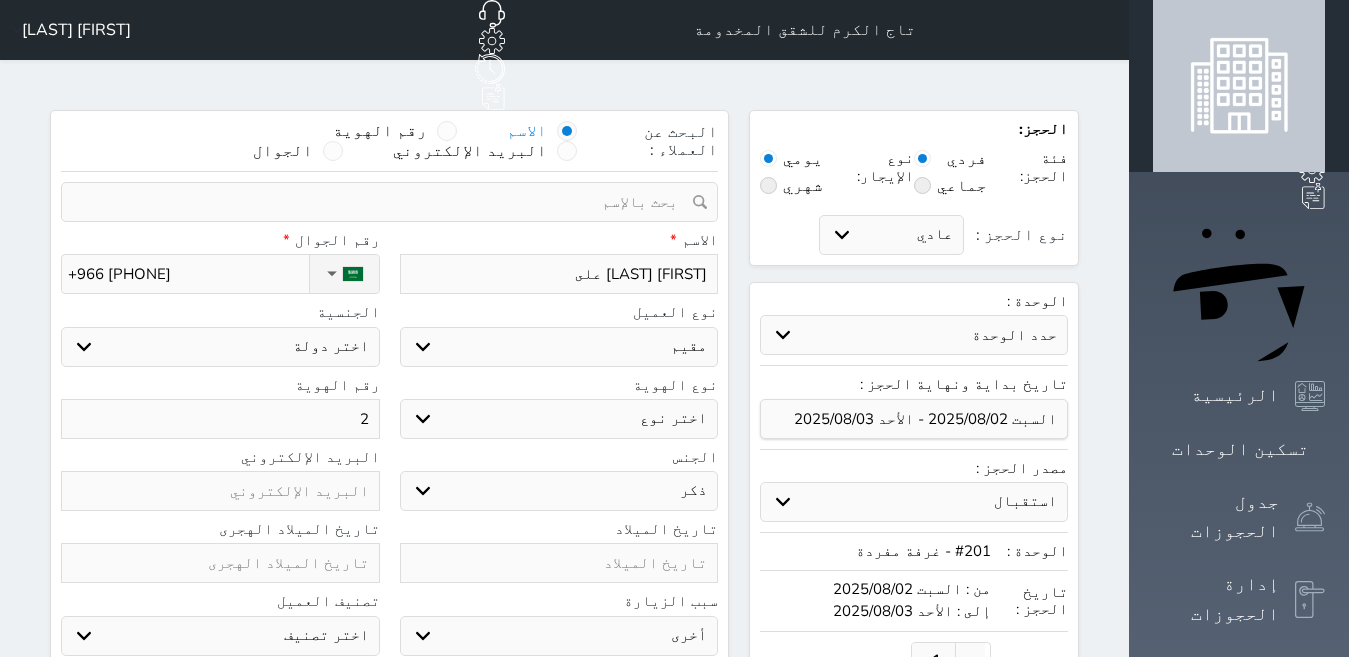 select 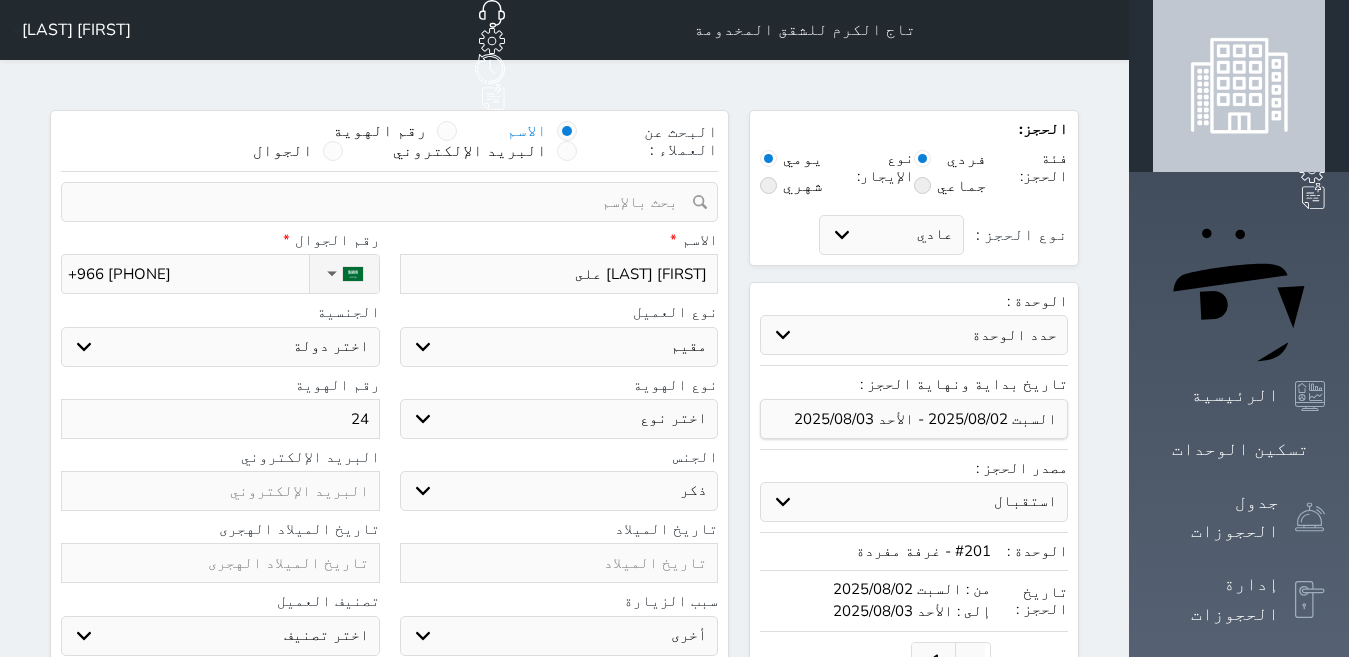 select 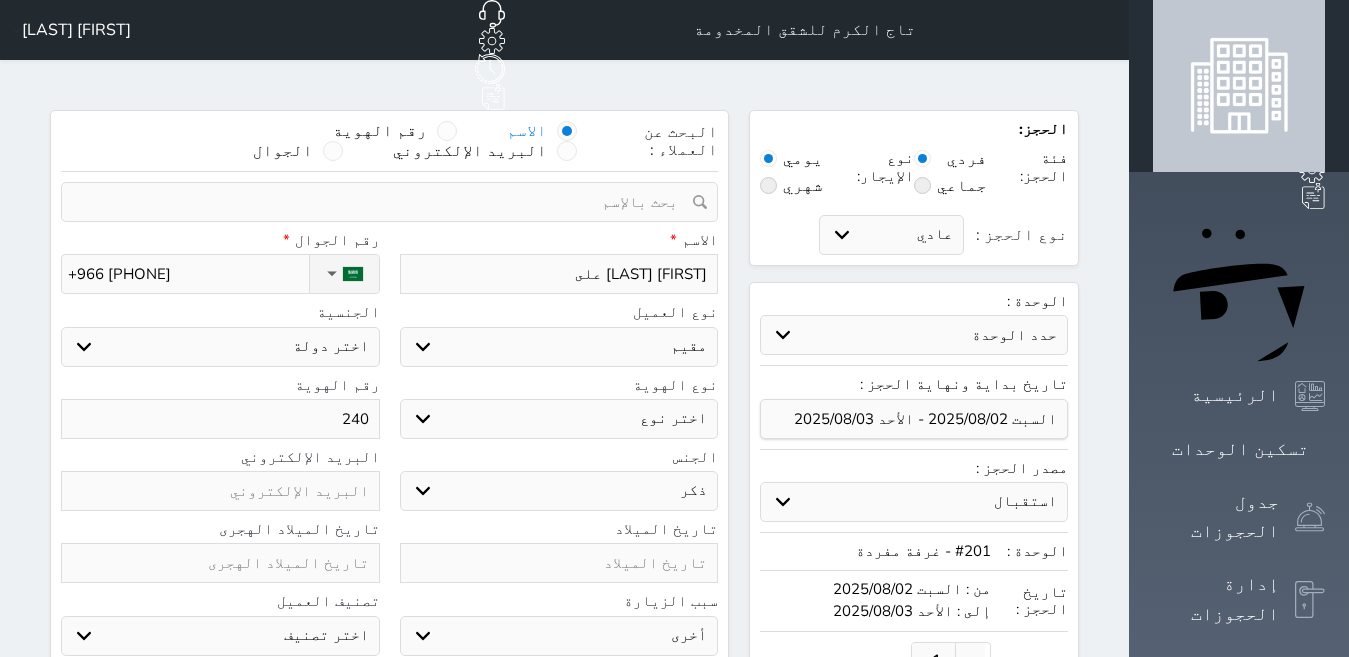 select 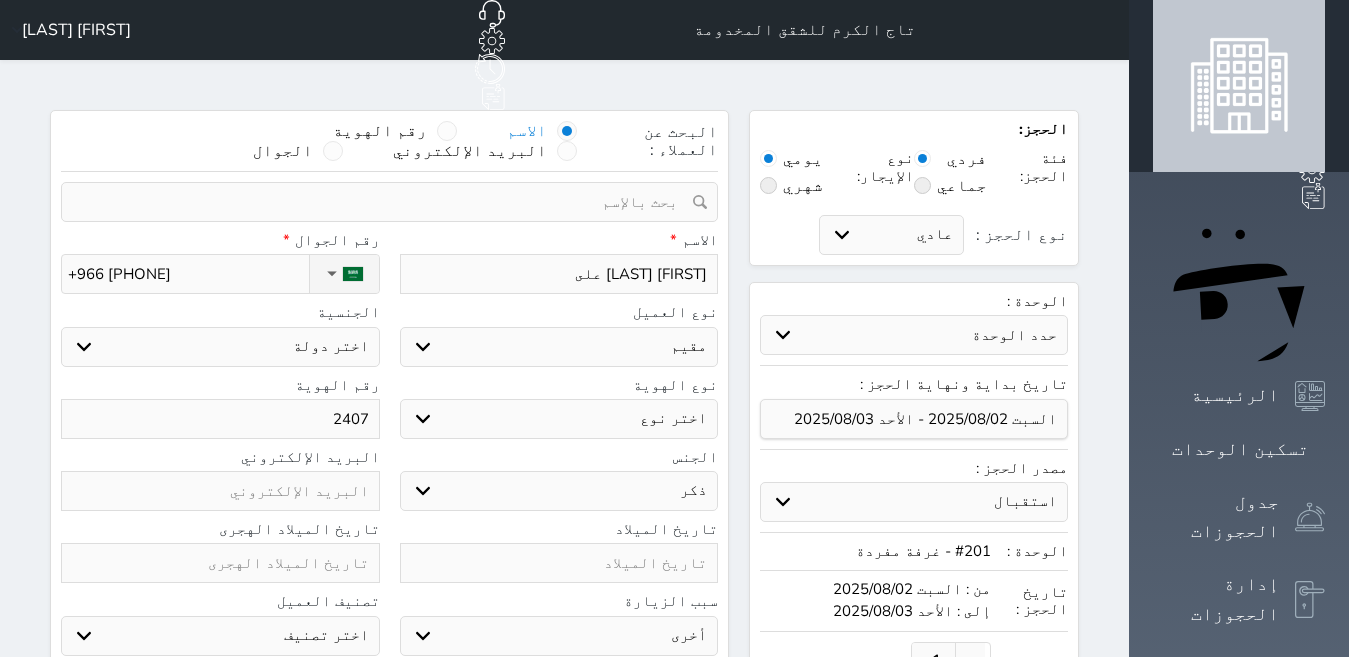 select 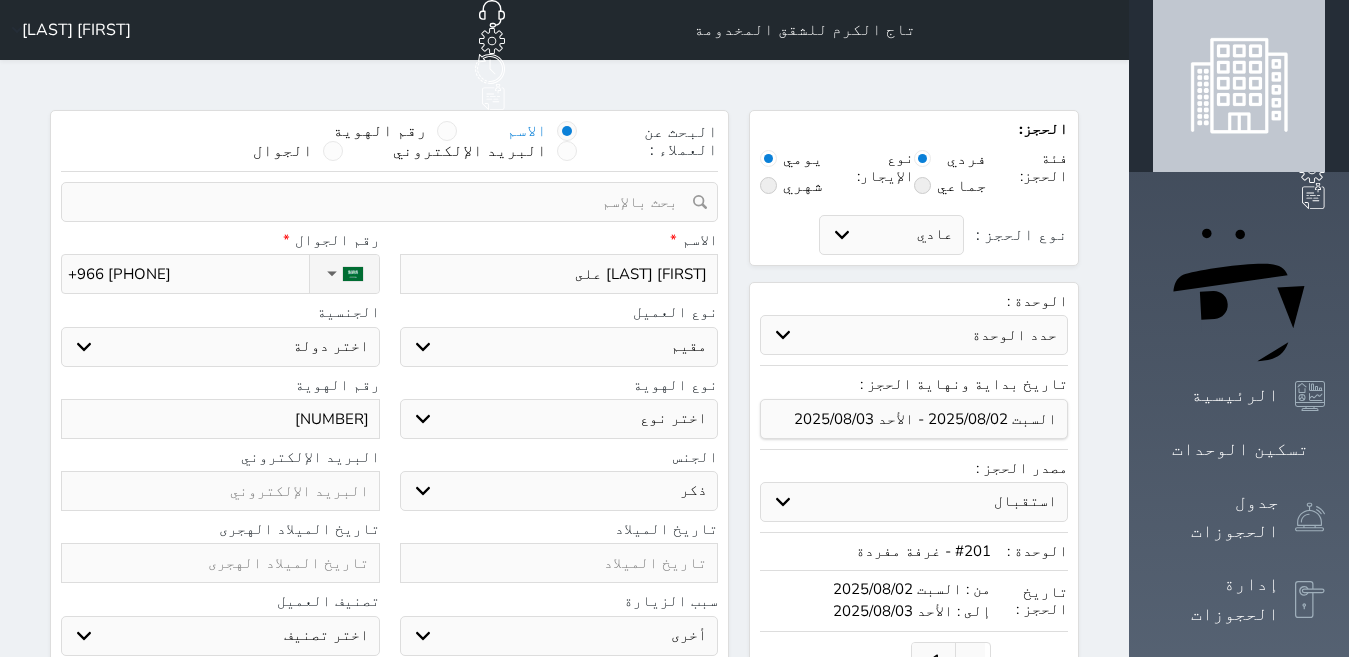 select 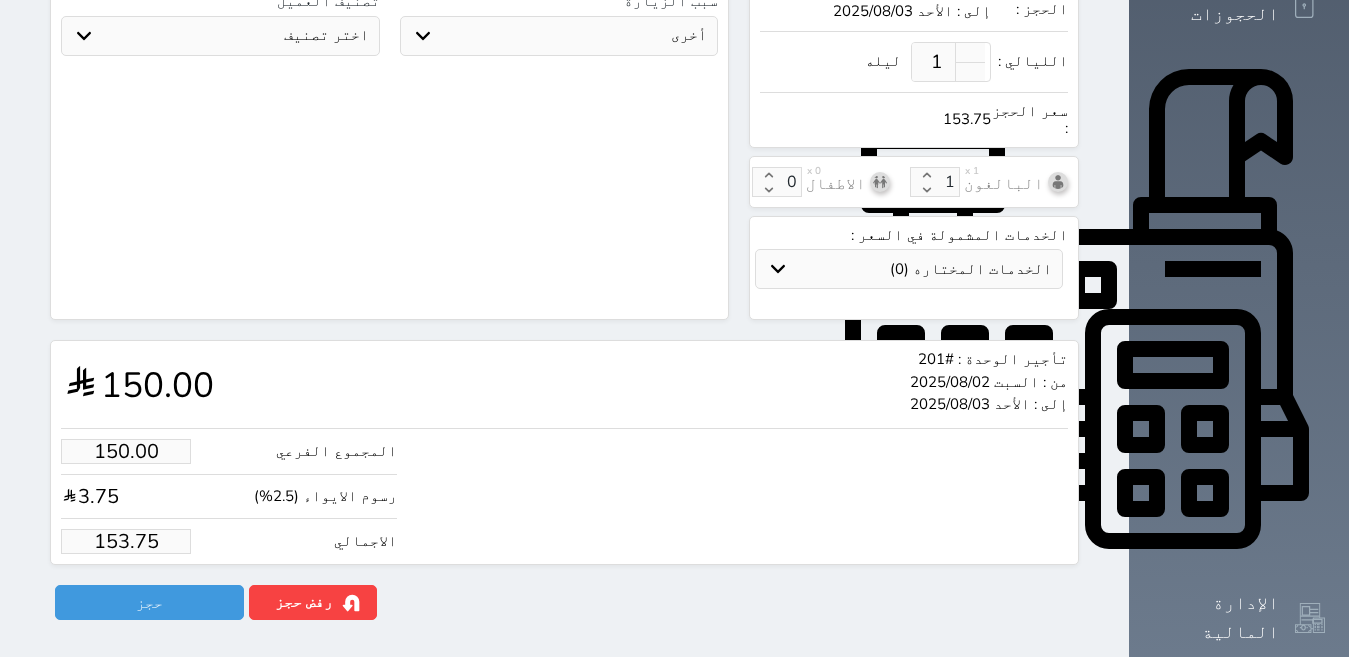 scroll, scrollTop: 652, scrollLeft: 0, axis: vertical 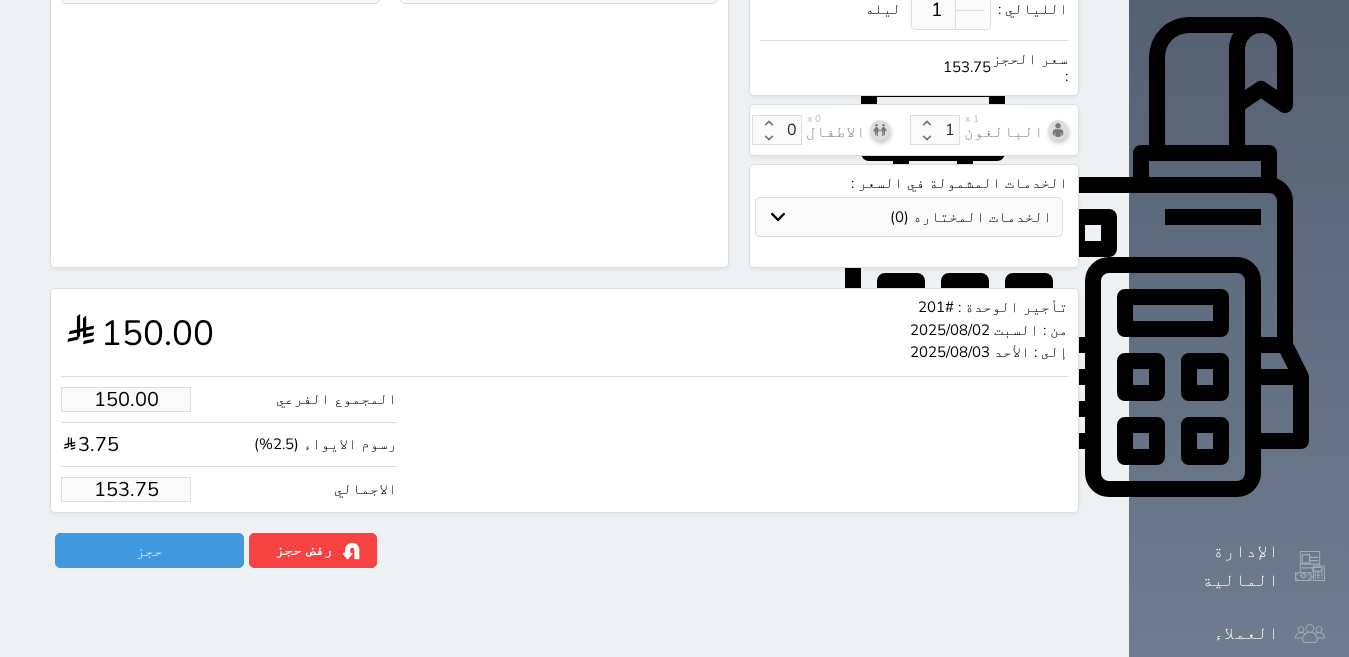 type on "[NUMBER]" 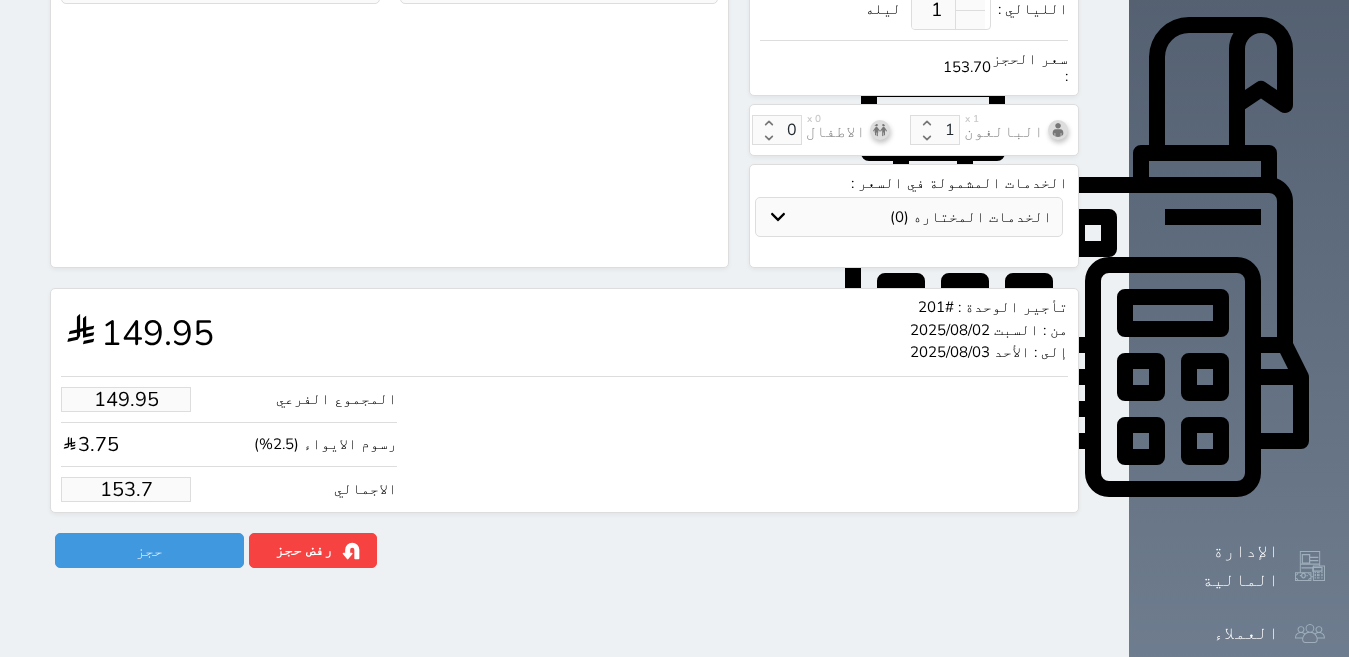 type on "149.27" 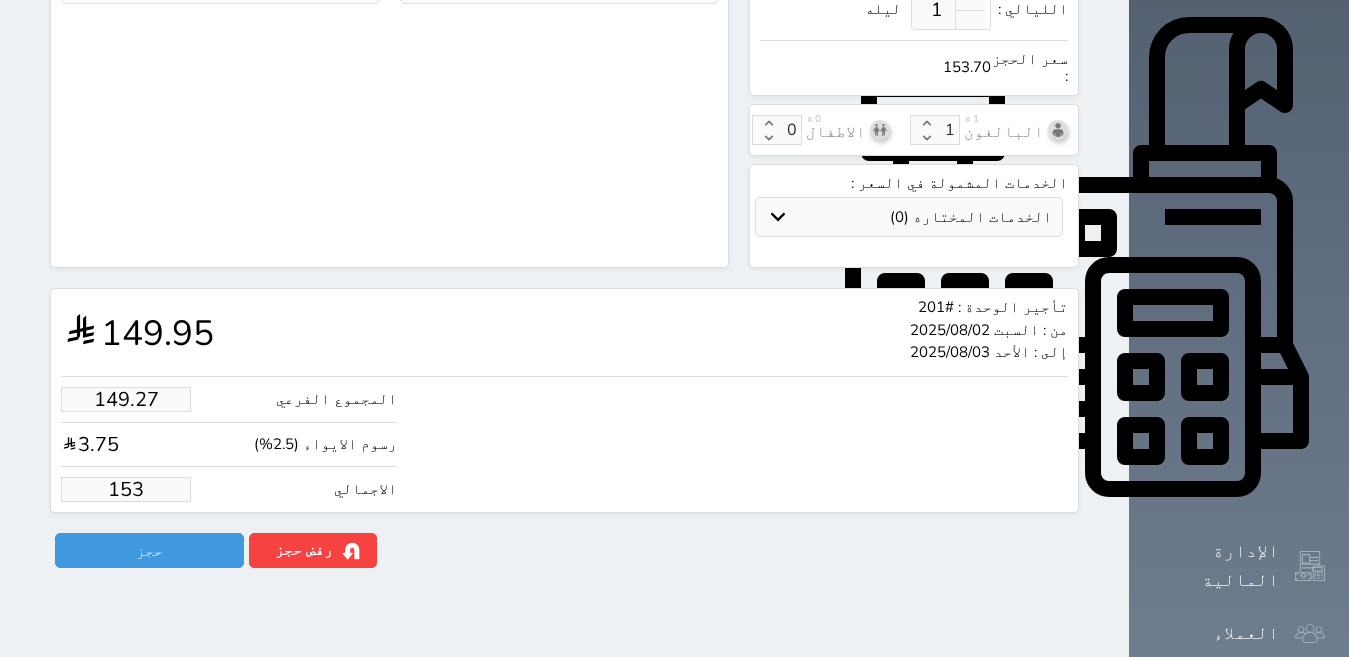 select 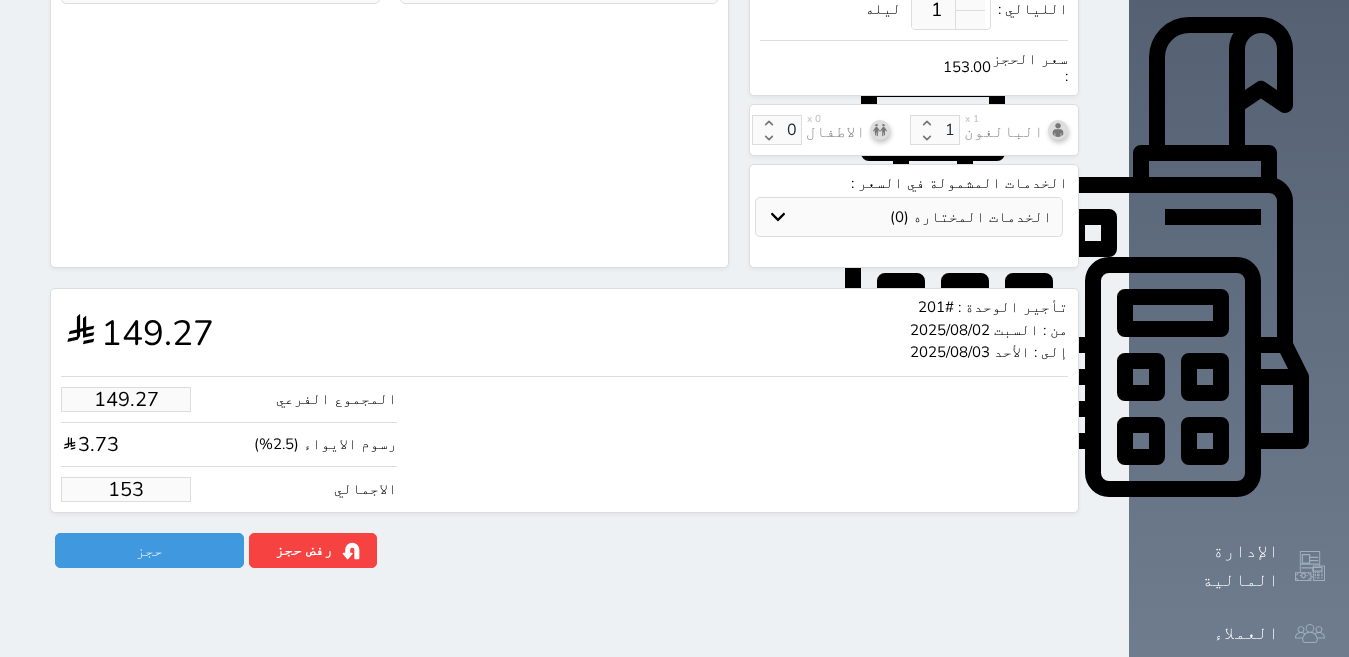 type on "14.63" 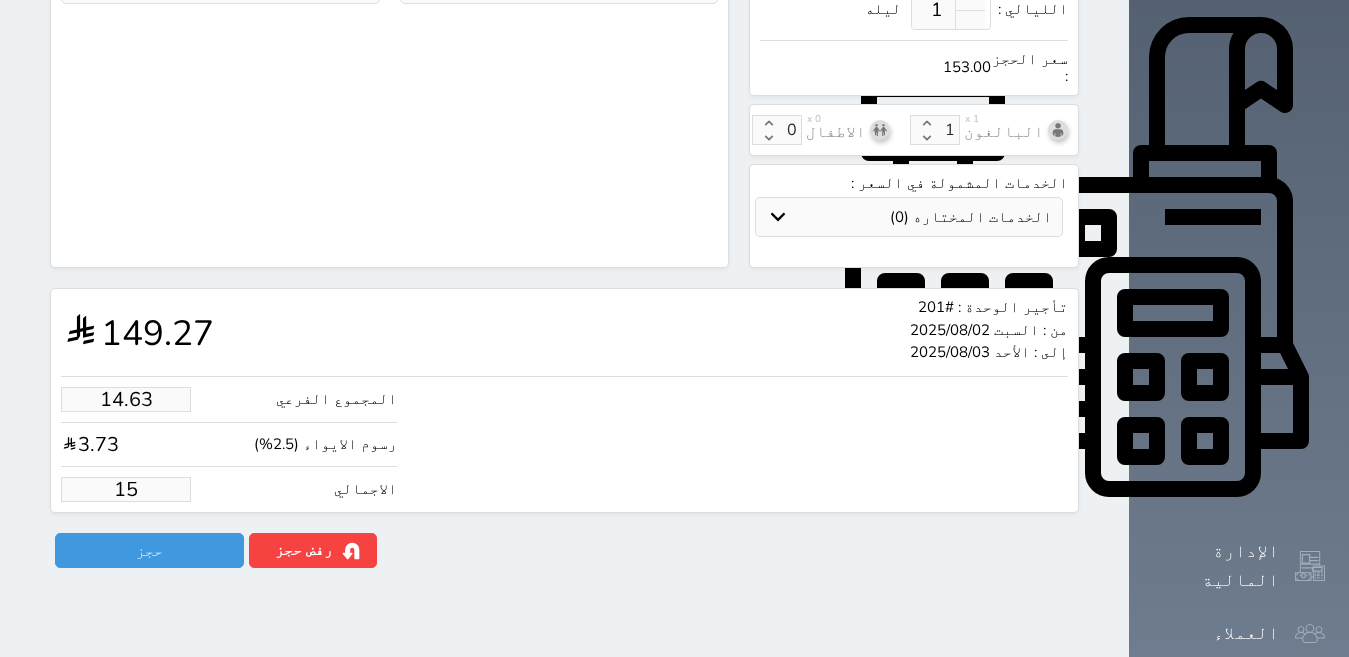 select 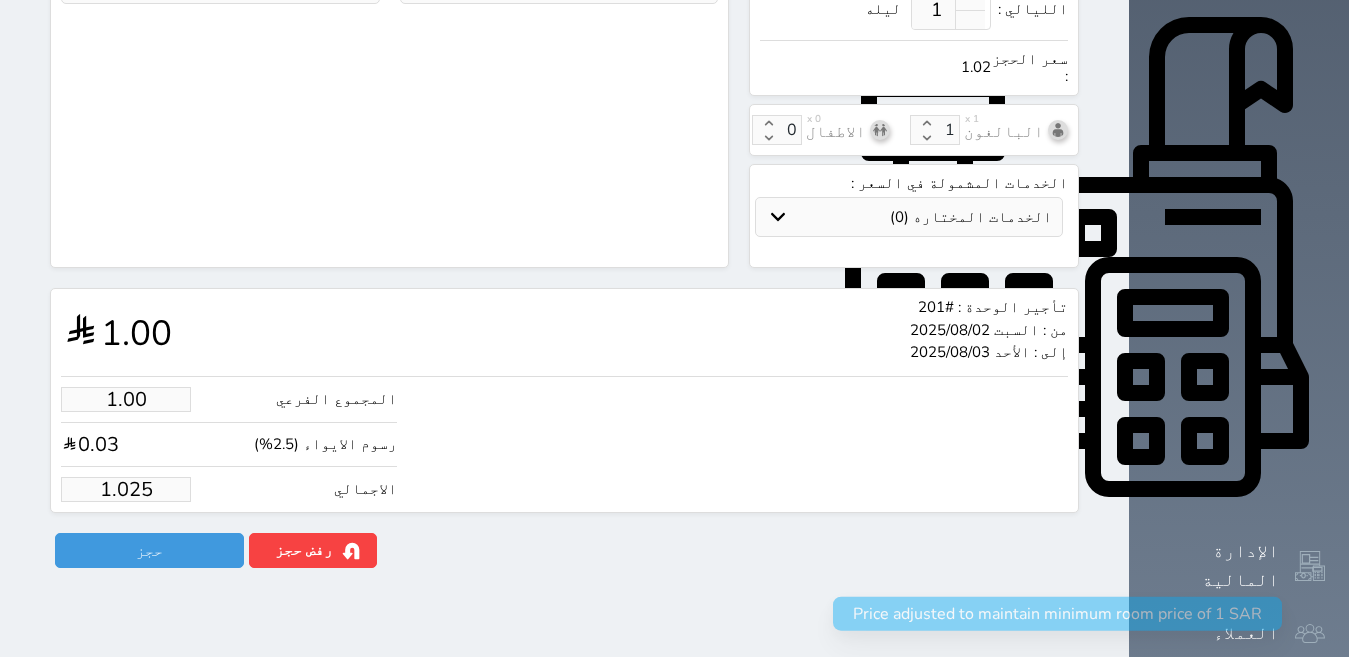 type on "1.02" 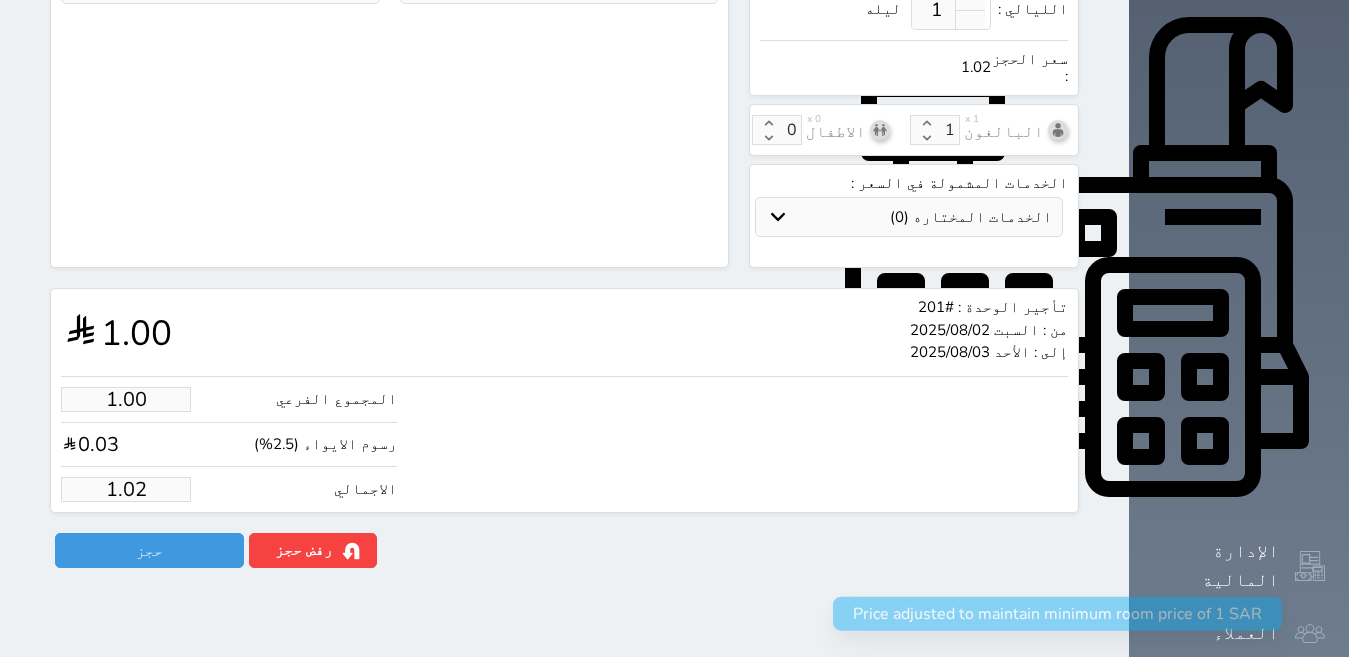 type on "1.0" 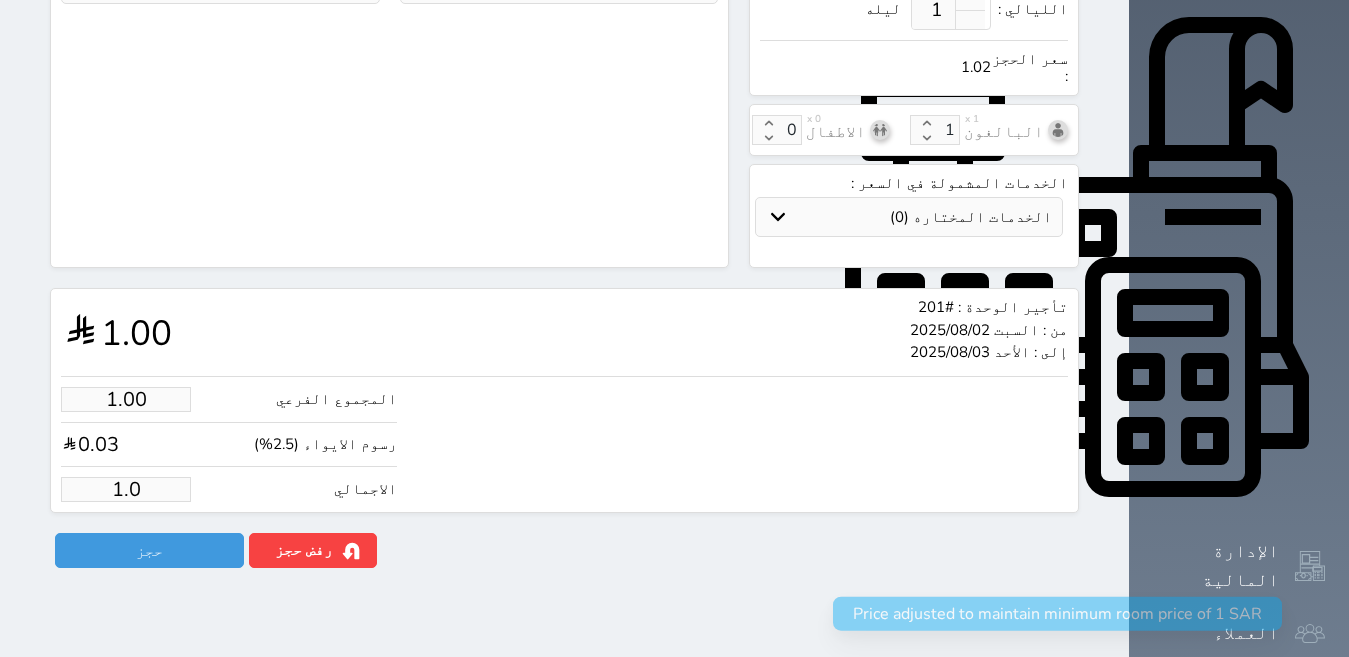 select 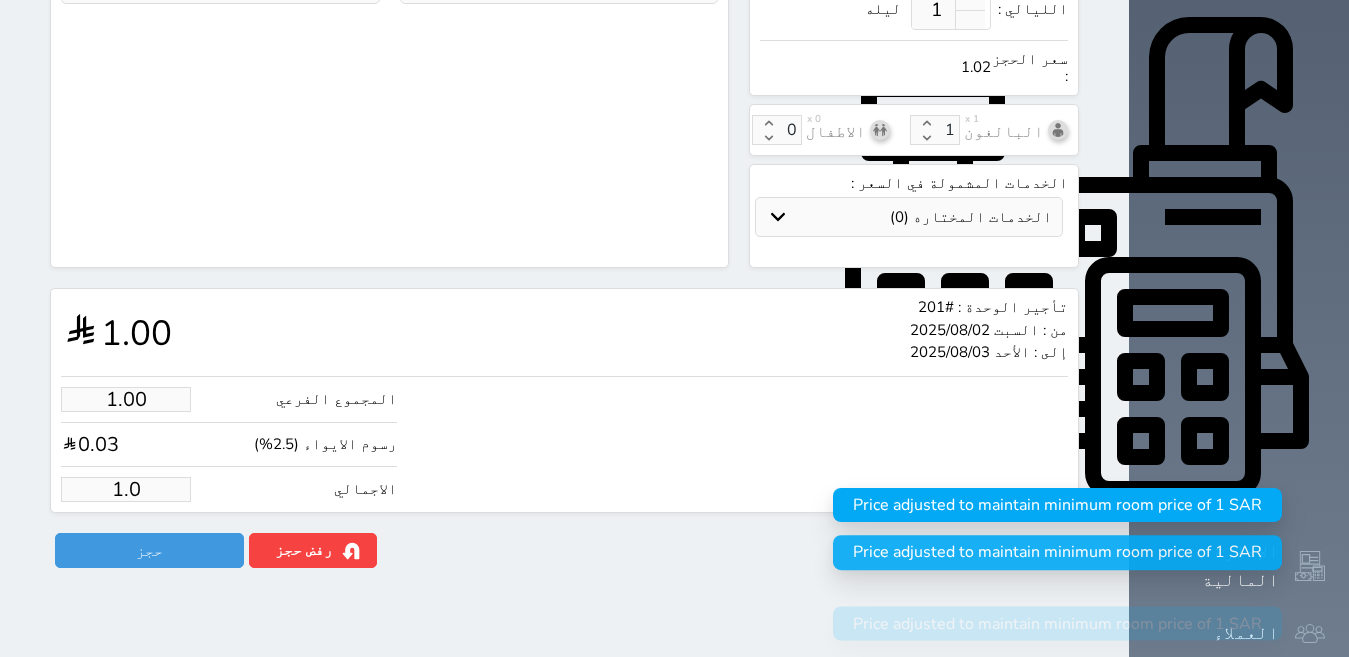 type on "1." 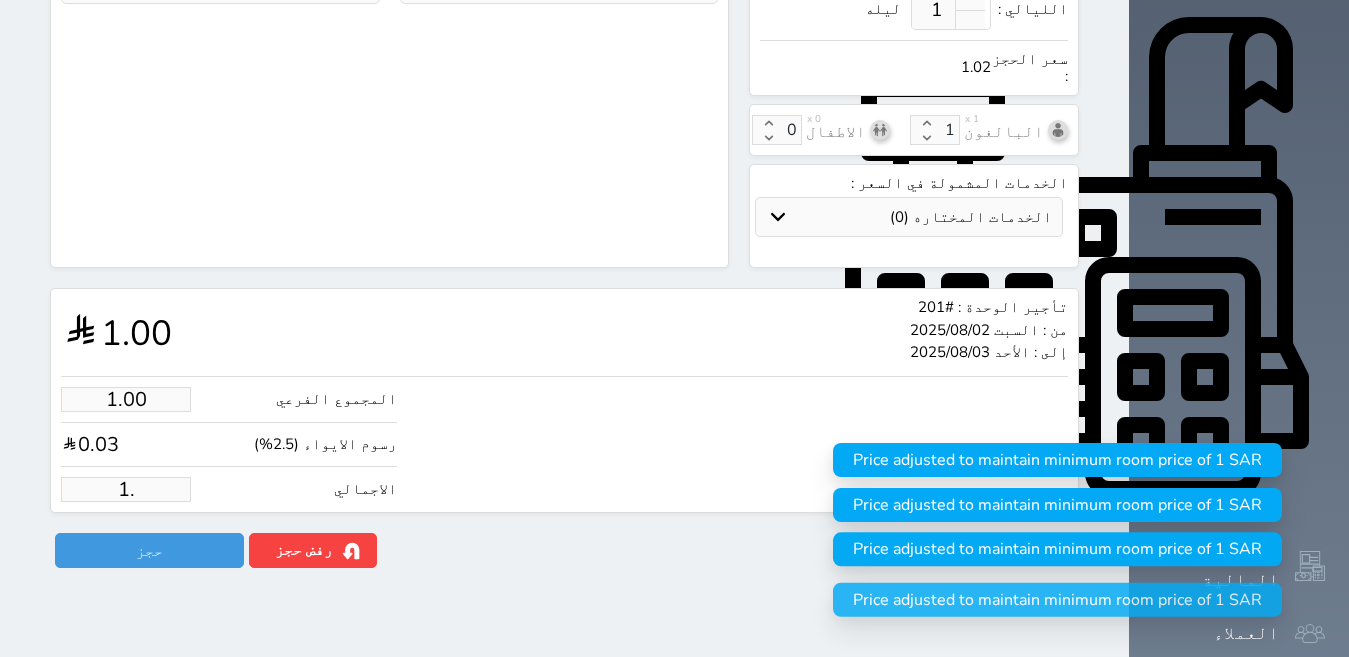 type on "1" 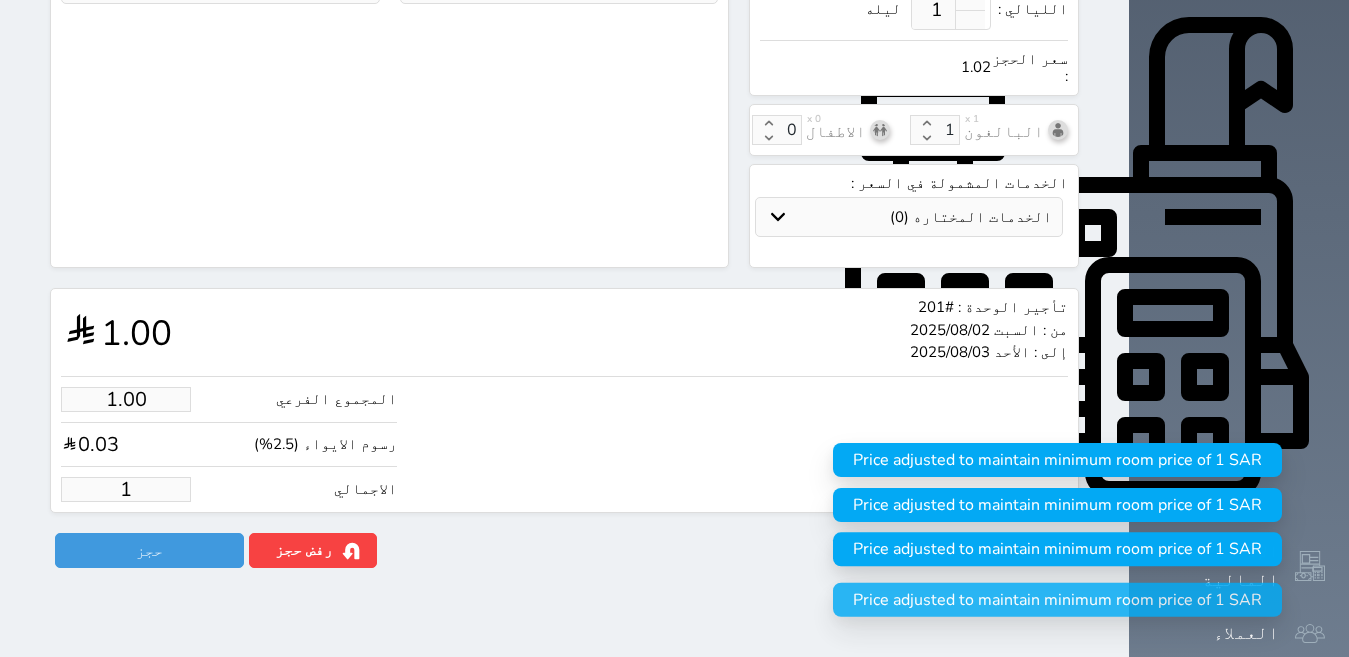 type 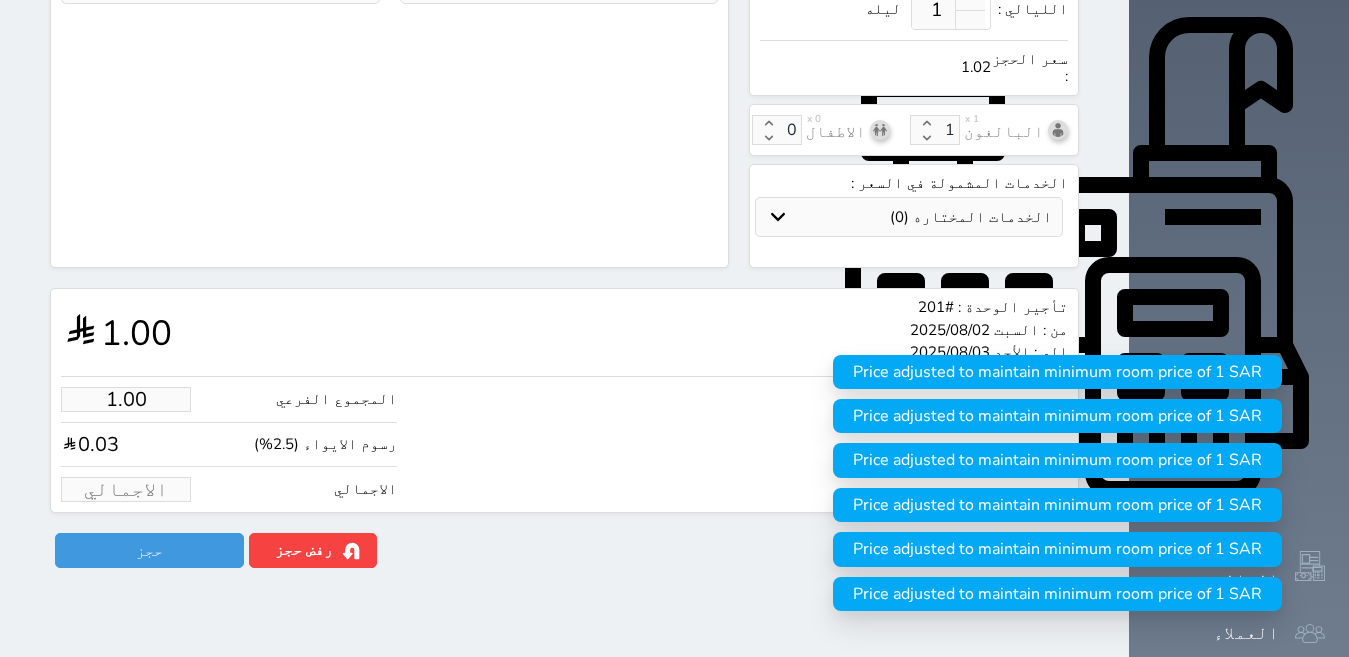 type on "1" 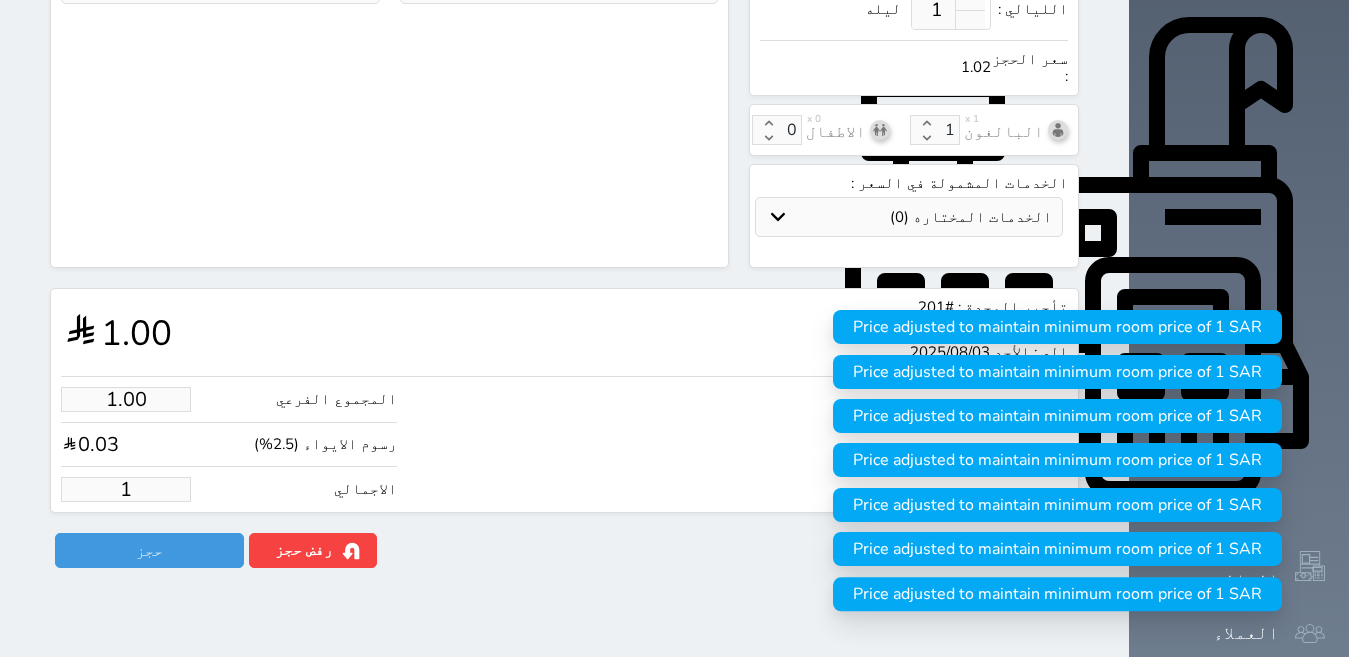 type on "9.76" 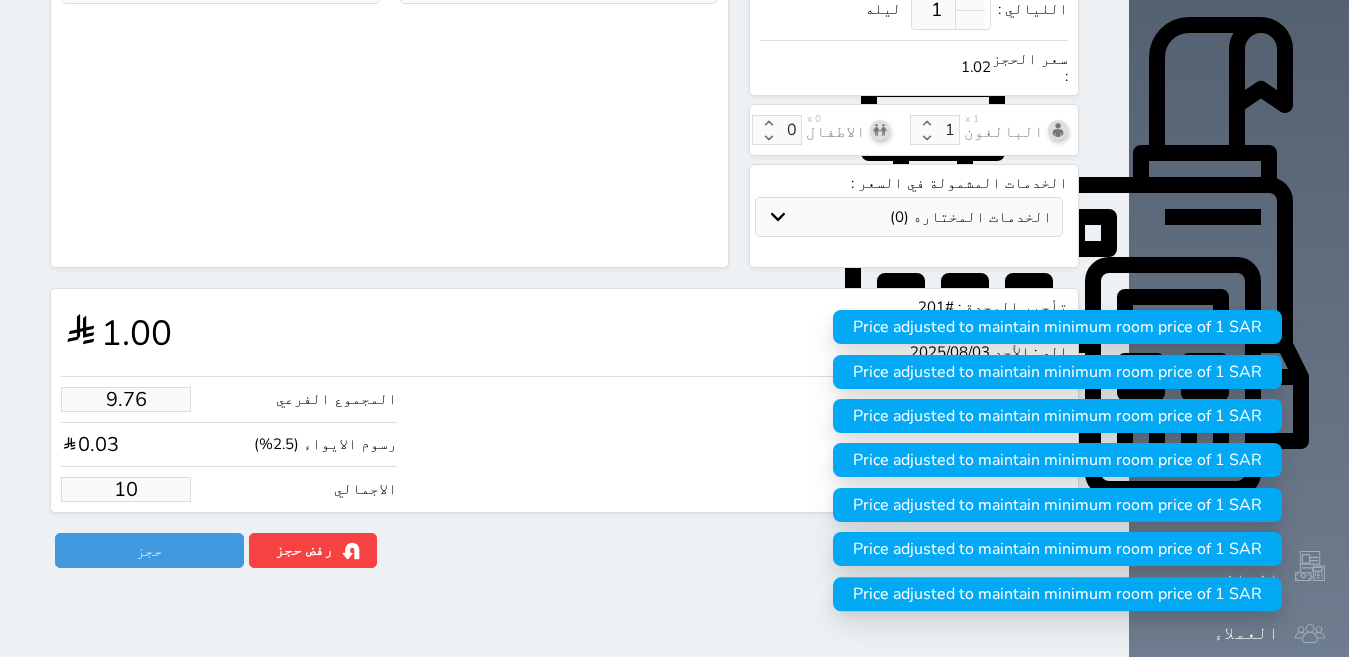type on "97.56" 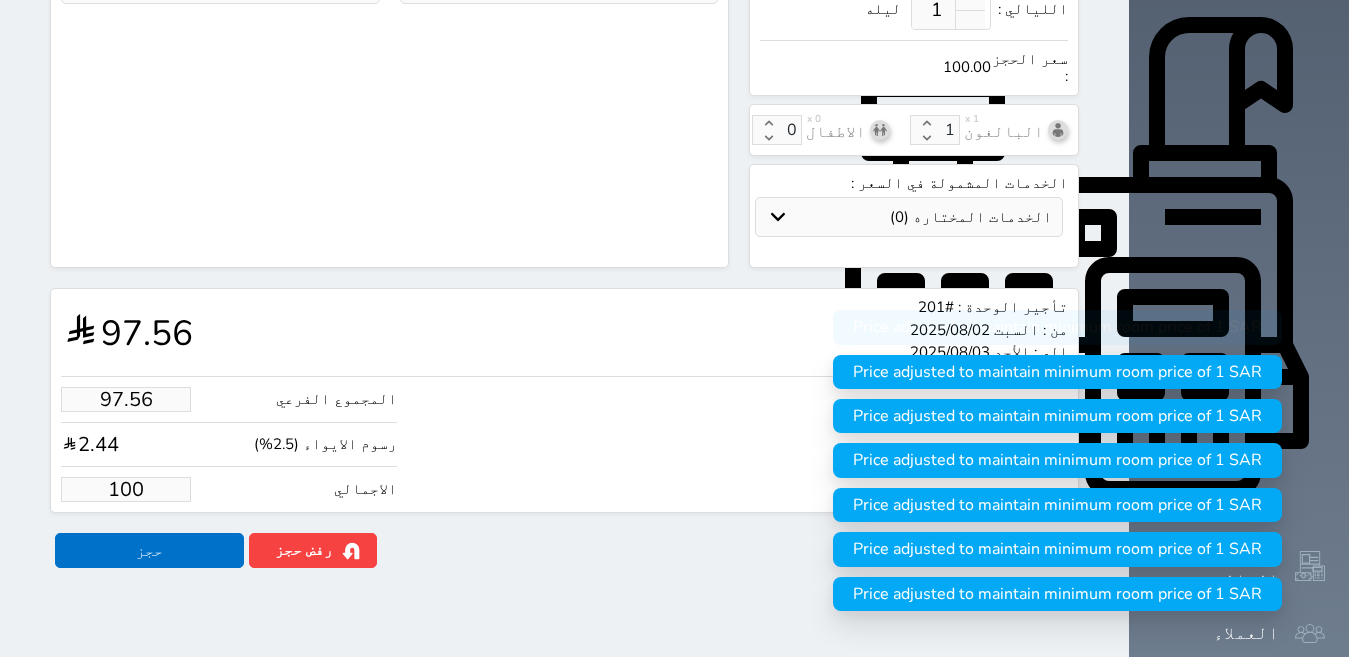 type on "100.00" 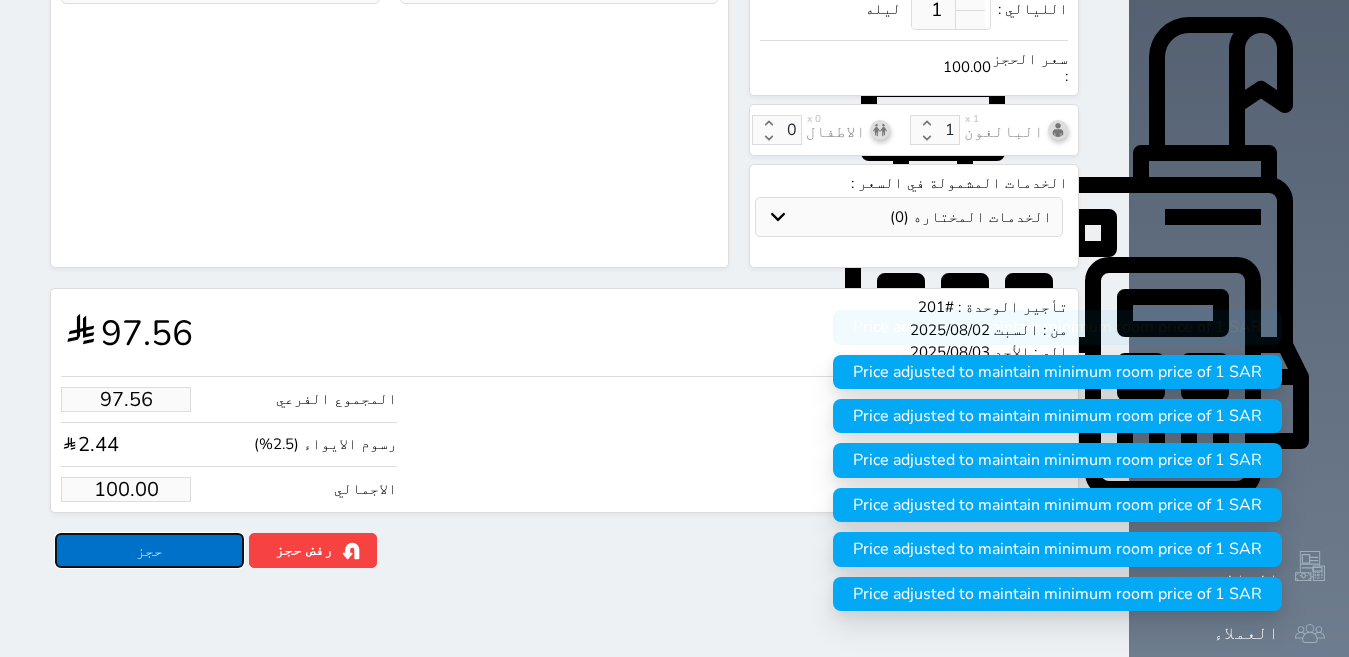 click on "حجز" at bounding box center [149, 550] 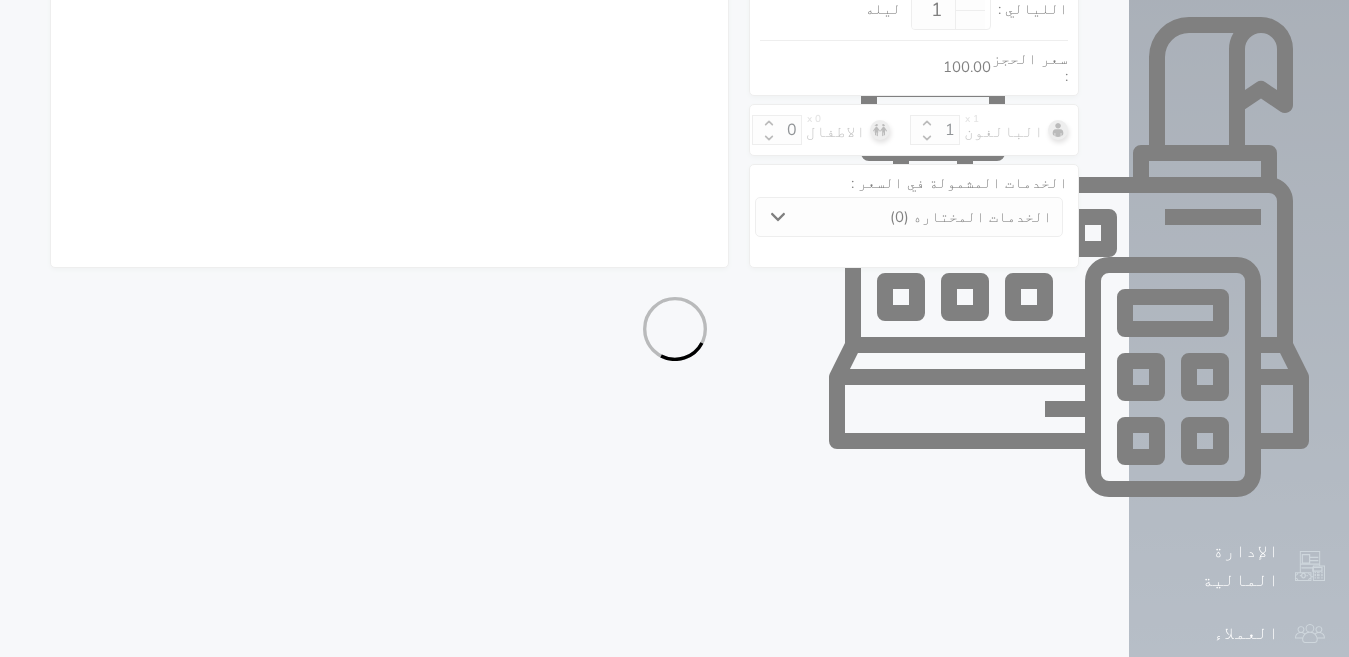 select on "4" 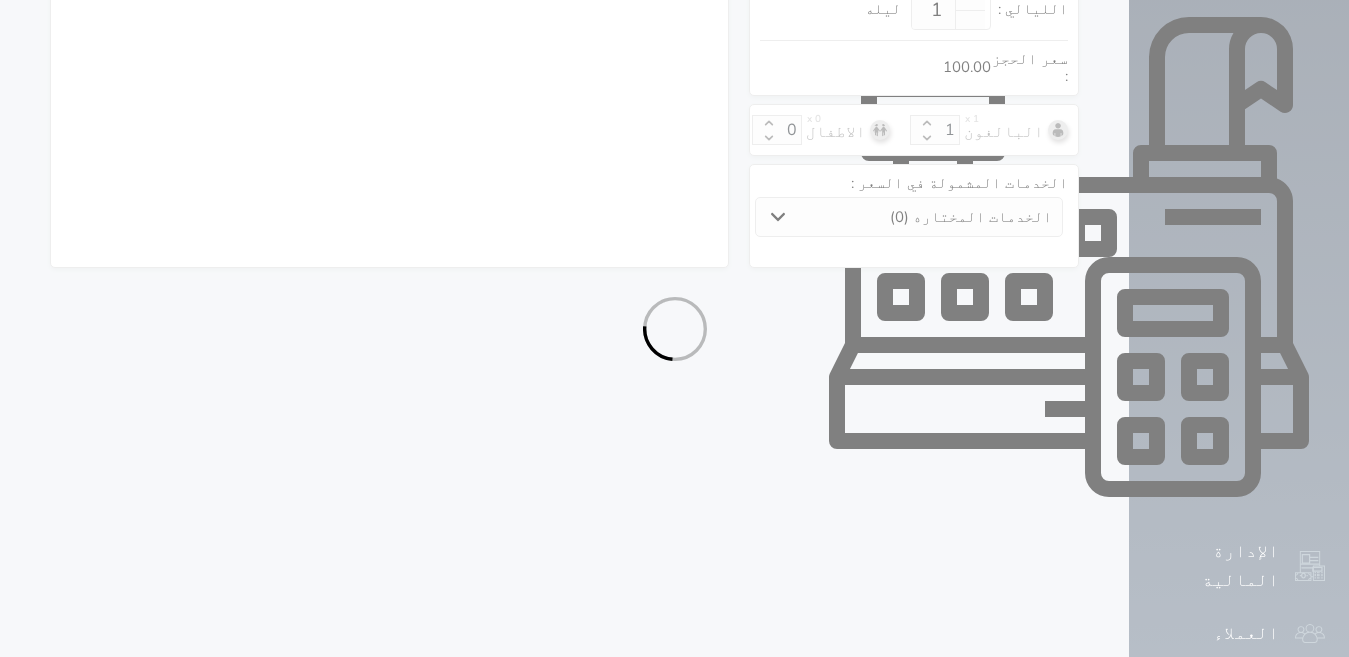 select on "7" 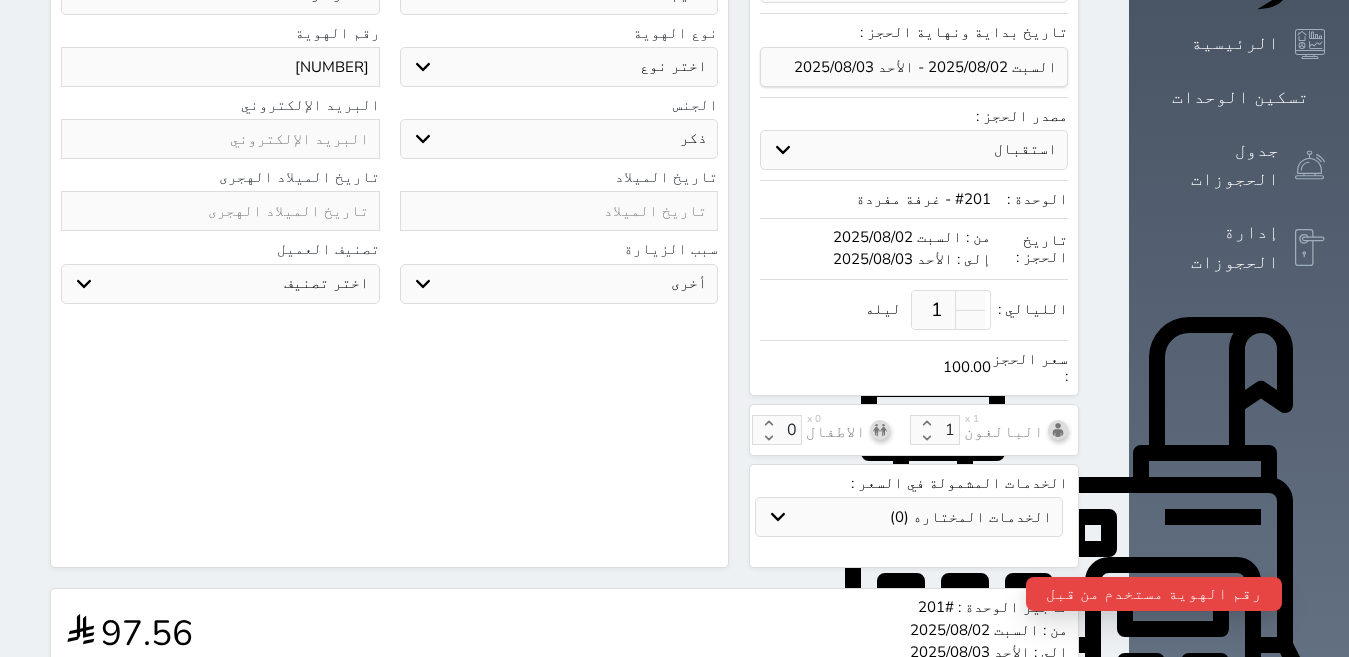 scroll, scrollTop: 52, scrollLeft: 0, axis: vertical 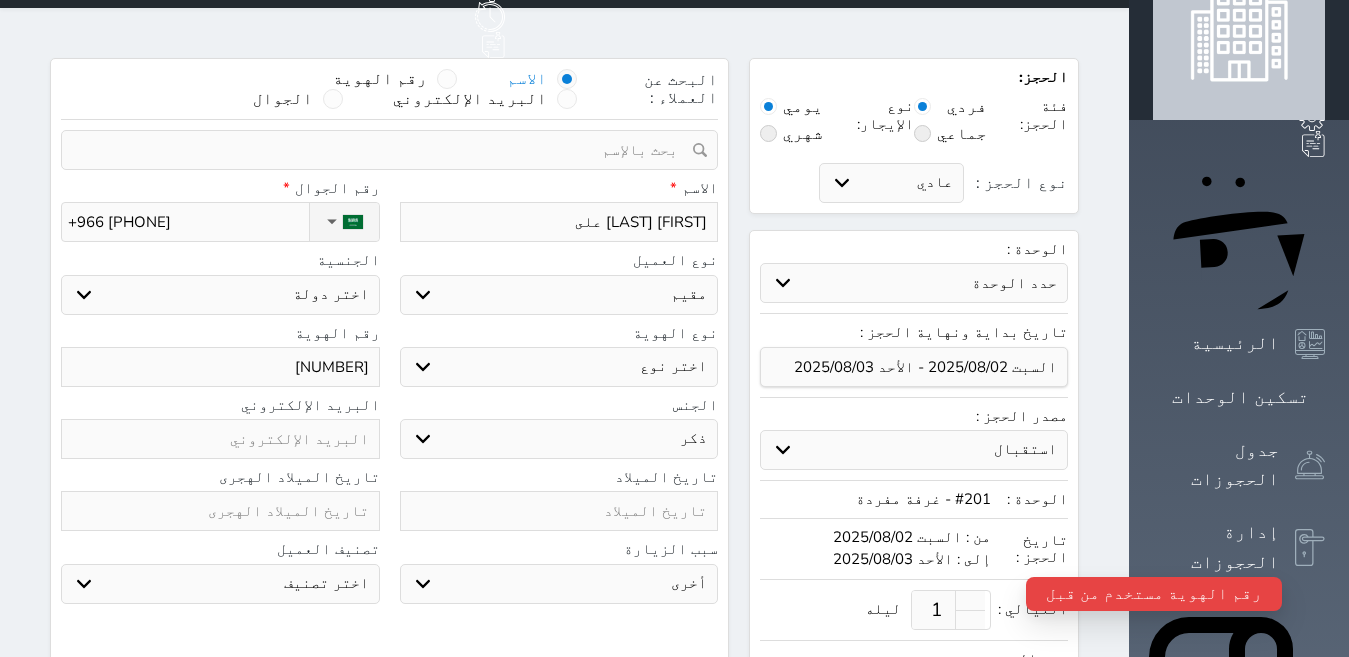 click on "[NUMBER]" at bounding box center [220, 367] 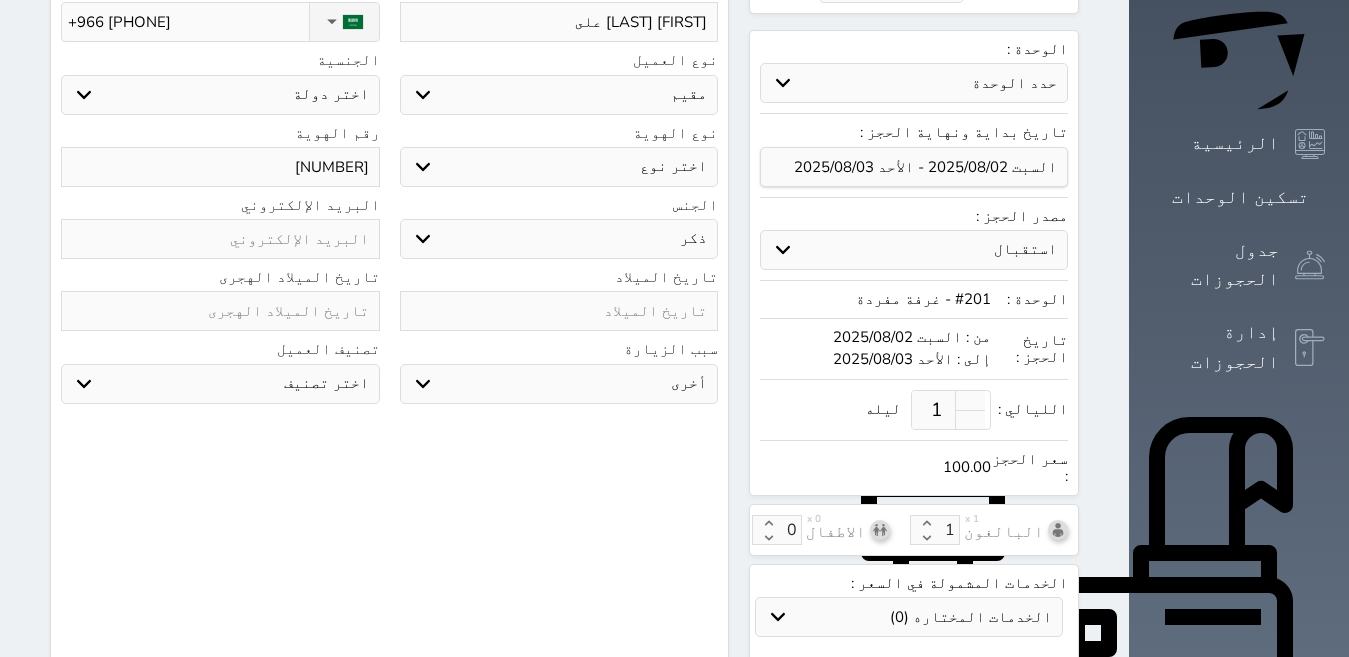 scroll, scrollTop: 552, scrollLeft: 0, axis: vertical 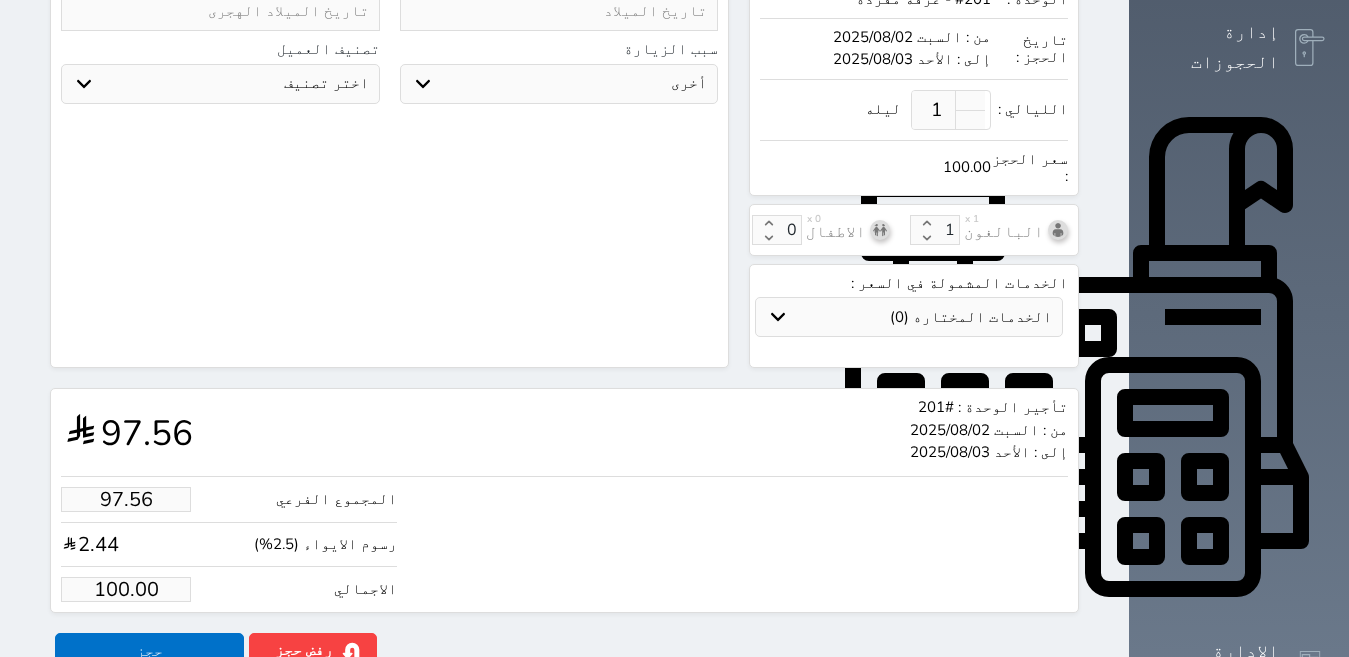 type on "[NUMBER]" 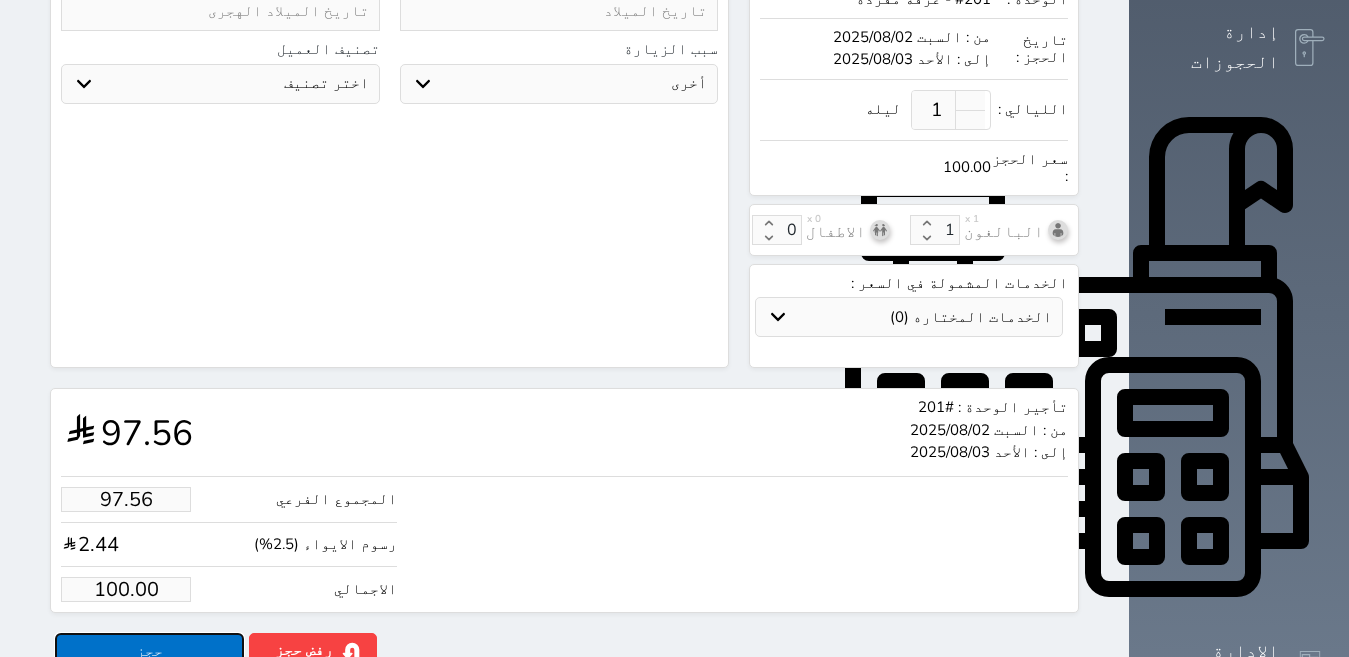 click on "حجز" at bounding box center (149, 650) 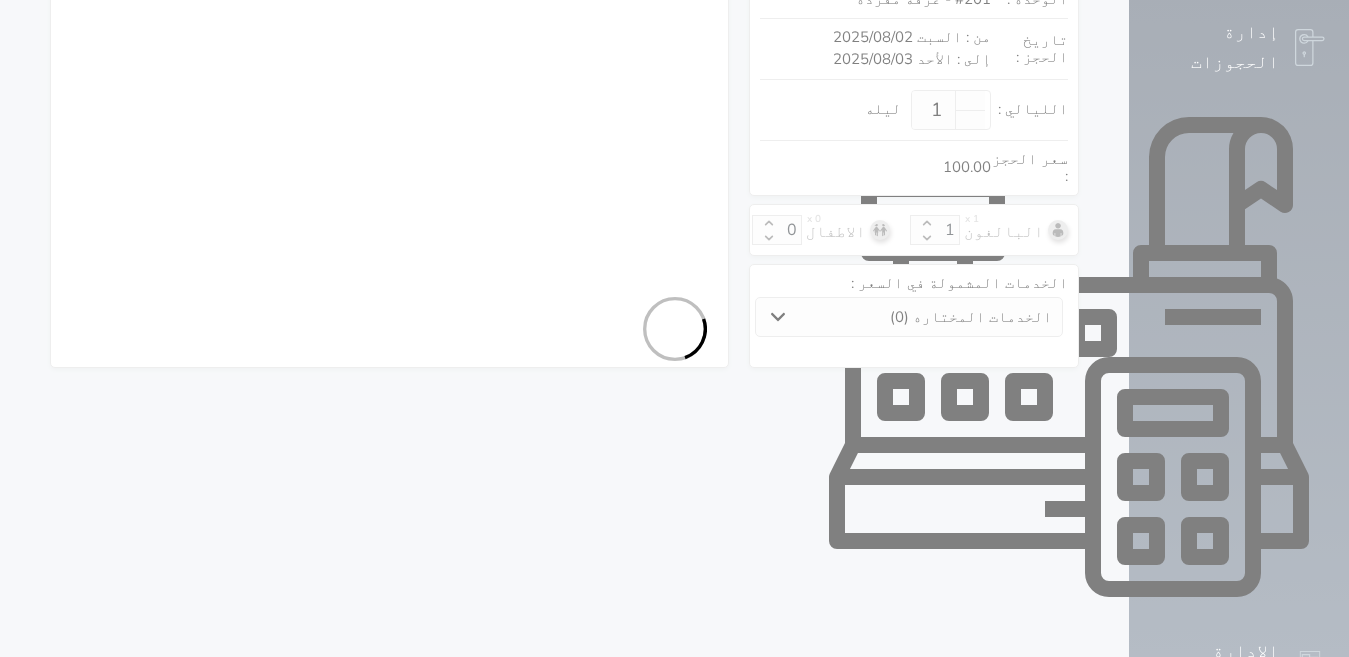 select on "4" 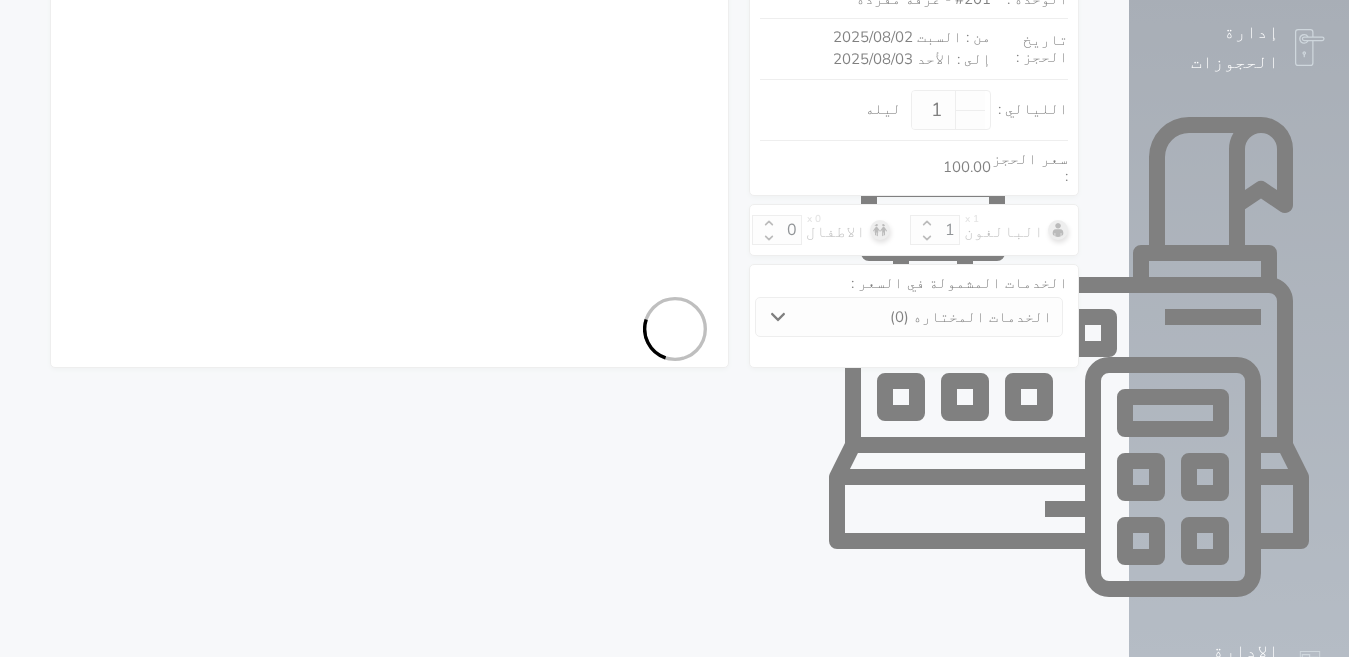 select on "7" 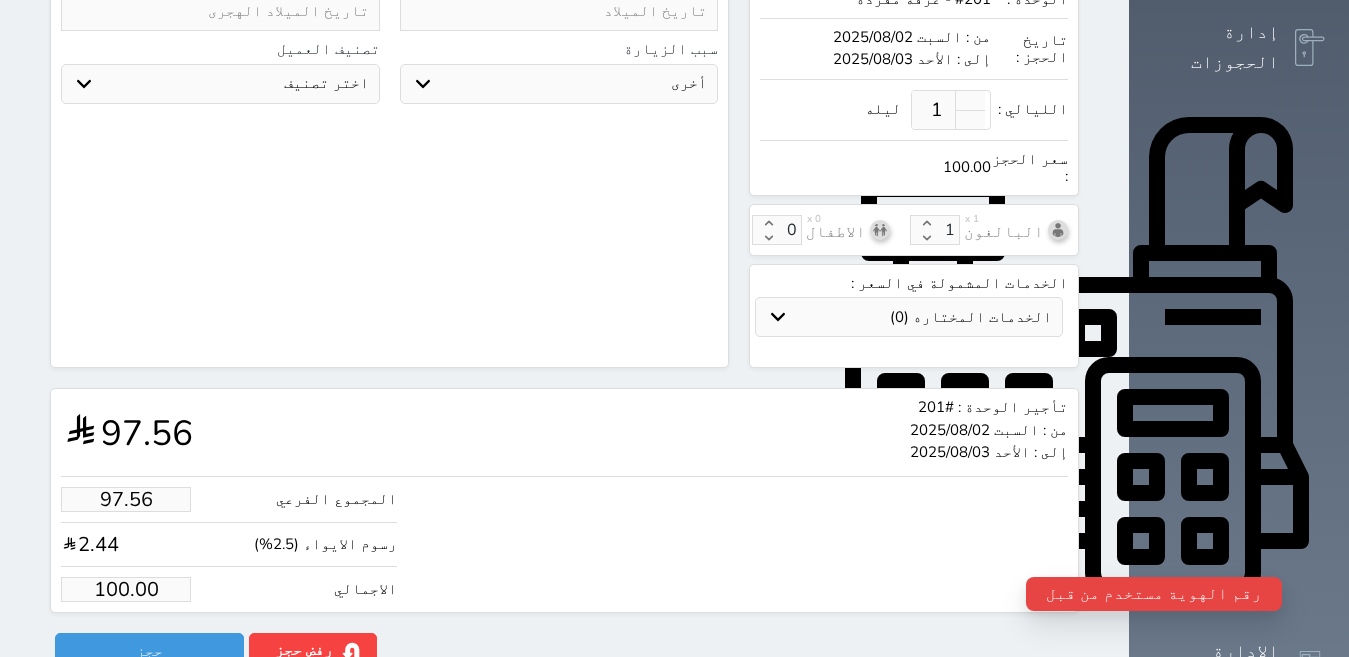 scroll, scrollTop: 252, scrollLeft: 0, axis: vertical 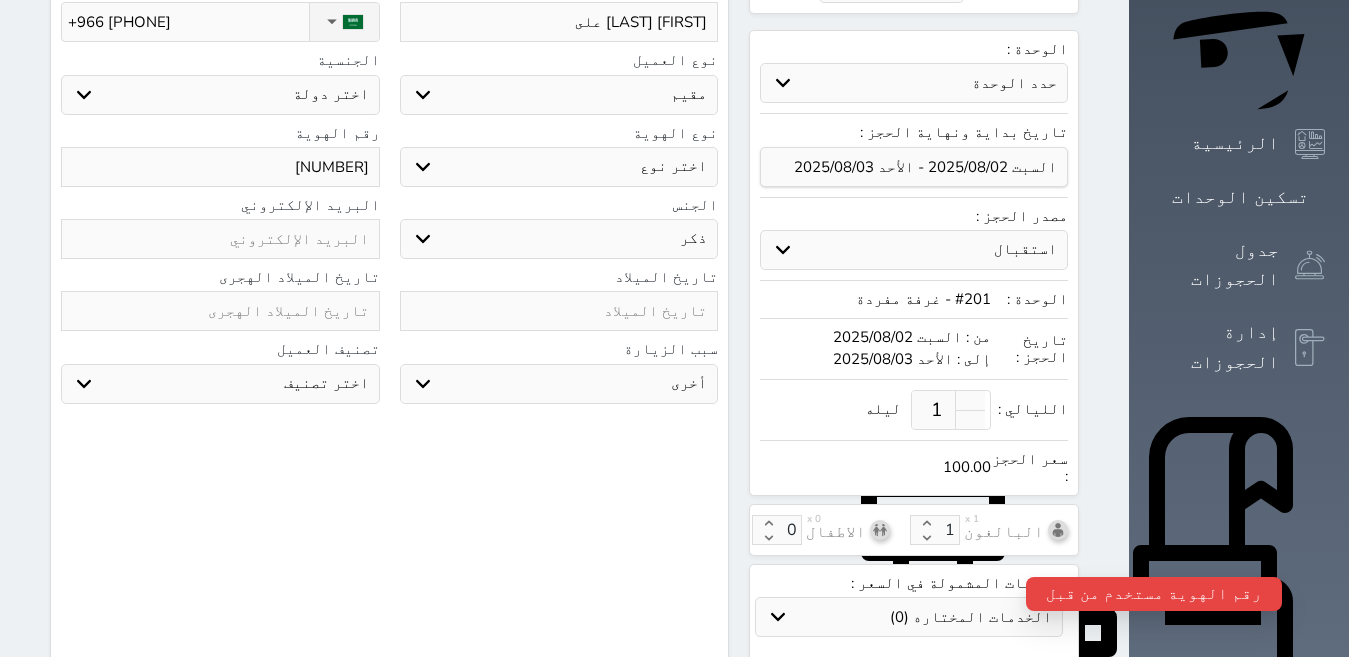 click on "[NUMBER]" at bounding box center [220, 167] 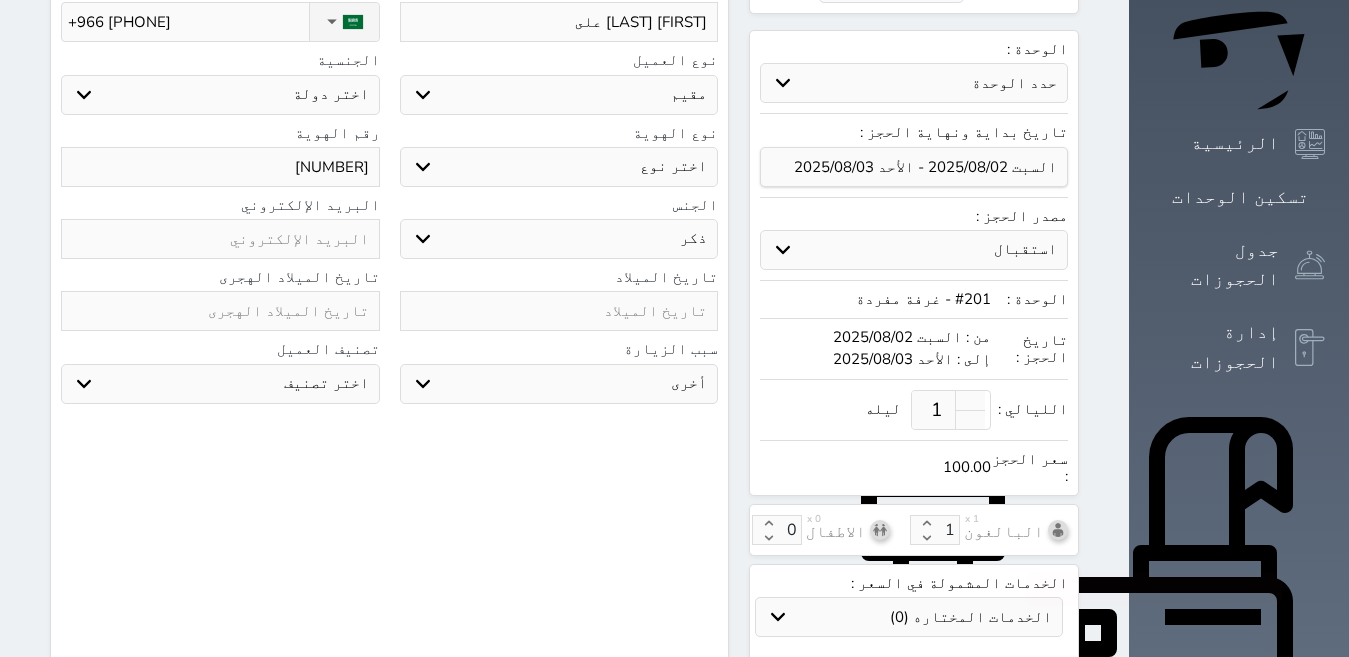select 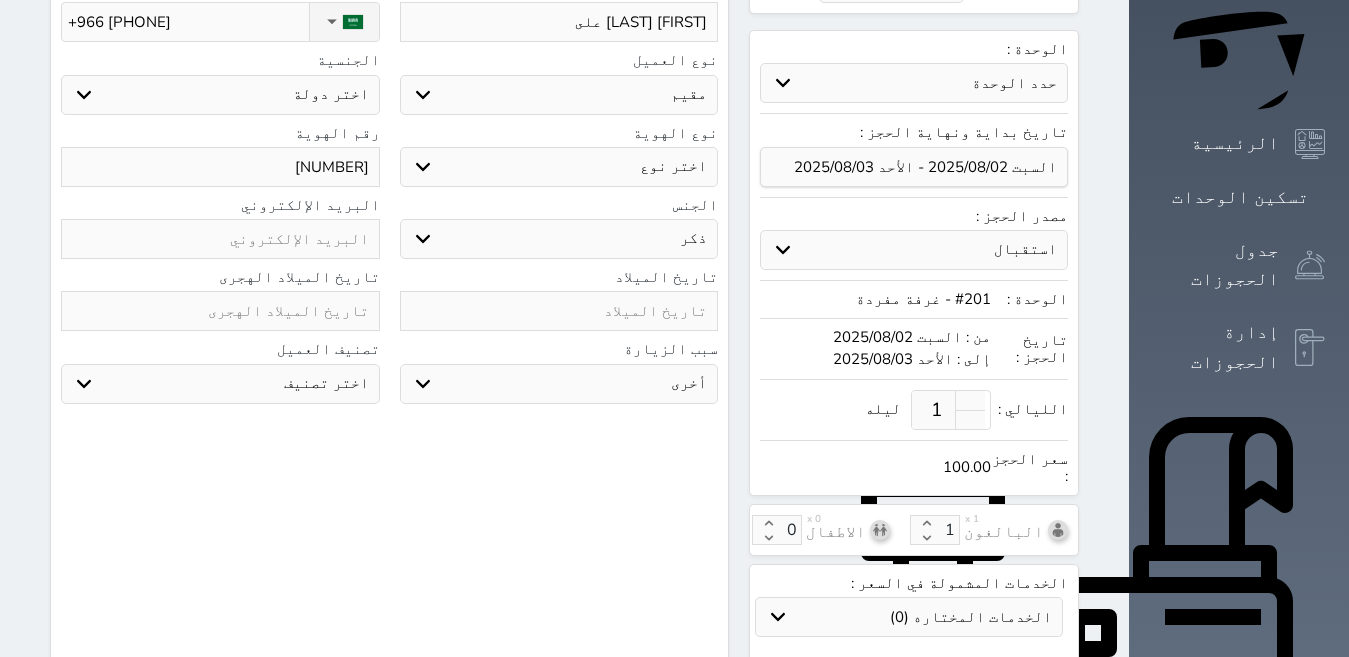 scroll, scrollTop: 652, scrollLeft: 0, axis: vertical 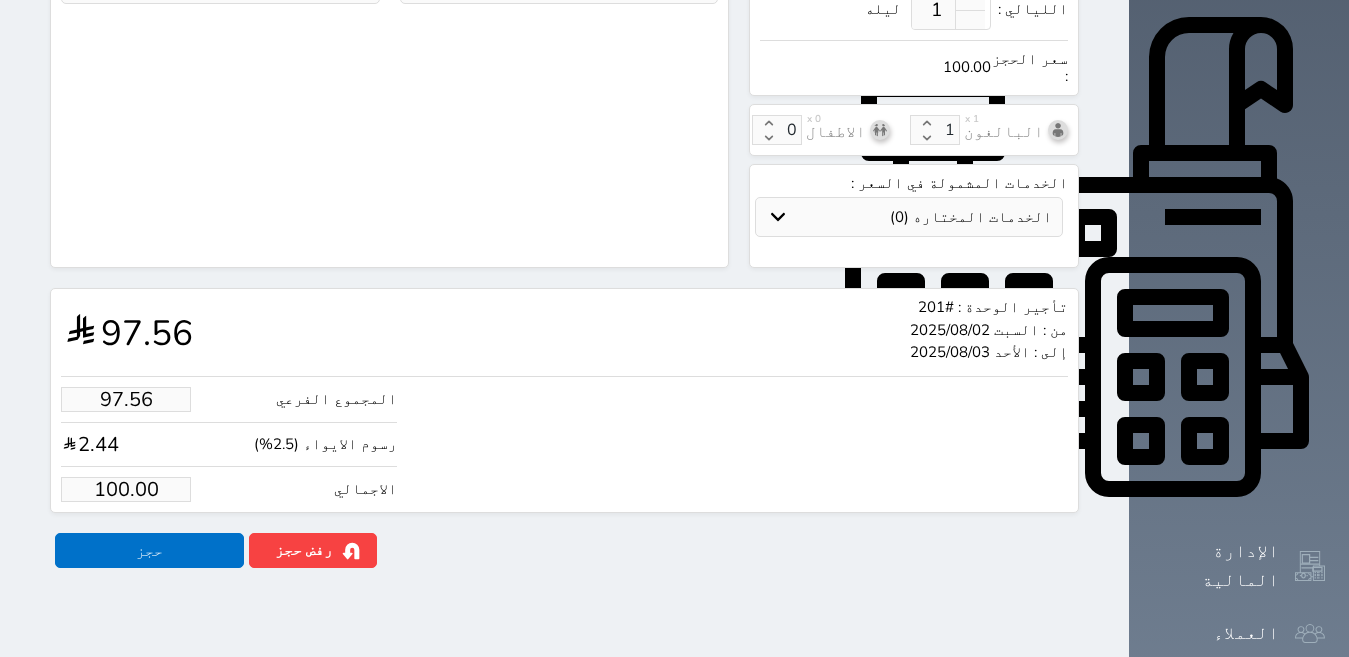 type on "[NUMBER]" 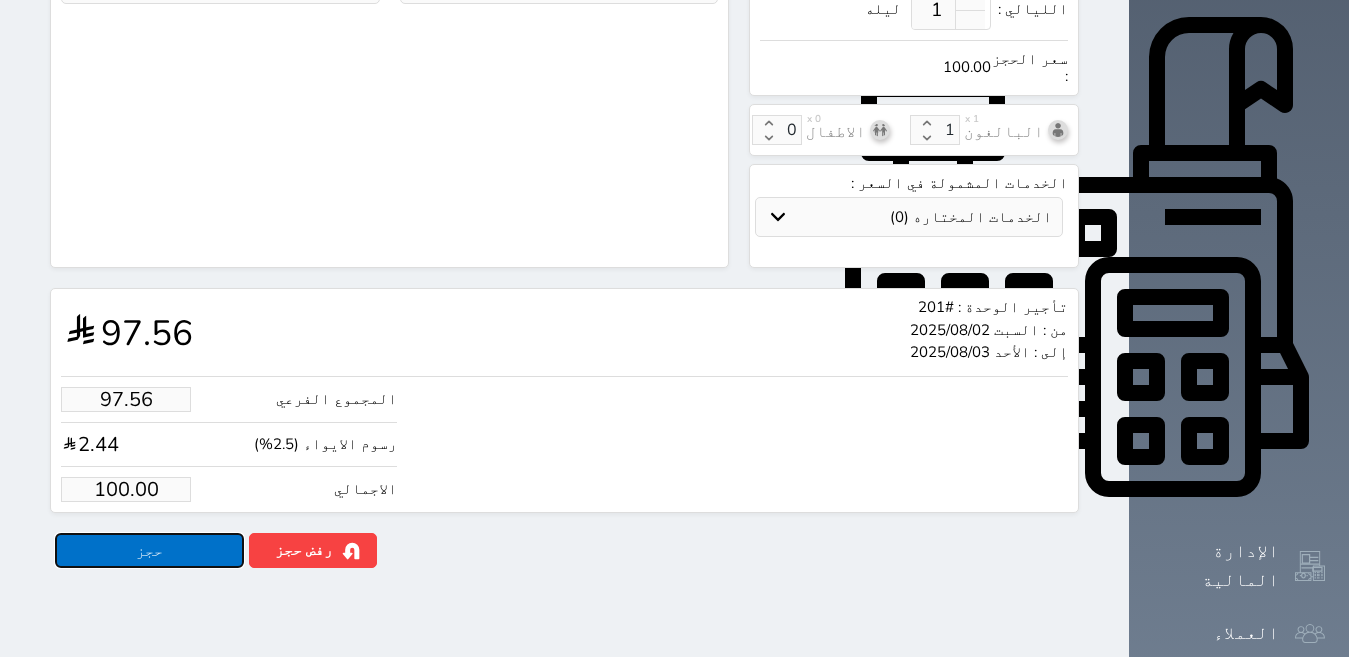 click on "حجز" at bounding box center [149, 550] 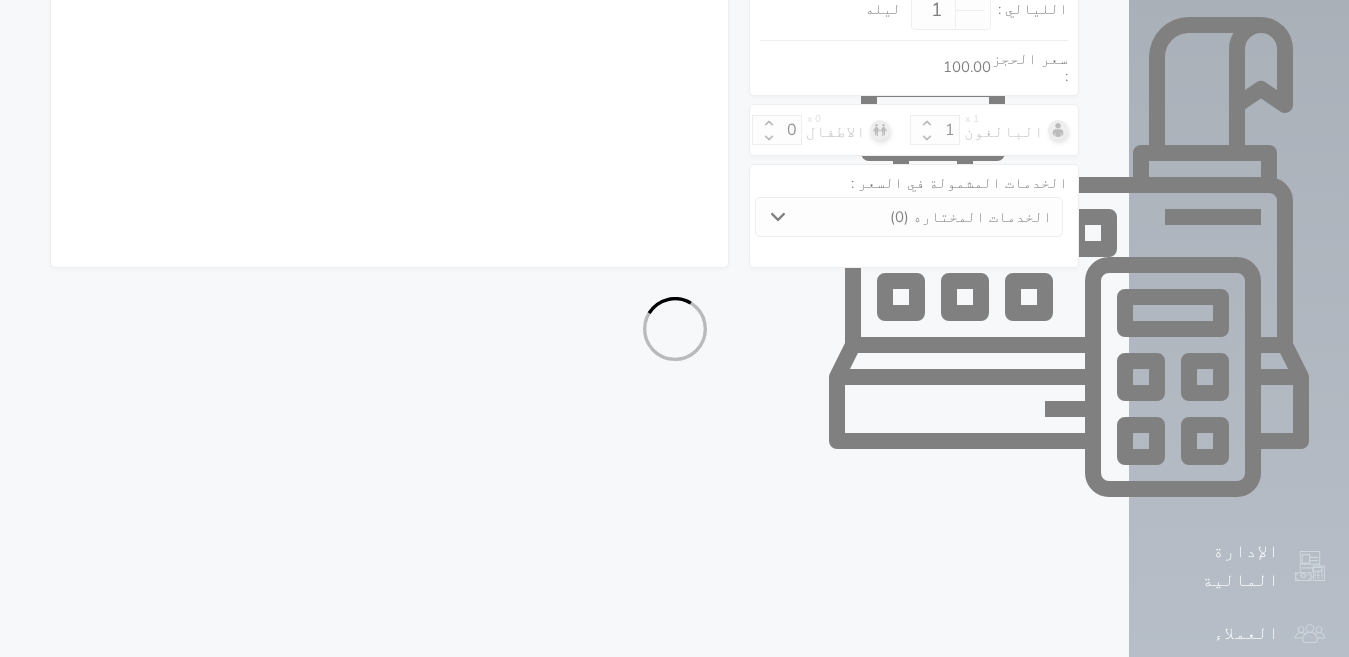 select on "4" 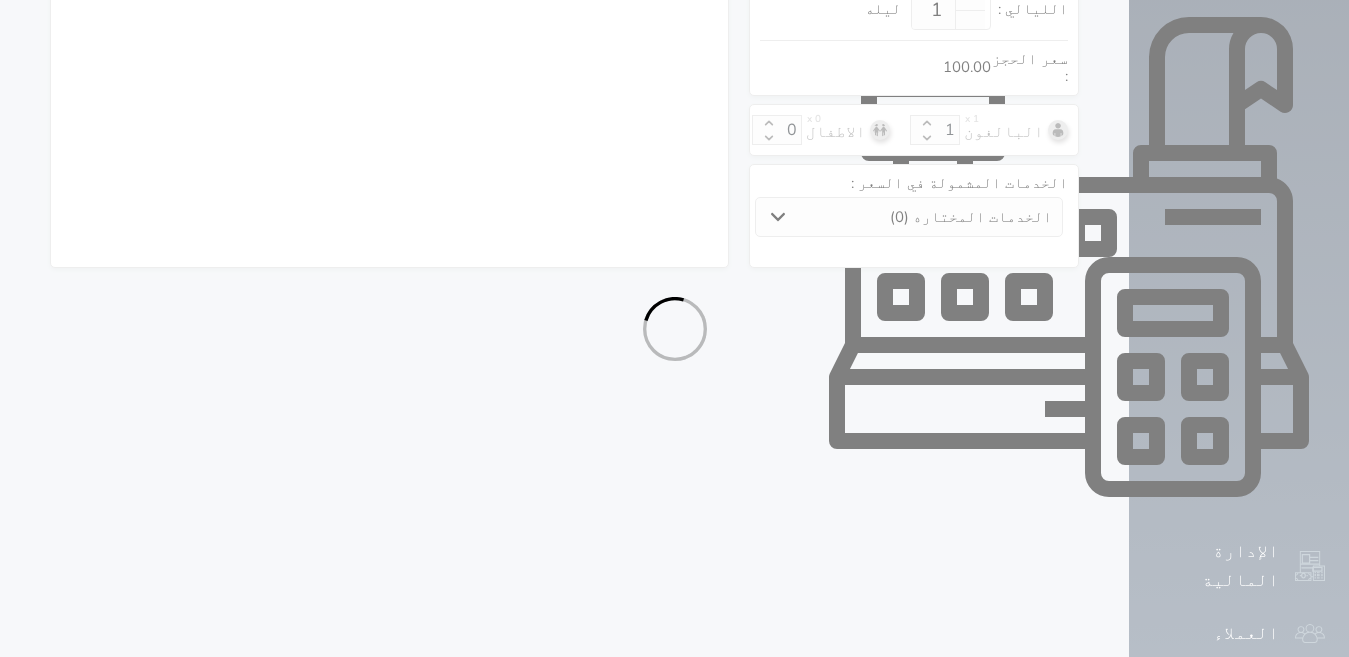 select on "7" 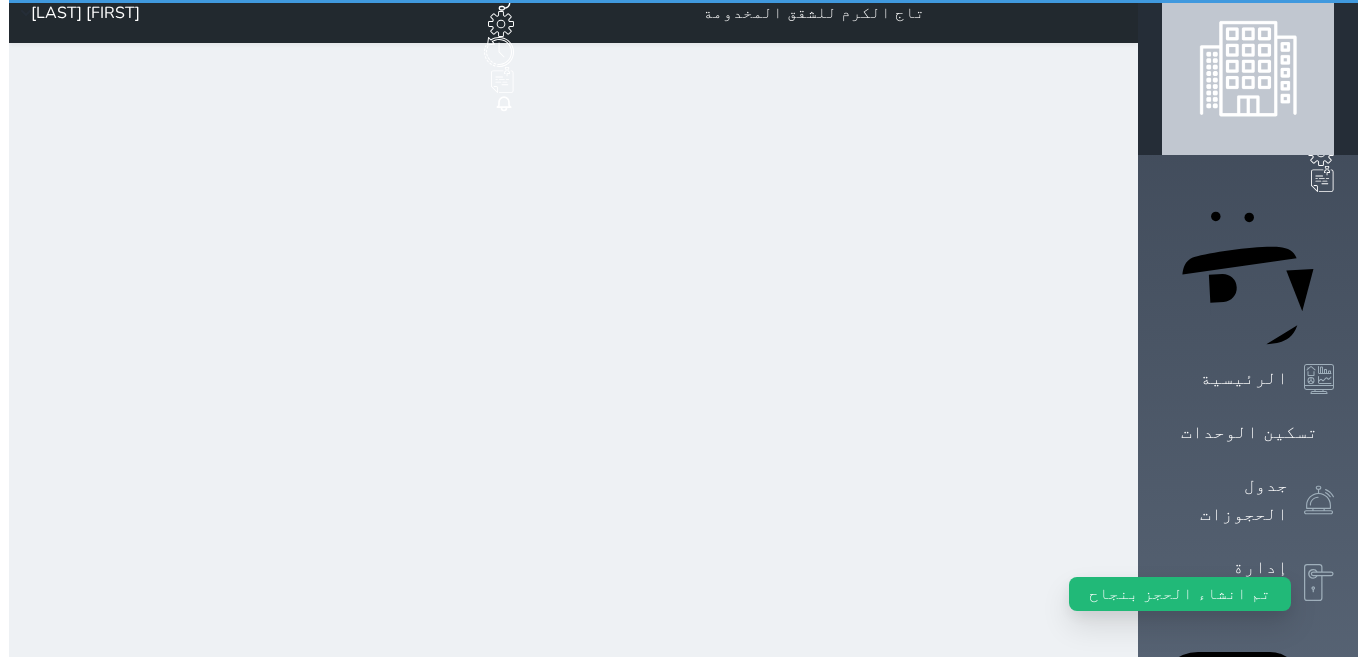 scroll, scrollTop: 0, scrollLeft: 0, axis: both 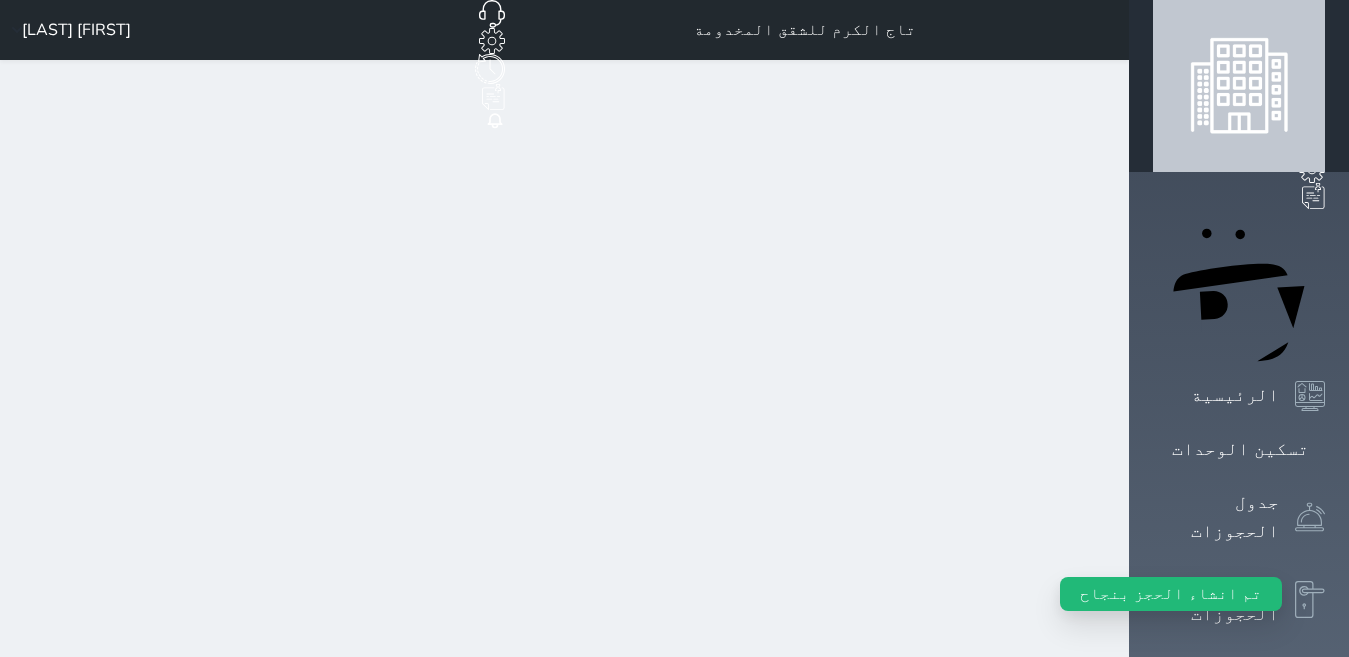 select on "4" 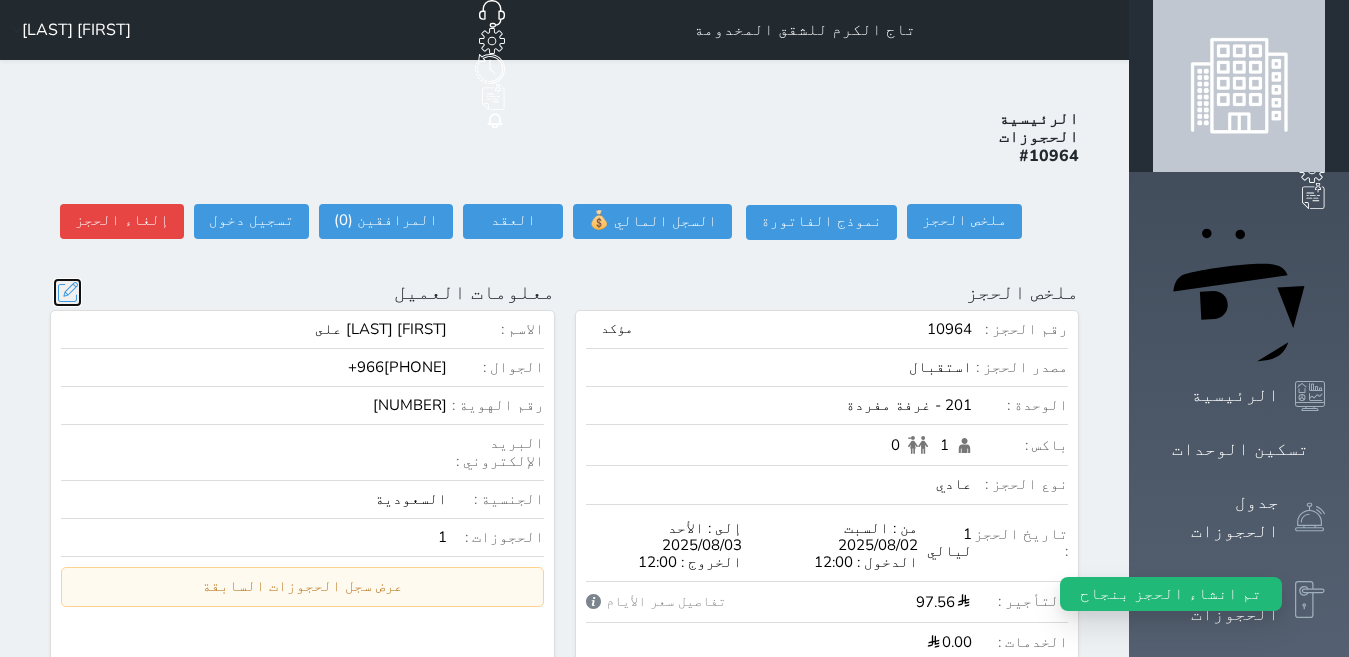 click at bounding box center (67, 292) 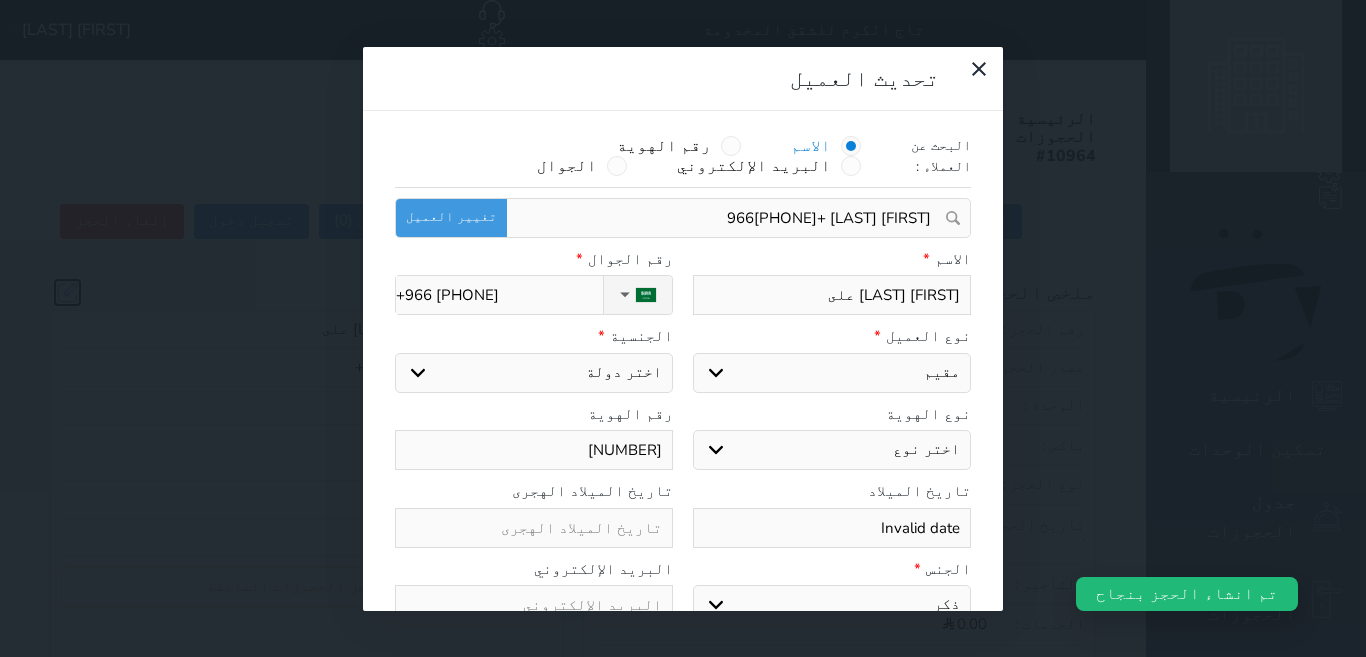 select 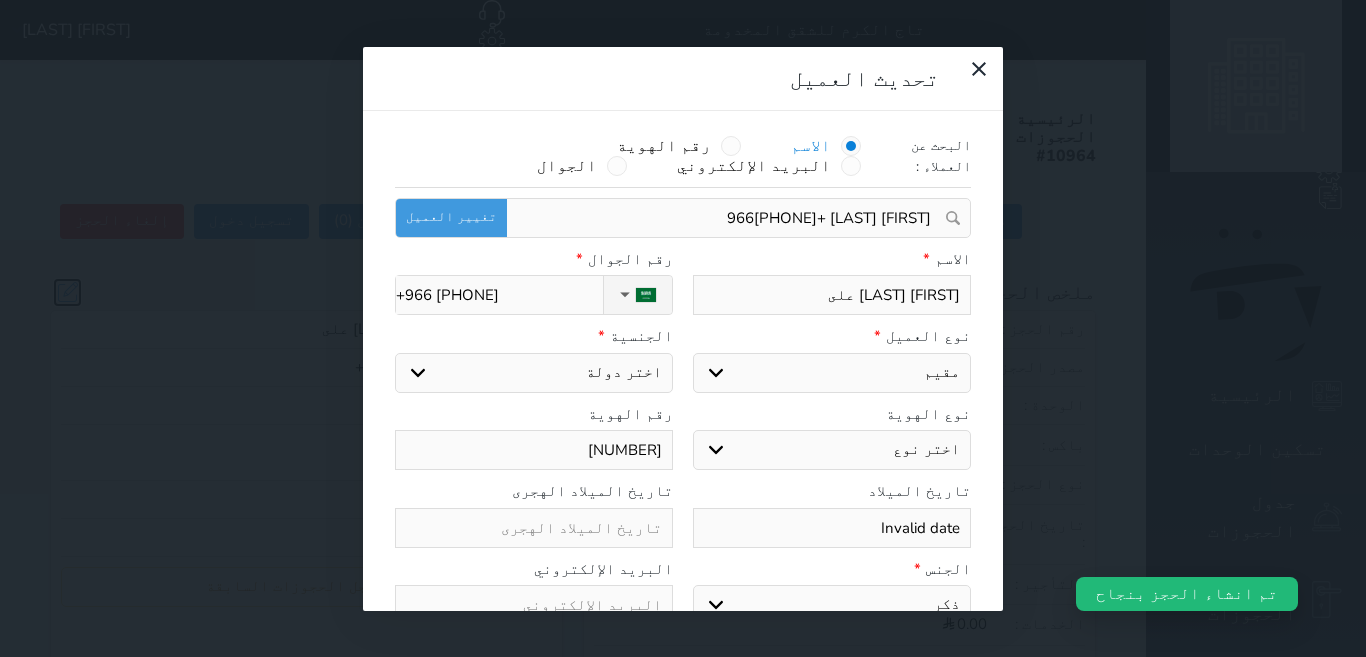 select 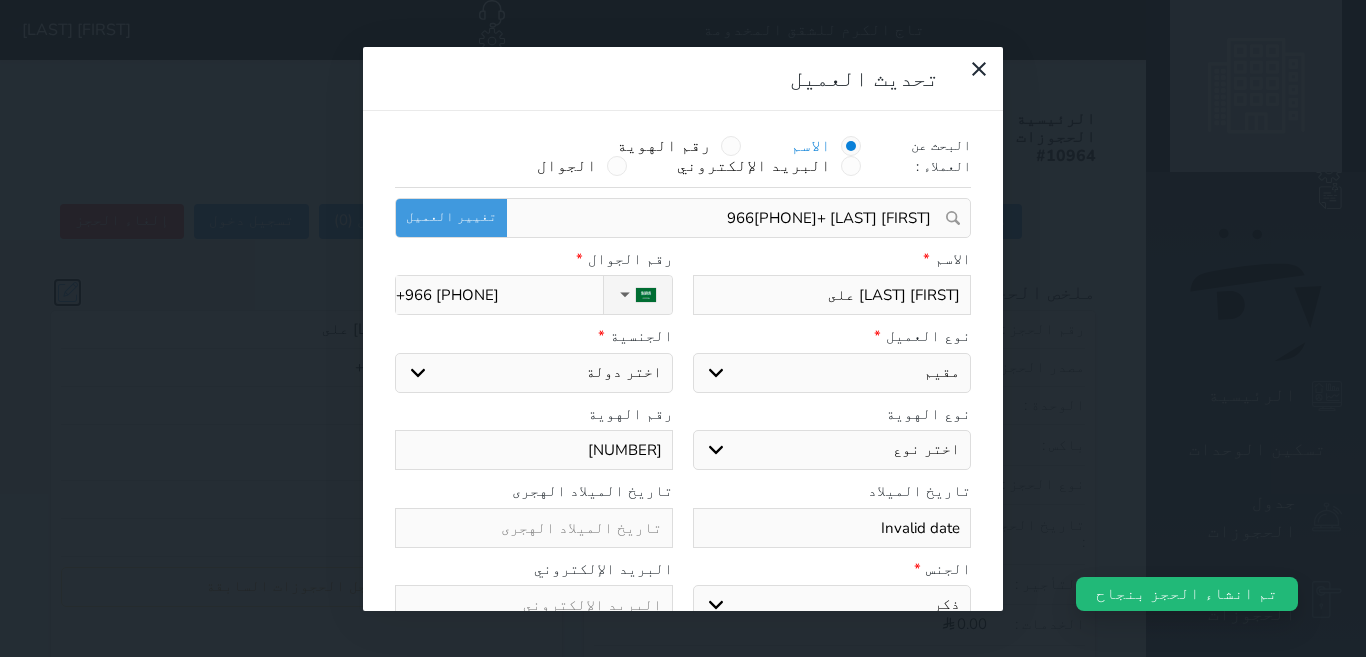 select 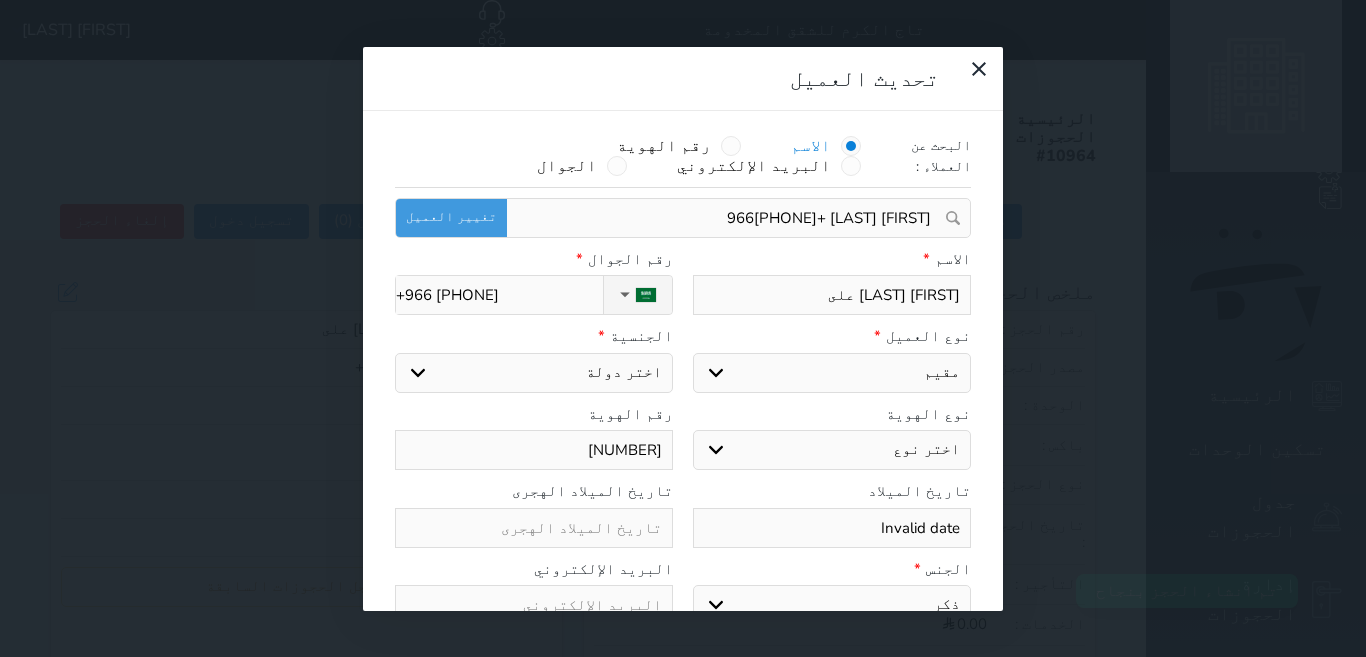click on "[NUMBER]" at bounding box center (534, 450) 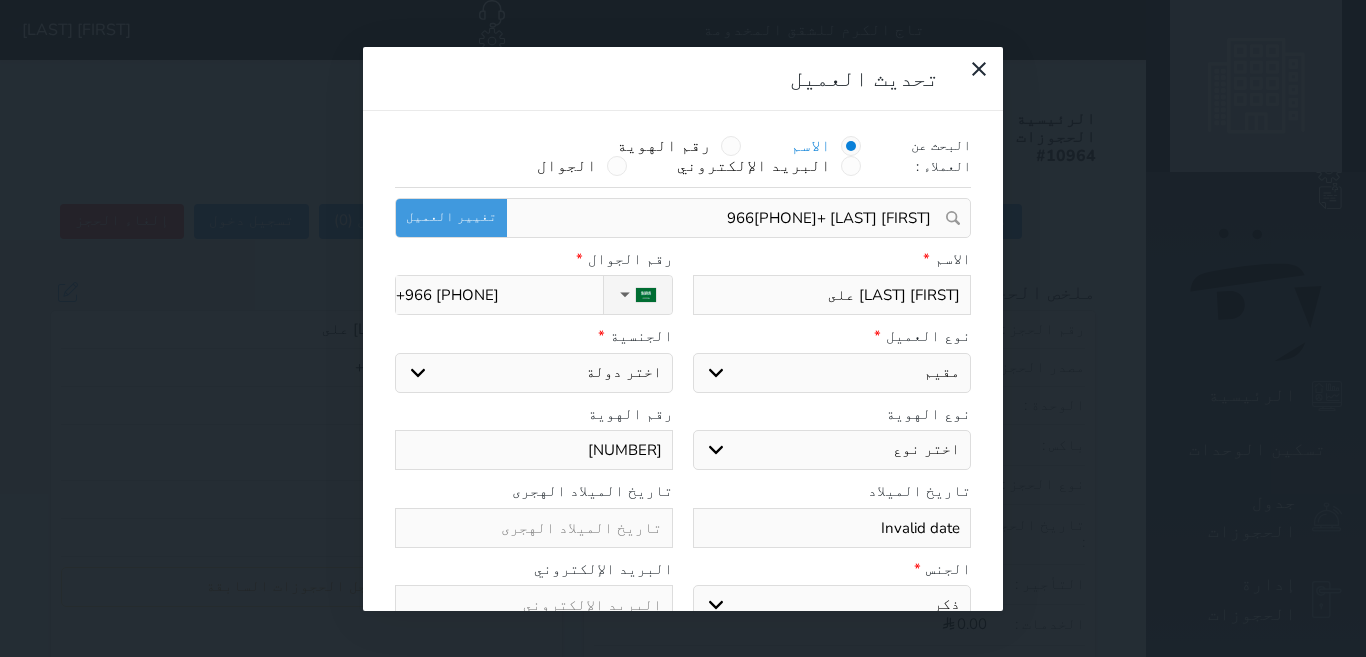 select 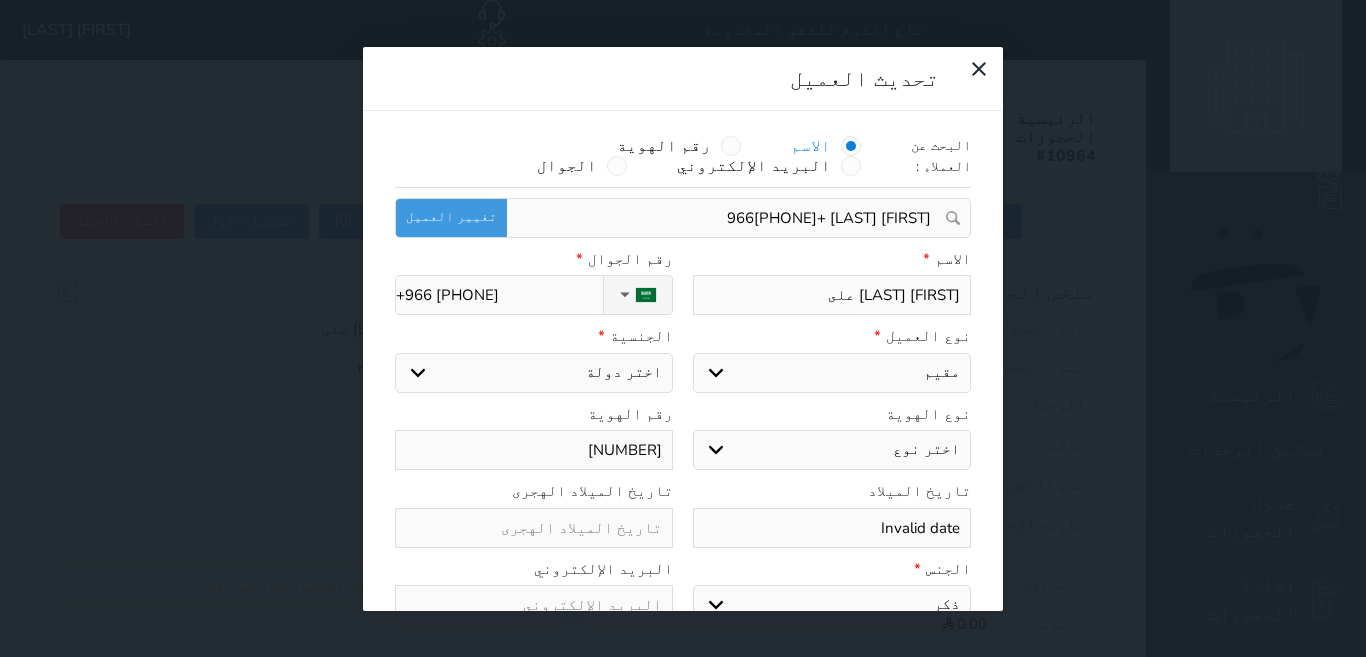 select 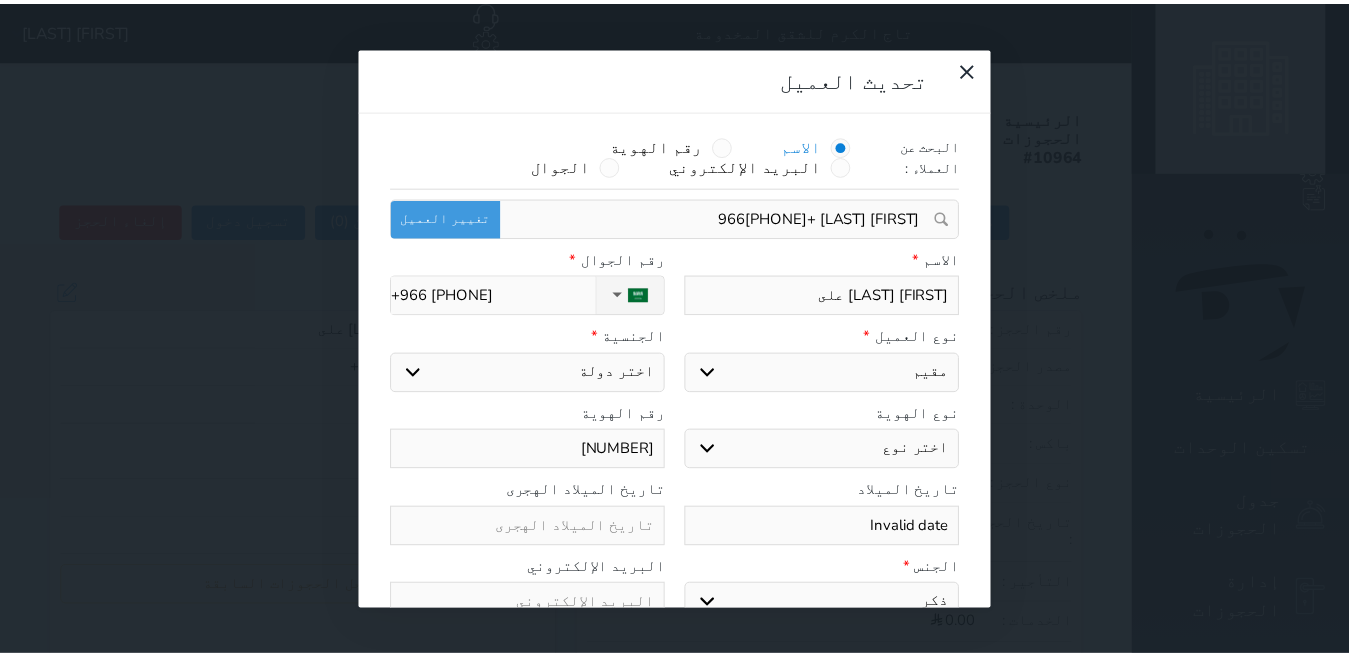 scroll, scrollTop: 45, scrollLeft: 0, axis: vertical 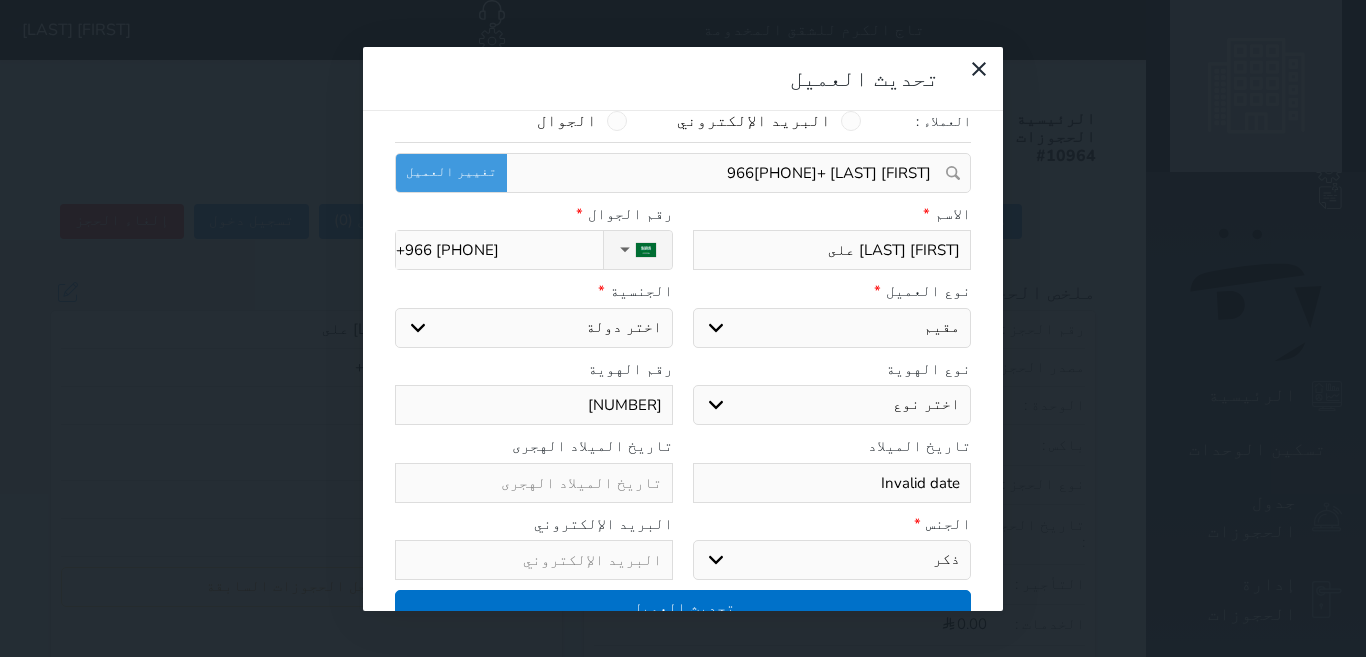 type on "[NUMBER]" 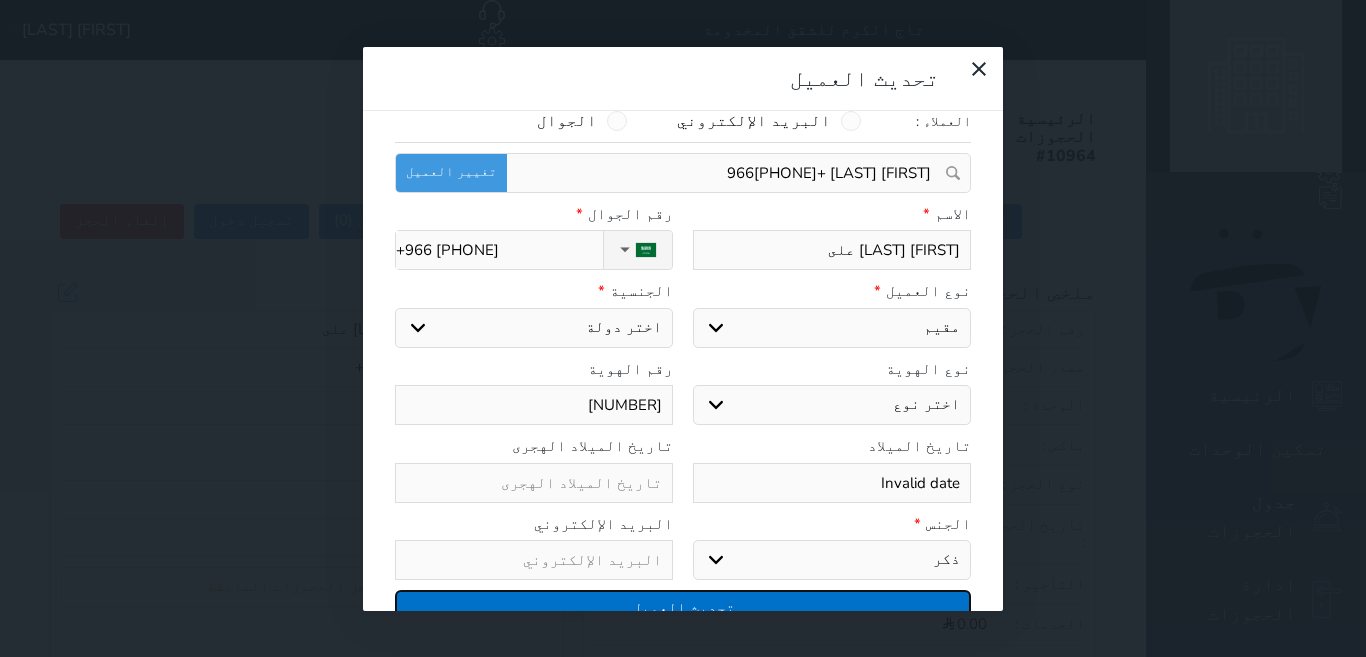 click on "تحديث العميل" at bounding box center [683, 607] 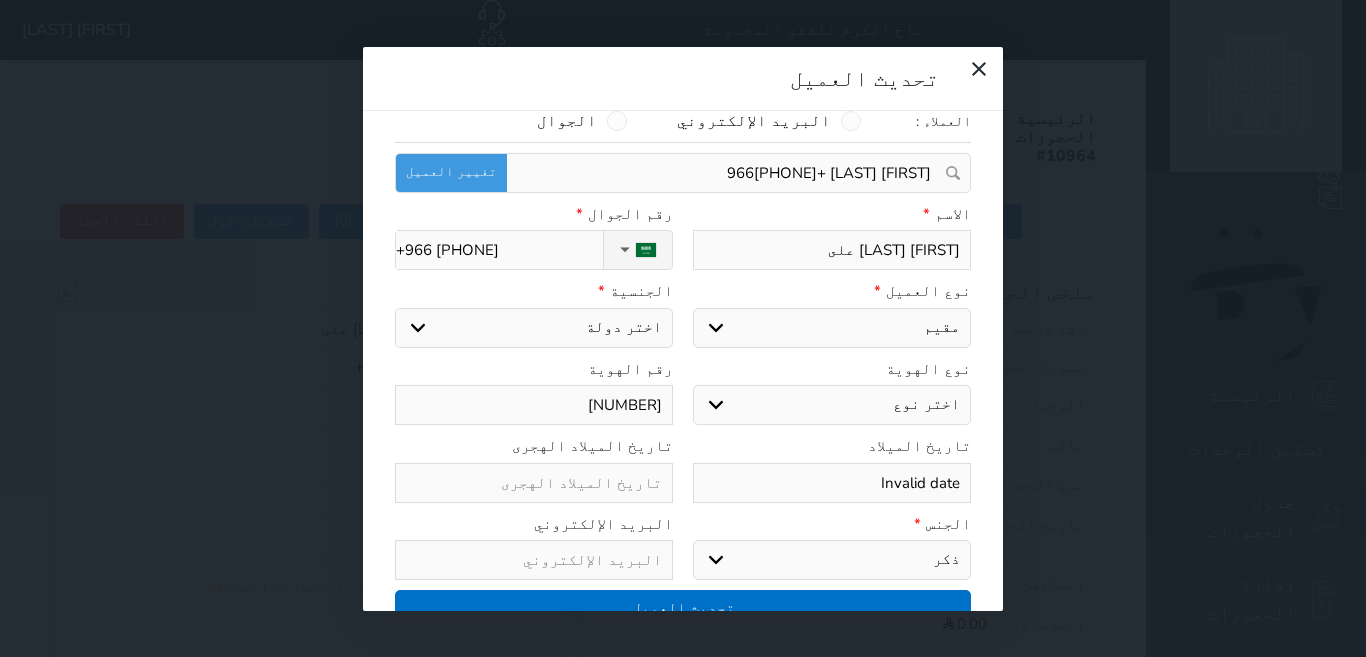 select 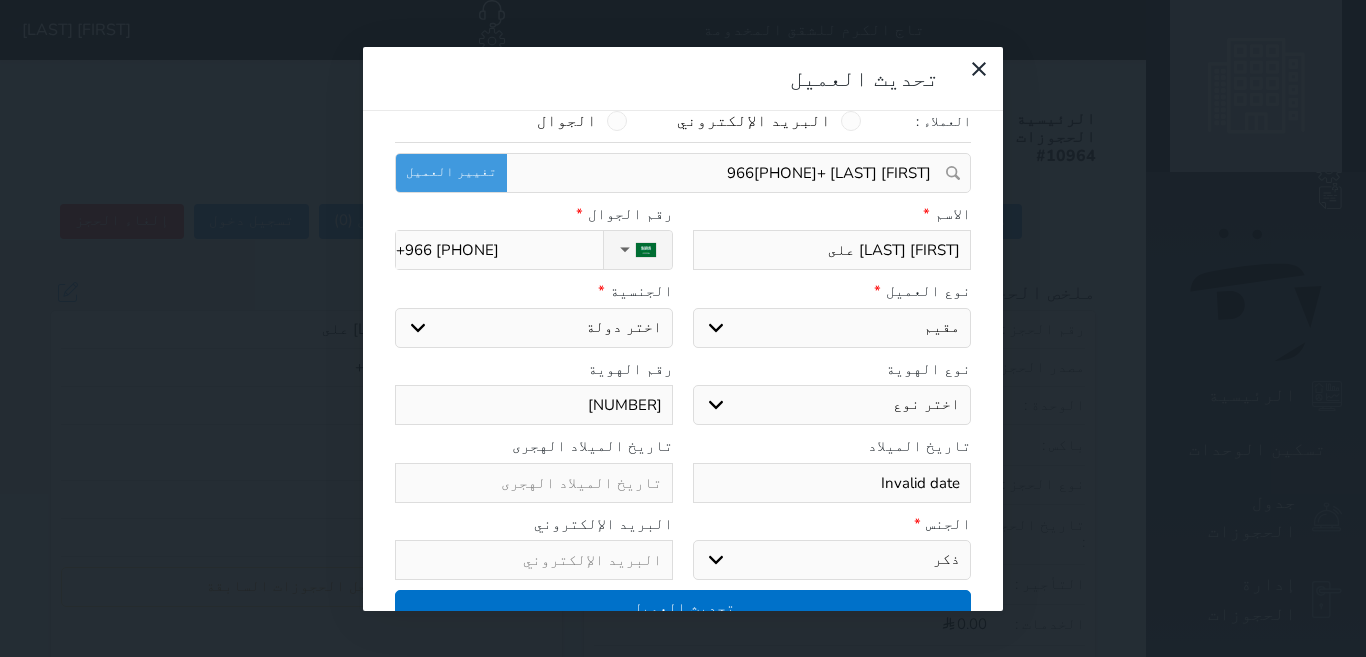select 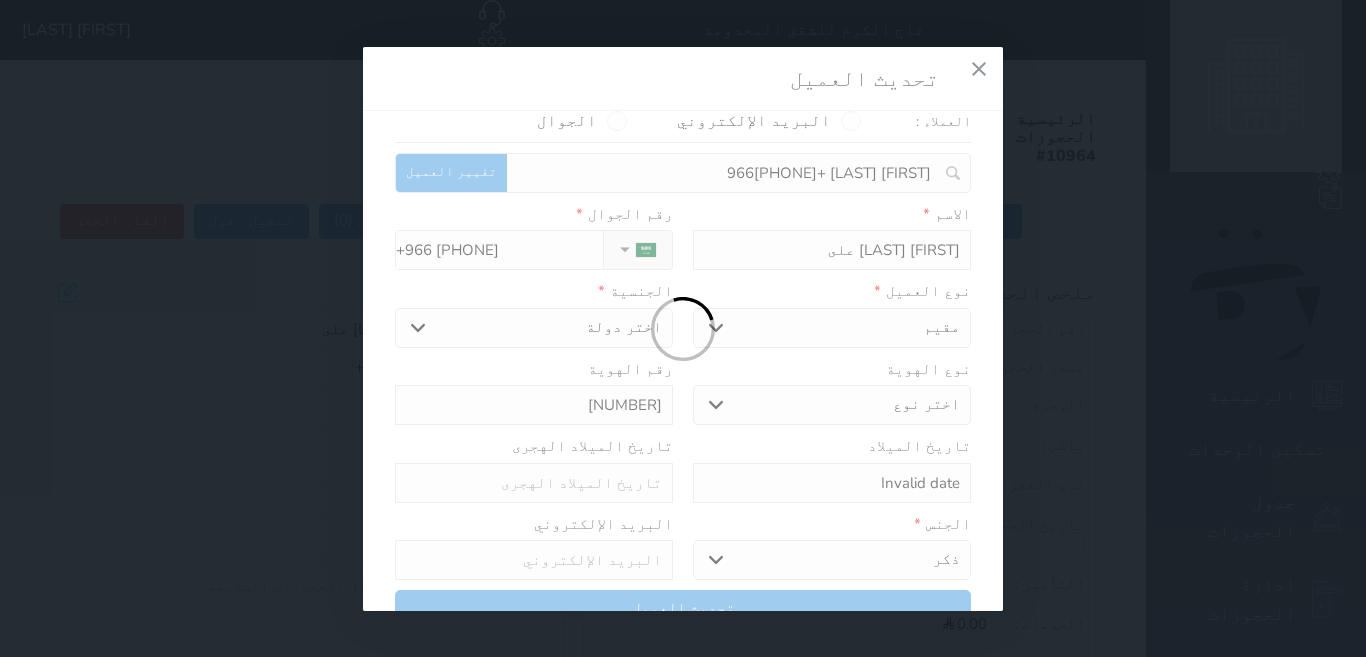 select 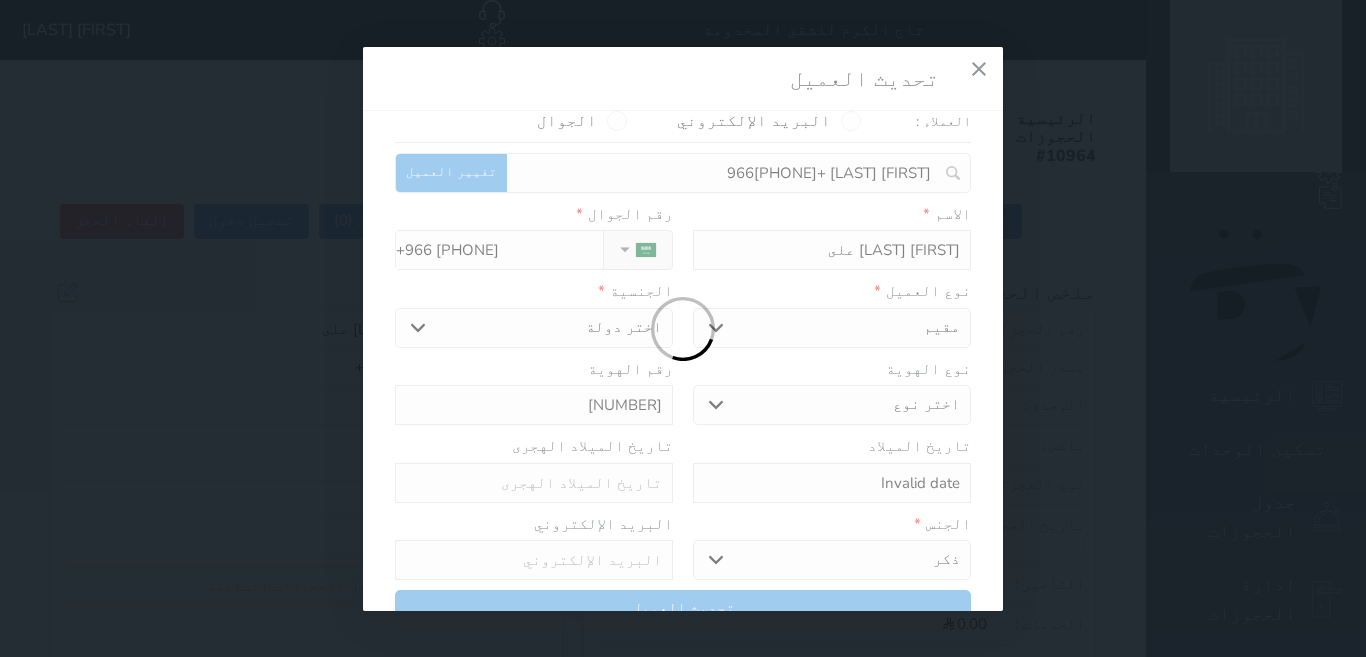 select 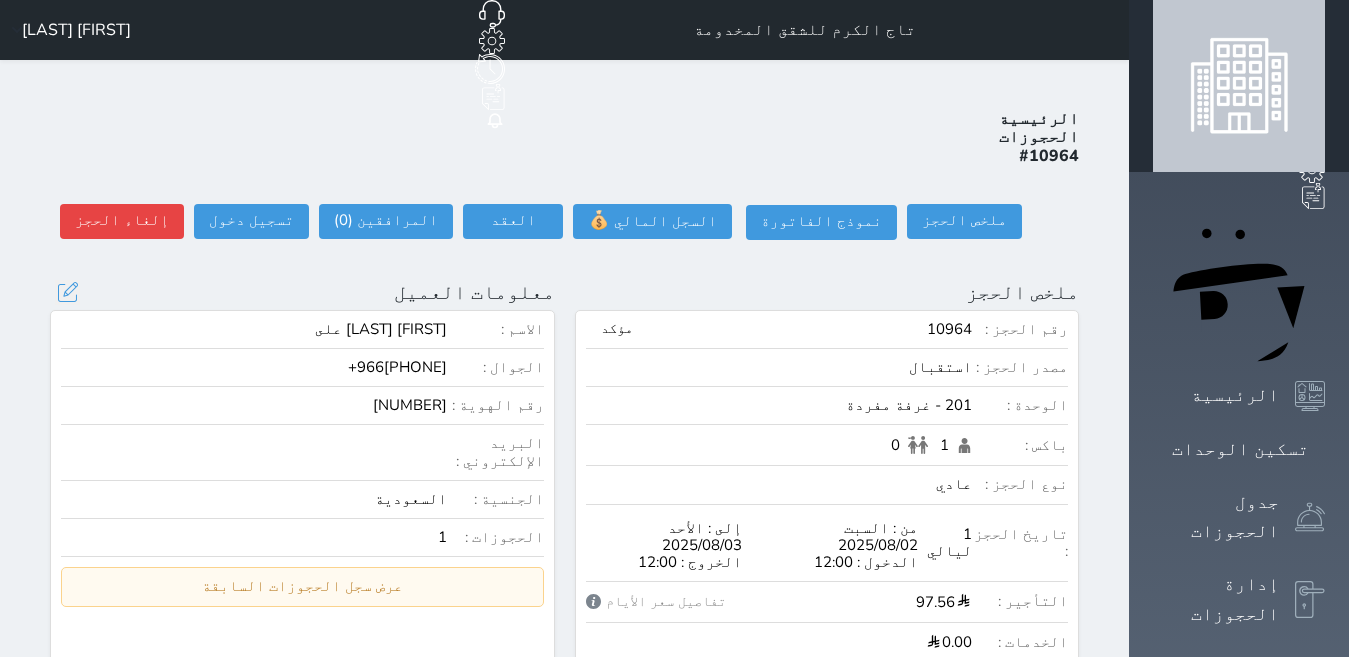 click on "[NUMBER]" at bounding box center (254, 405) 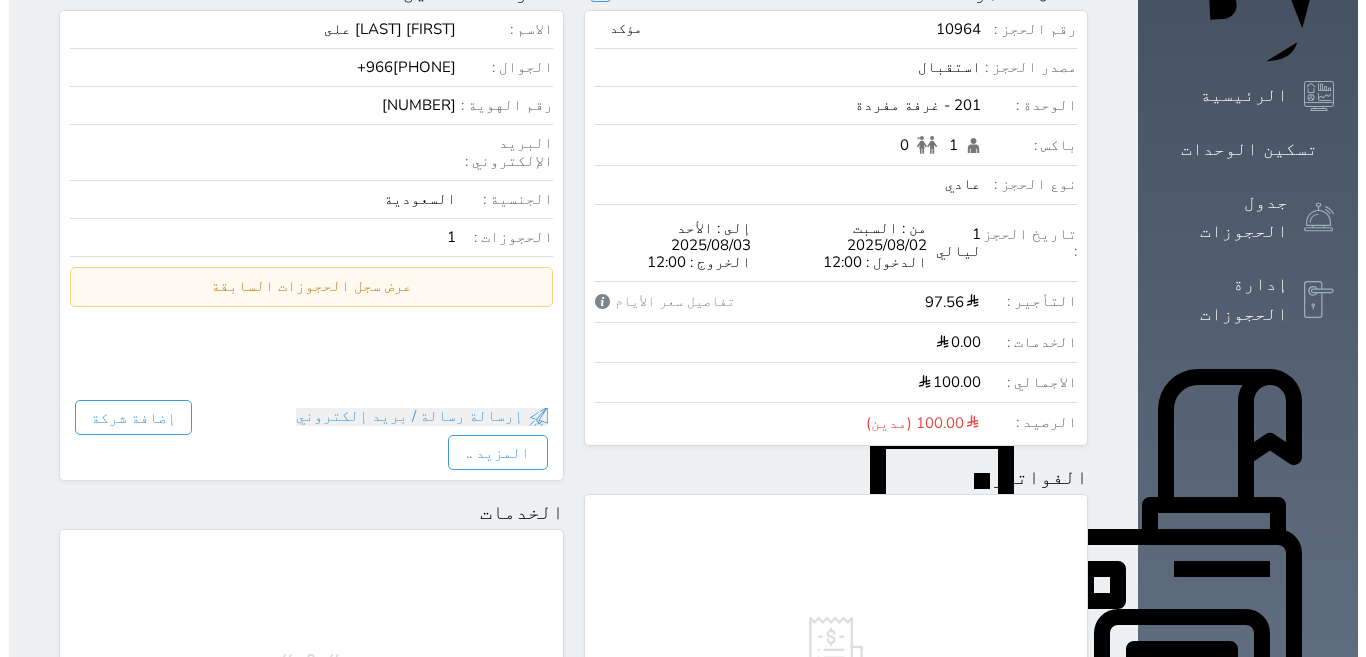 scroll, scrollTop: 500, scrollLeft: 0, axis: vertical 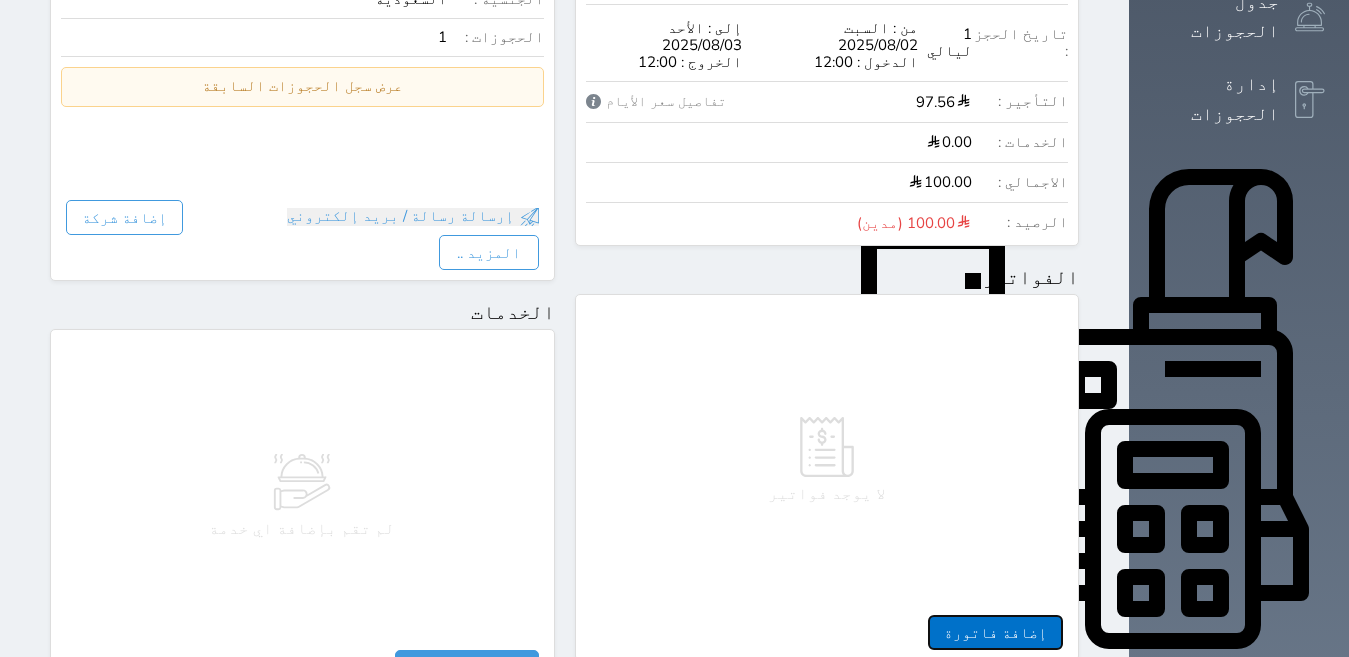 click on "إضافة فاتورة" at bounding box center [995, 632] 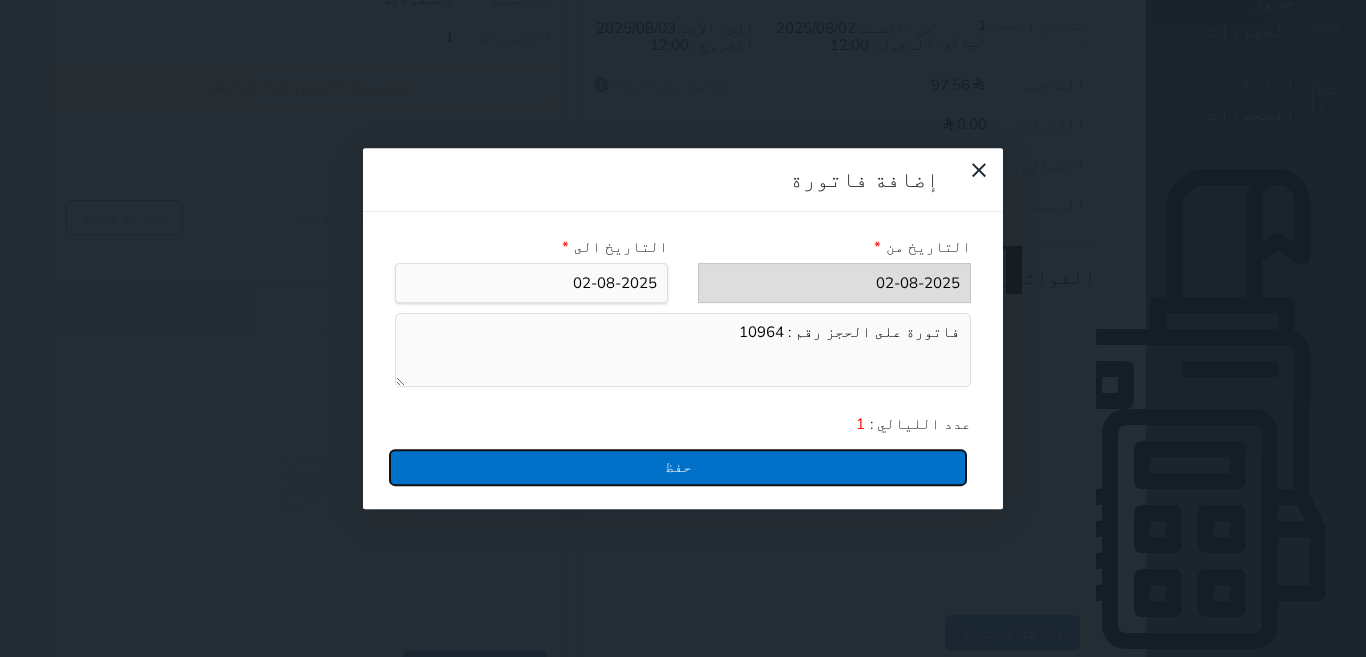 click on "حفظ" at bounding box center [678, 467] 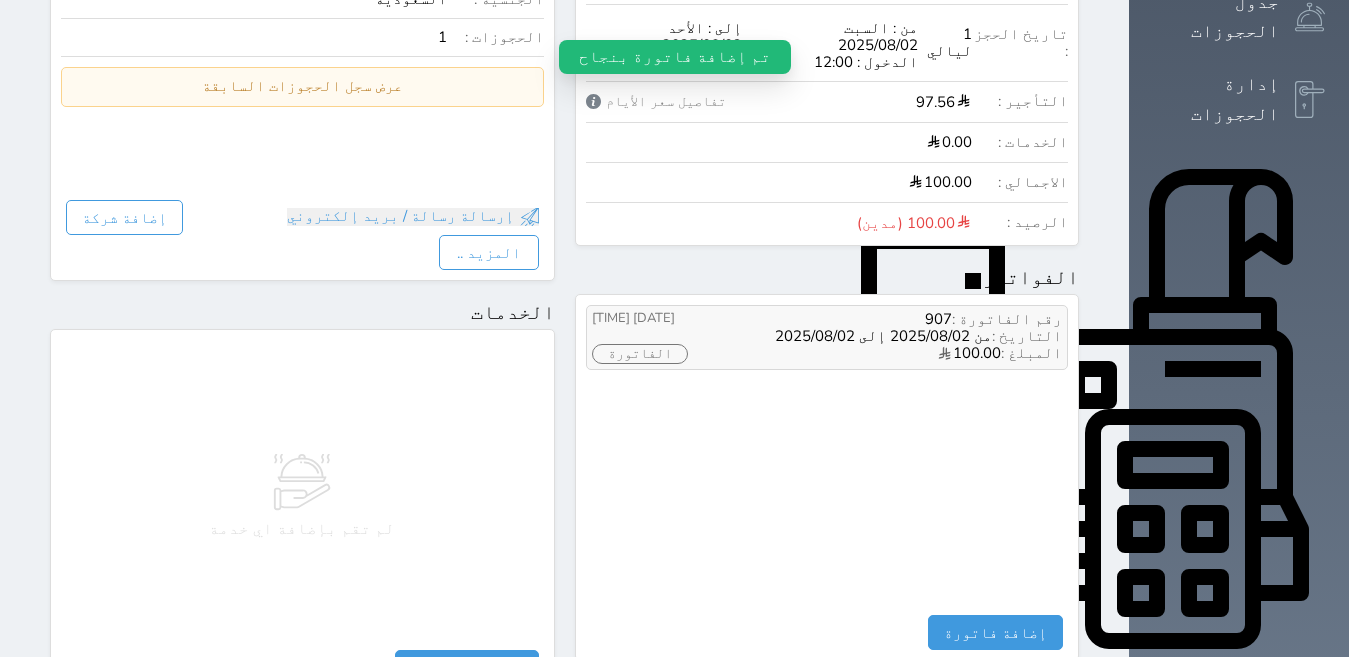 click on "الفاتورة" at bounding box center [640, 354] 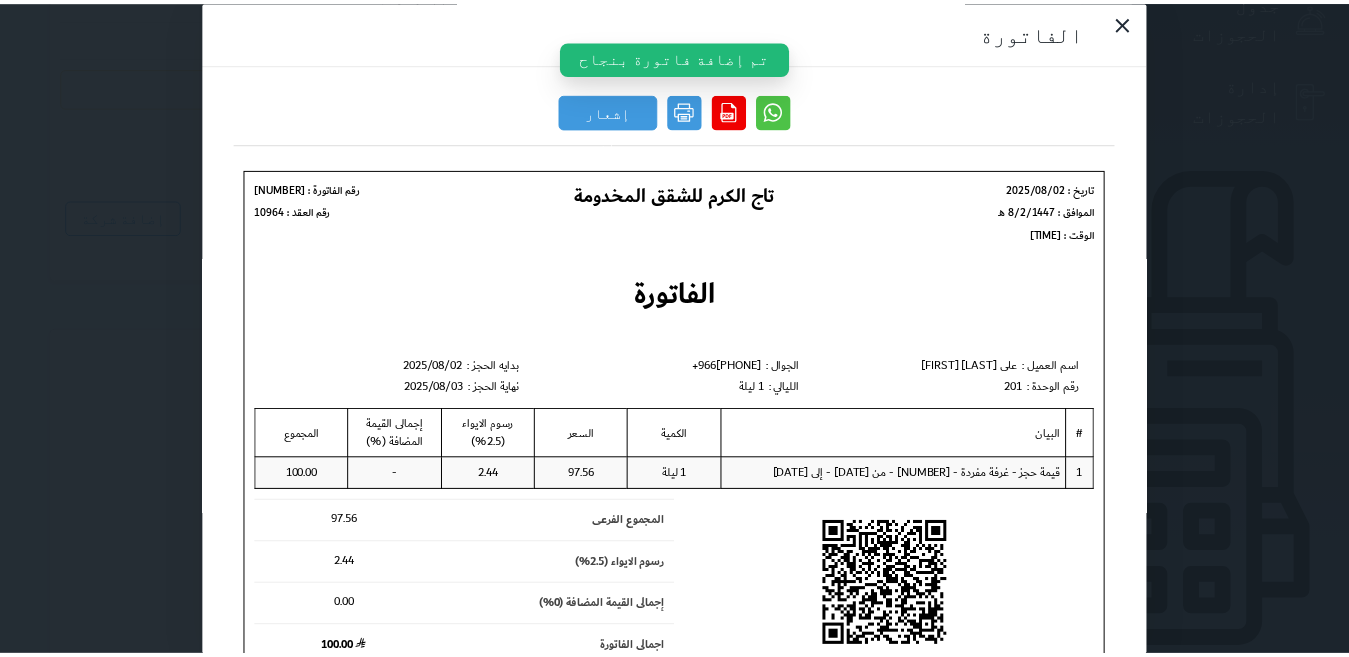 scroll, scrollTop: 0, scrollLeft: 0, axis: both 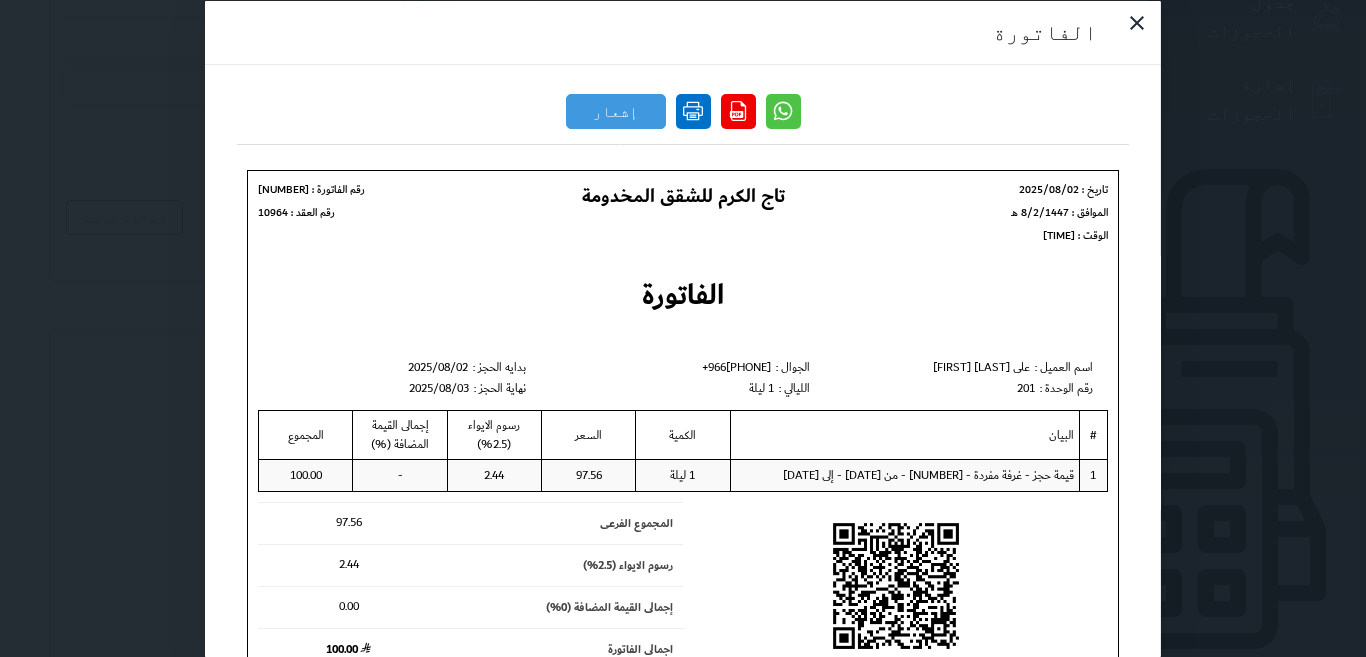 click at bounding box center [693, 110] 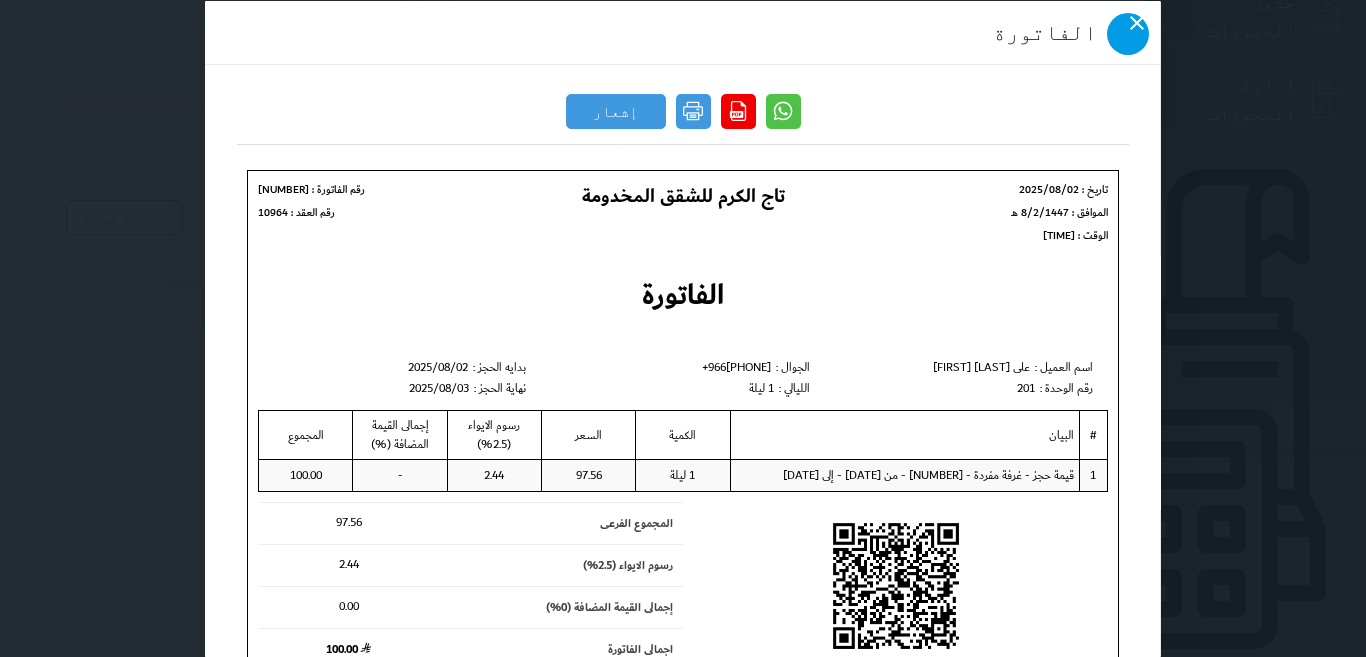 click 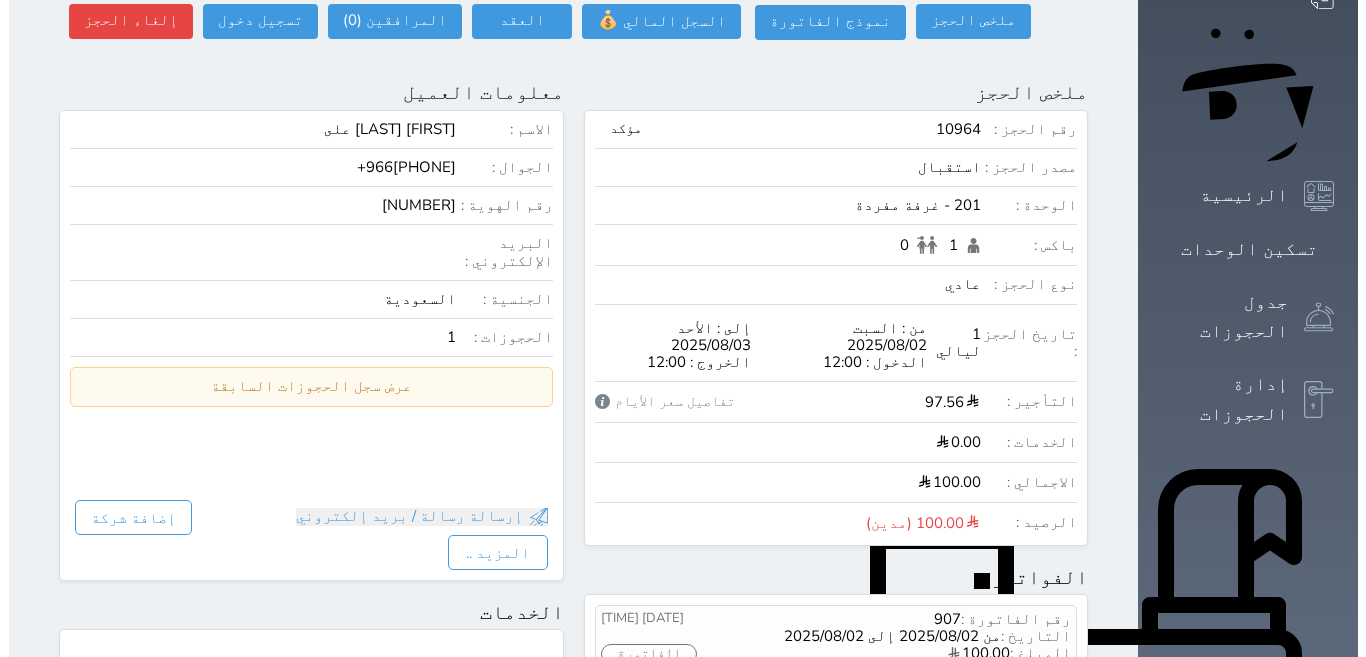 scroll, scrollTop: 0, scrollLeft: 0, axis: both 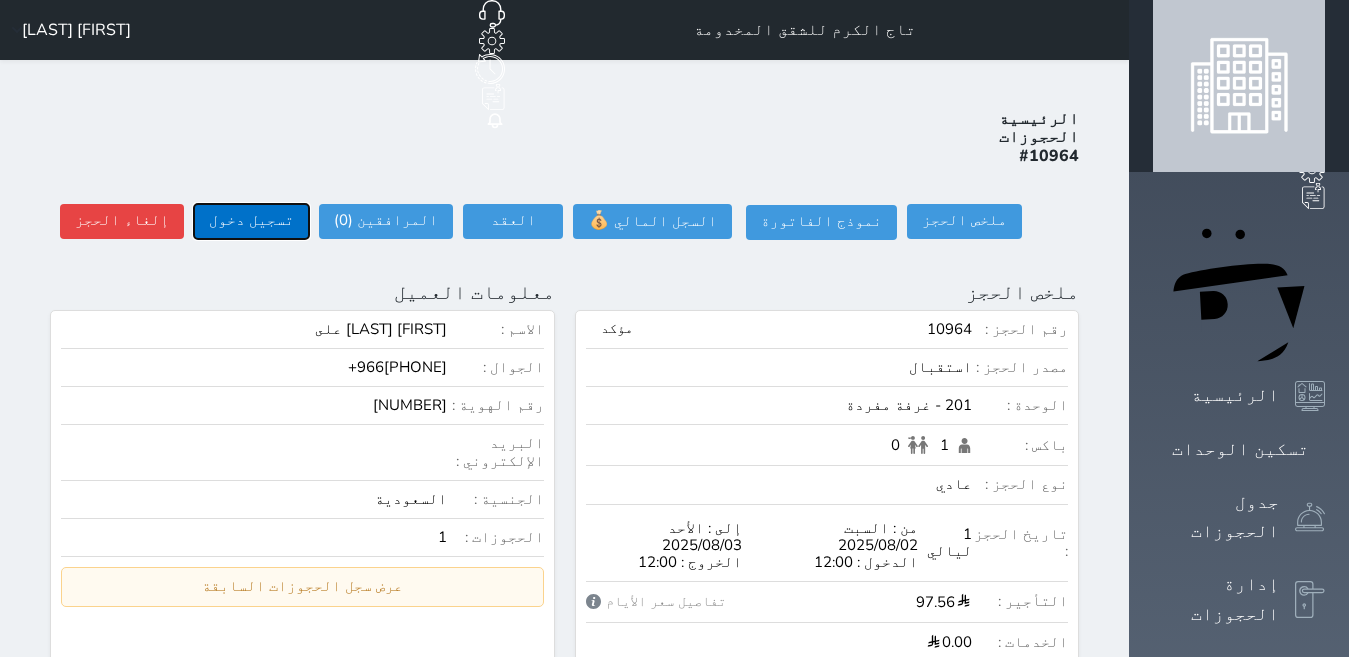 click on "تسجيل دخول" at bounding box center (251, 221) 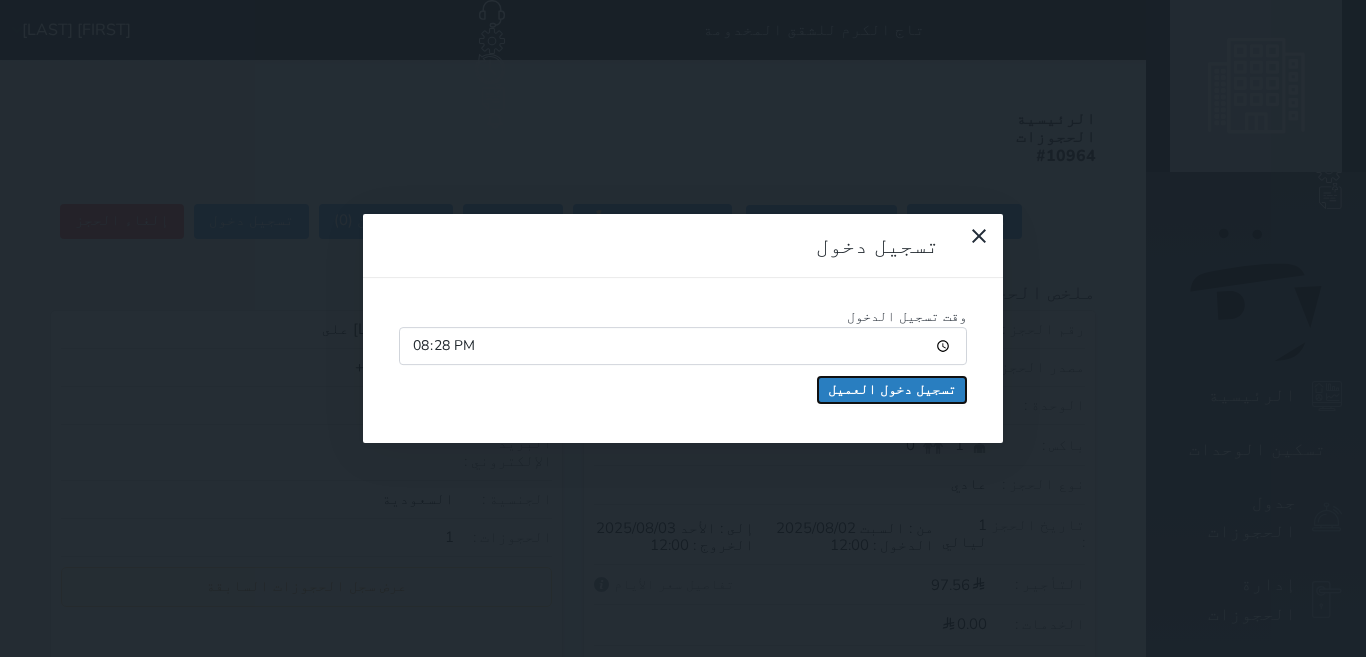 click on "تسجيل دخول العميل" at bounding box center (892, 390) 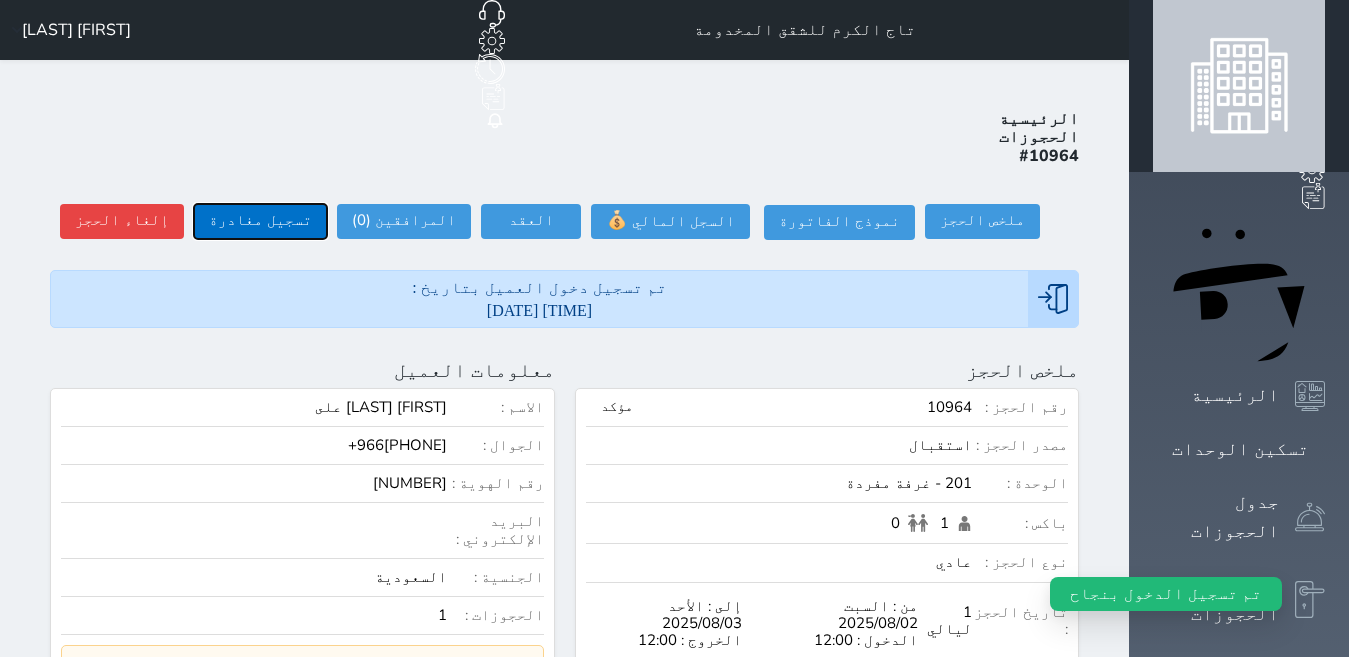 click on "تسجيل مغادرة" at bounding box center (260, 221) 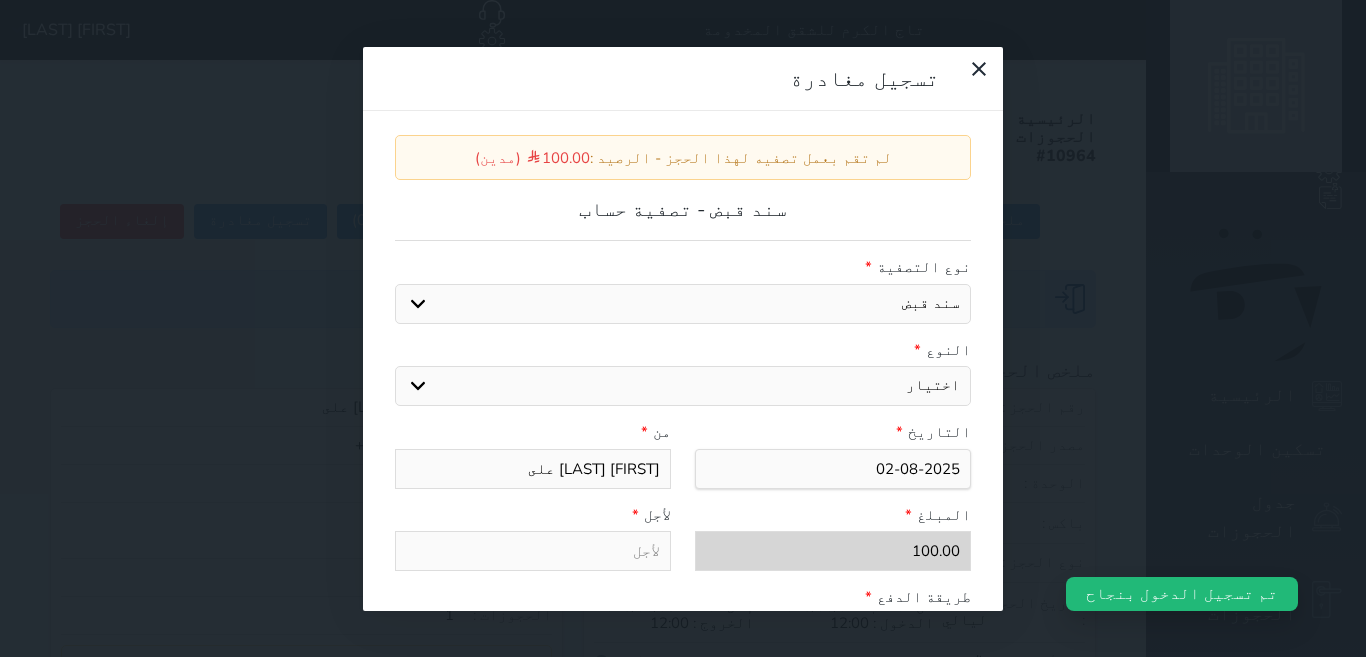 drag, startPoint x: 962, startPoint y: 343, endPoint x: 940, endPoint y: 355, distance: 25.059929 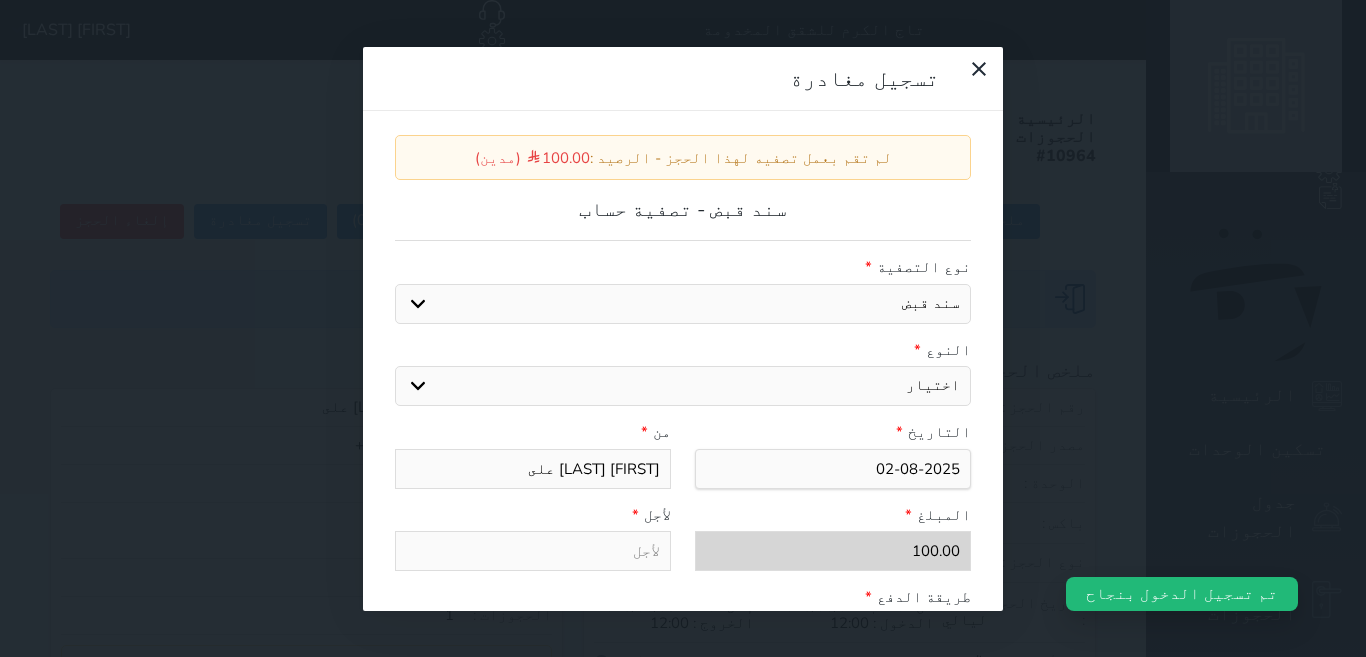 click on "اختيار   مقبوضات عامة
قيمة إيجار
فواتير
عربون
لا ينطبق
آخر
مغسلة
واي فاي - الإنترنت
مواقف السيارات
طعام
الأغذية والمشروبات
مشروبات
المشروبات الباردة
المشروبات الساخنة
الإفطار
غداء
عشاء
مخبز و كعك
حمام سباحة
الصالة الرياضية
سبا و خدمات الجمال
اختيار وإسقاط (خدمات النقل)
ميني بار
كابل - تلفزيون
سرير إضافي
تصفيف الشعر
التسوق" at bounding box center [683, 386] 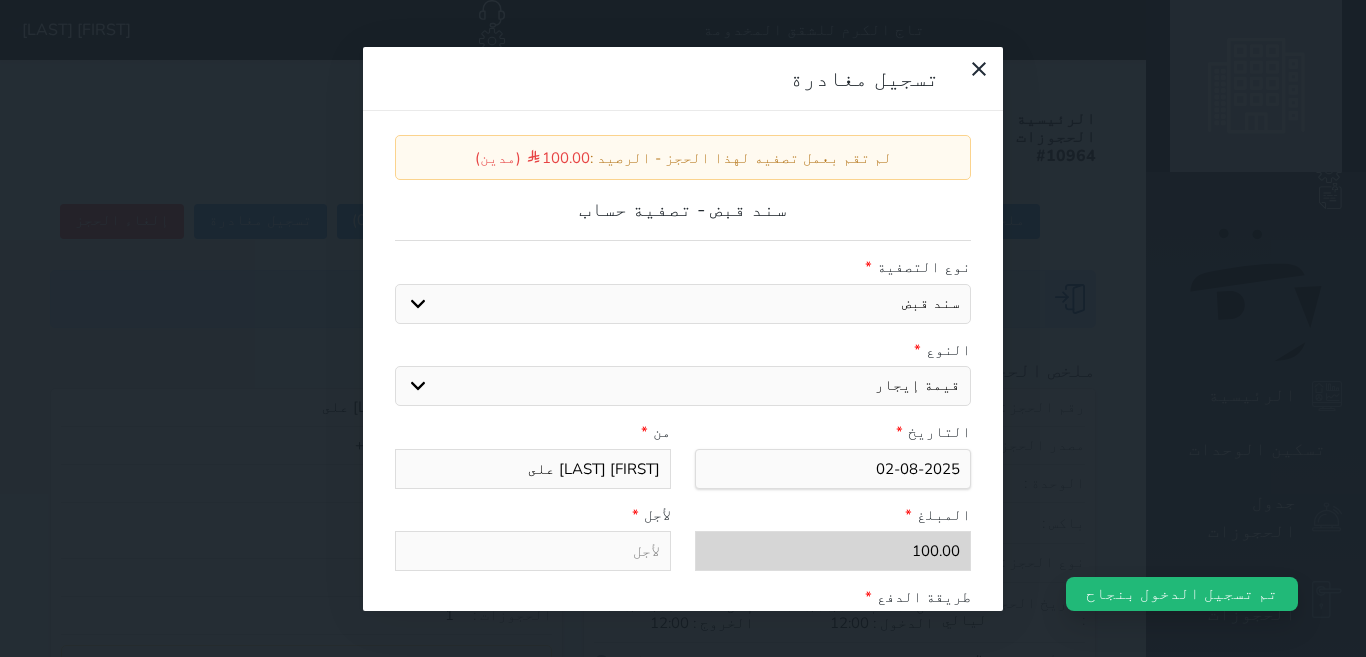 click on "اختيار   مقبوضات عامة
قيمة إيجار
فواتير
عربون
لا ينطبق
آخر
مغسلة
واي فاي - الإنترنت
مواقف السيارات
طعام
الأغذية والمشروبات
مشروبات
المشروبات الباردة
المشروبات الساخنة
الإفطار
غداء
عشاء
مخبز و كعك
حمام سباحة
الصالة الرياضية
سبا و خدمات الجمال
اختيار وإسقاط (خدمات النقل)
ميني بار
كابل - تلفزيون
سرير إضافي
تصفيف الشعر
التسوق" at bounding box center [683, 386] 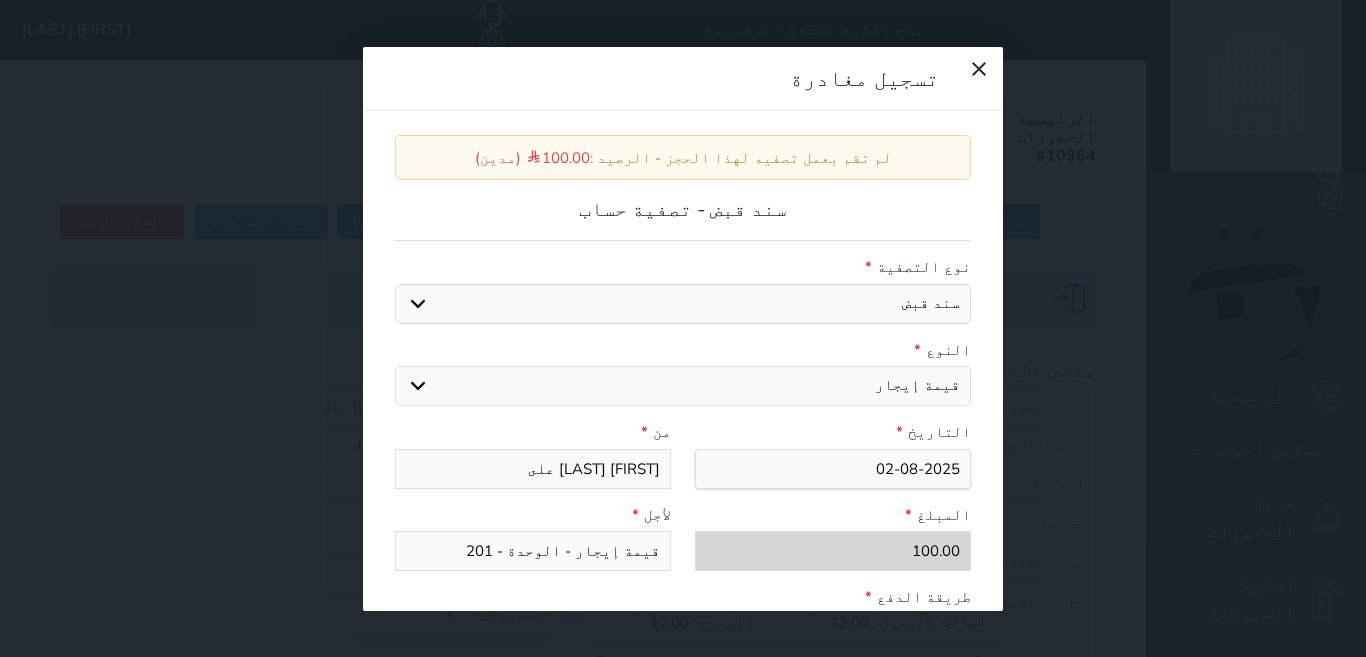 click on "قيمة إيجار - الوحدة - 201" at bounding box center (533, 551) 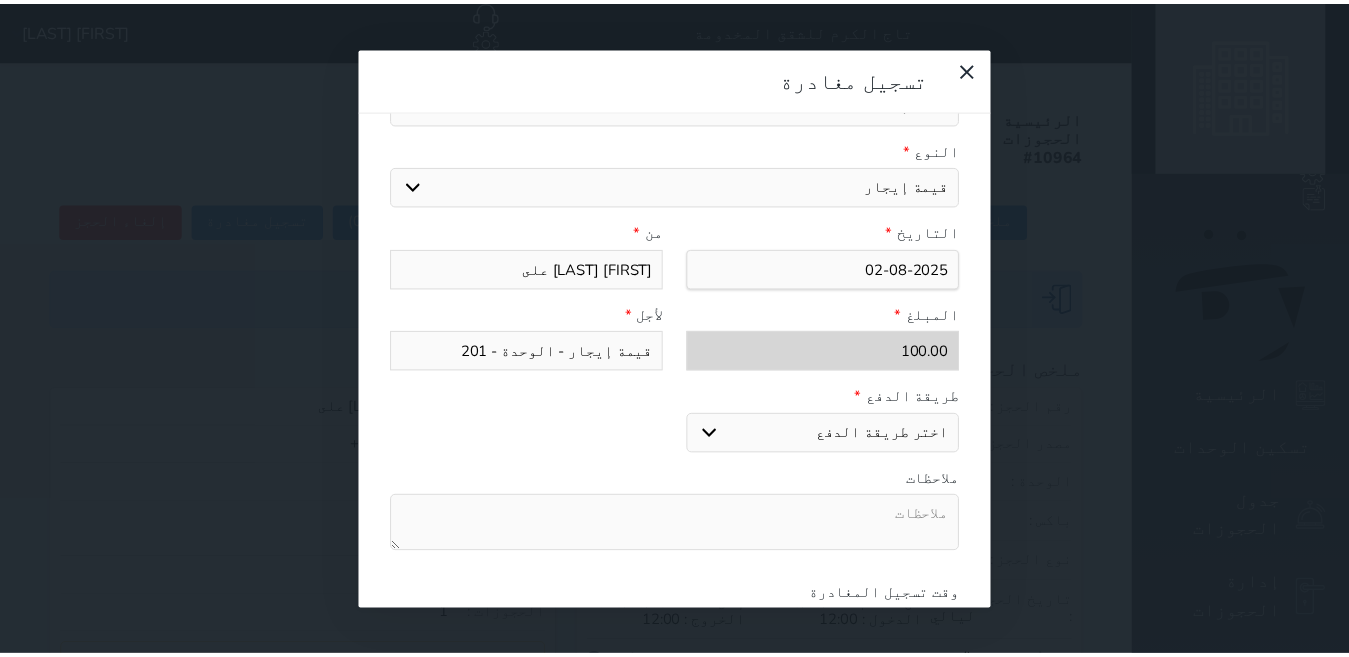 scroll, scrollTop: 309, scrollLeft: 0, axis: vertical 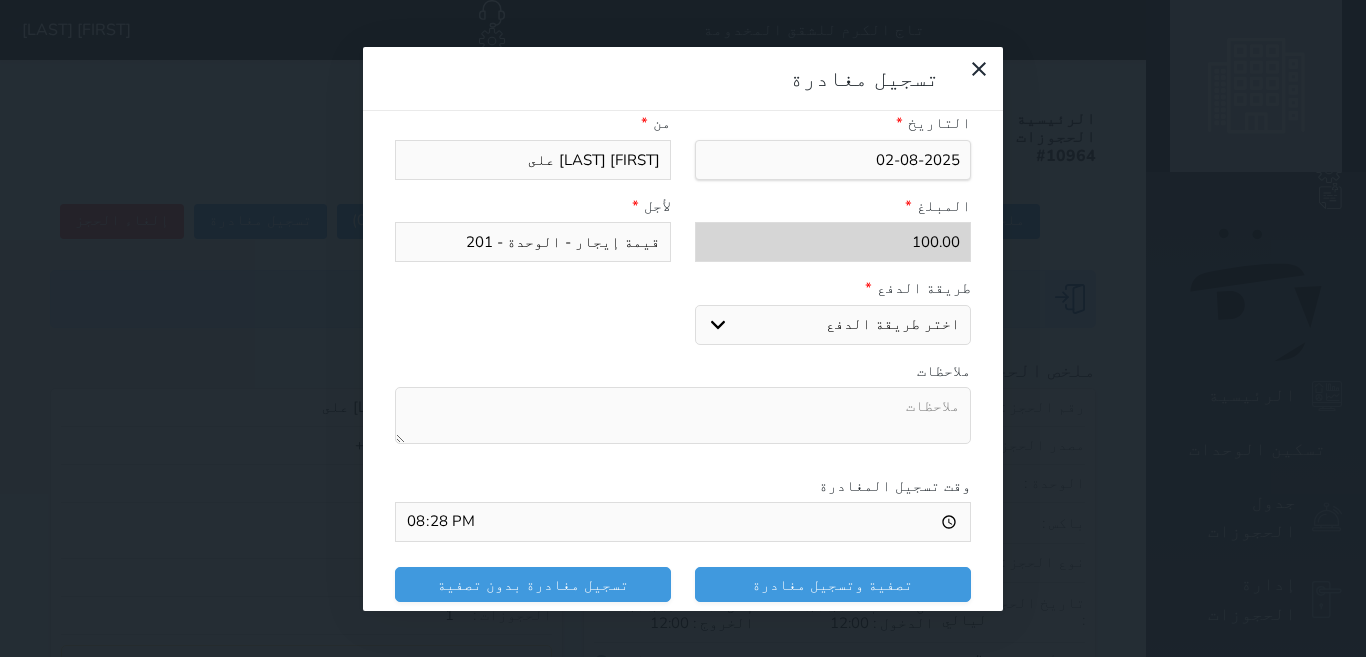 click on "اختر طريقة الدفع   دفع نقدى   تحويل بنكى   مدى   بطاقة ائتمان" at bounding box center (833, 325) 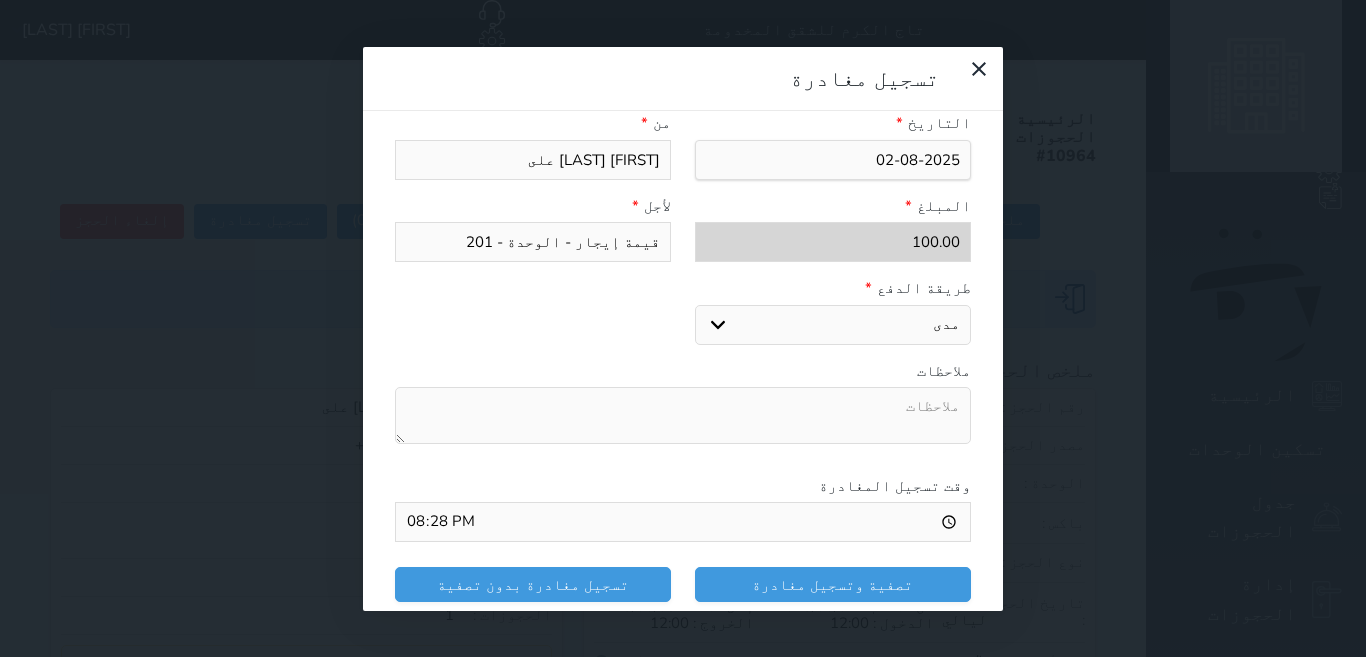 click on "اختر طريقة الدفع   دفع نقدى   تحويل بنكى   مدى   بطاقة ائتمان" at bounding box center (833, 325) 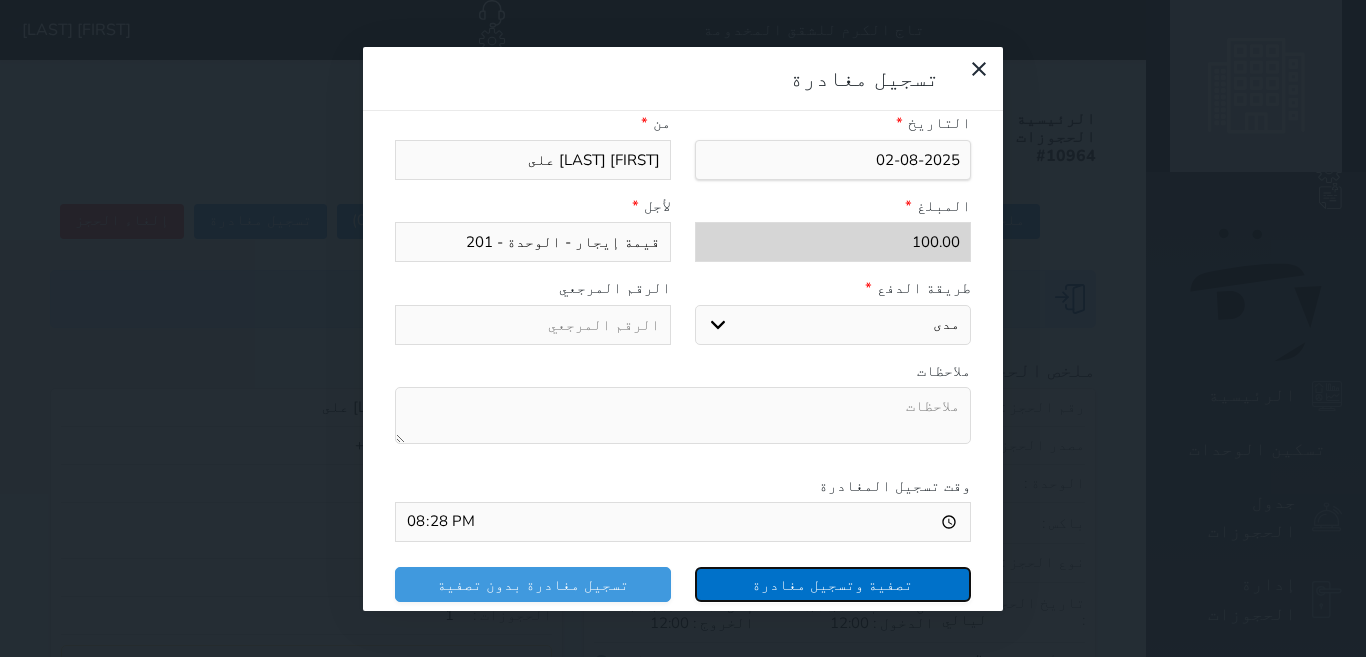 click on "تصفية وتسجيل مغادرة" at bounding box center (833, 584) 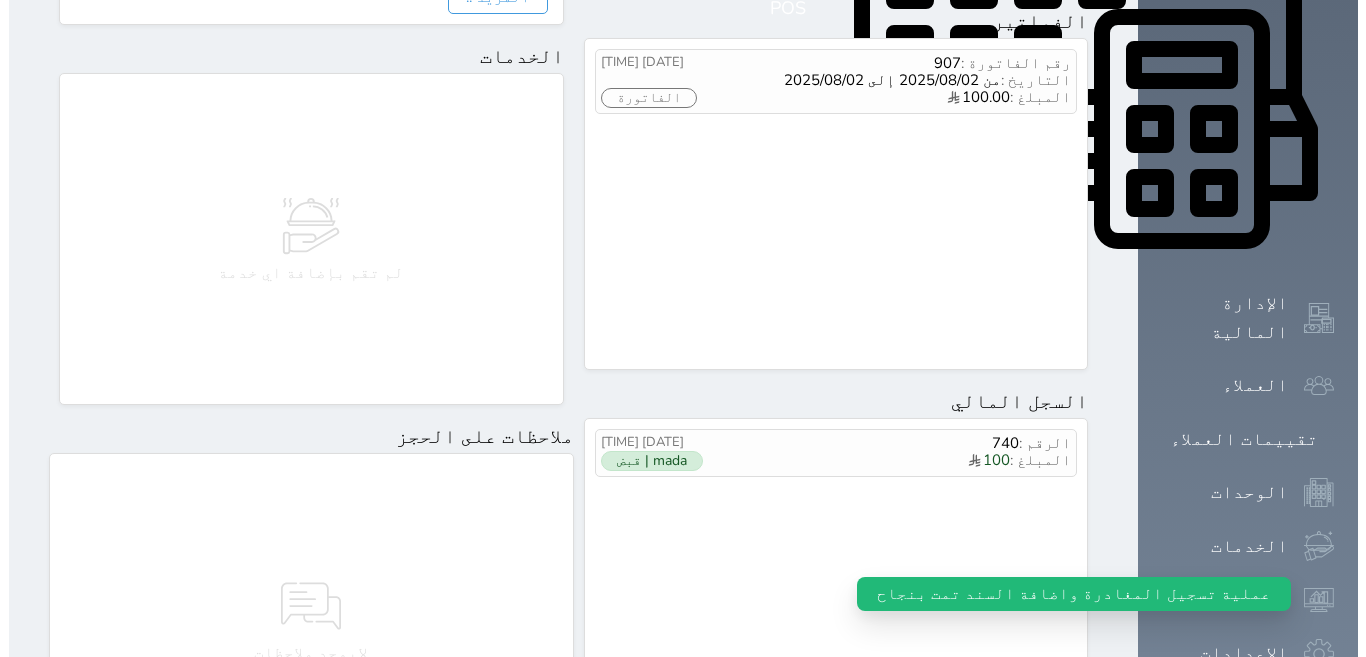 scroll, scrollTop: 800, scrollLeft: 0, axis: vertical 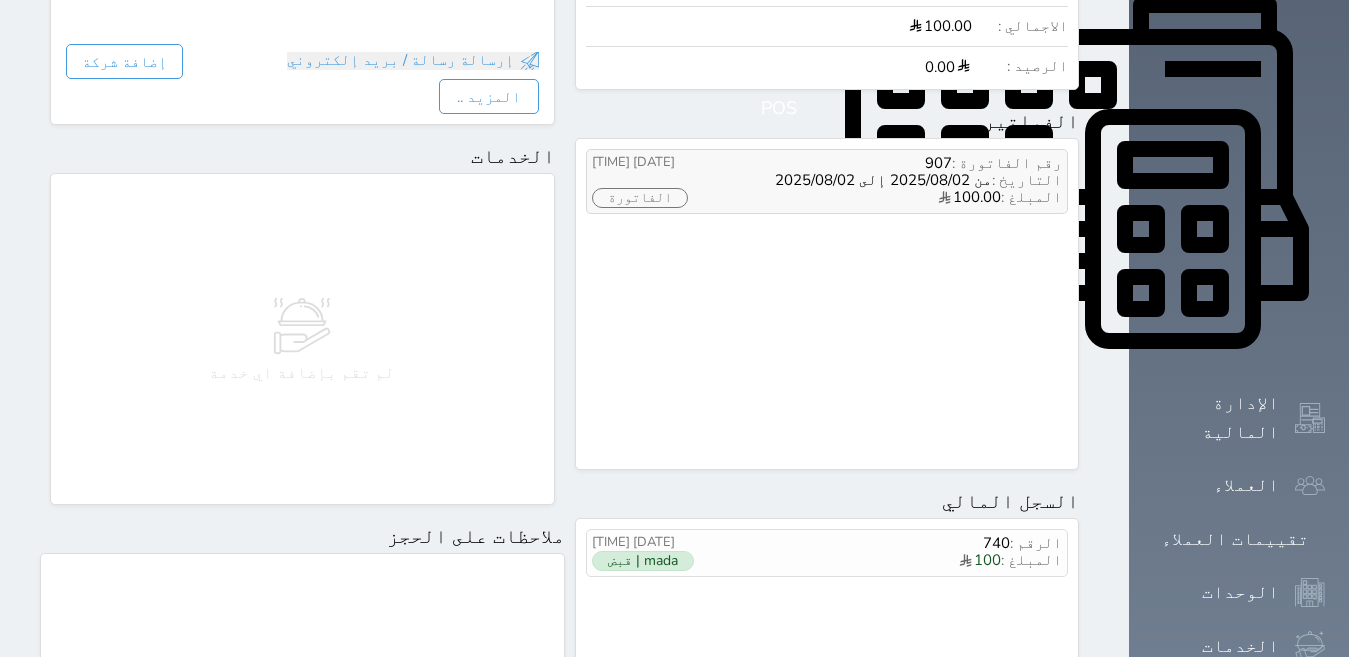 click on "الفاتورة" at bounding box center (640, 198) 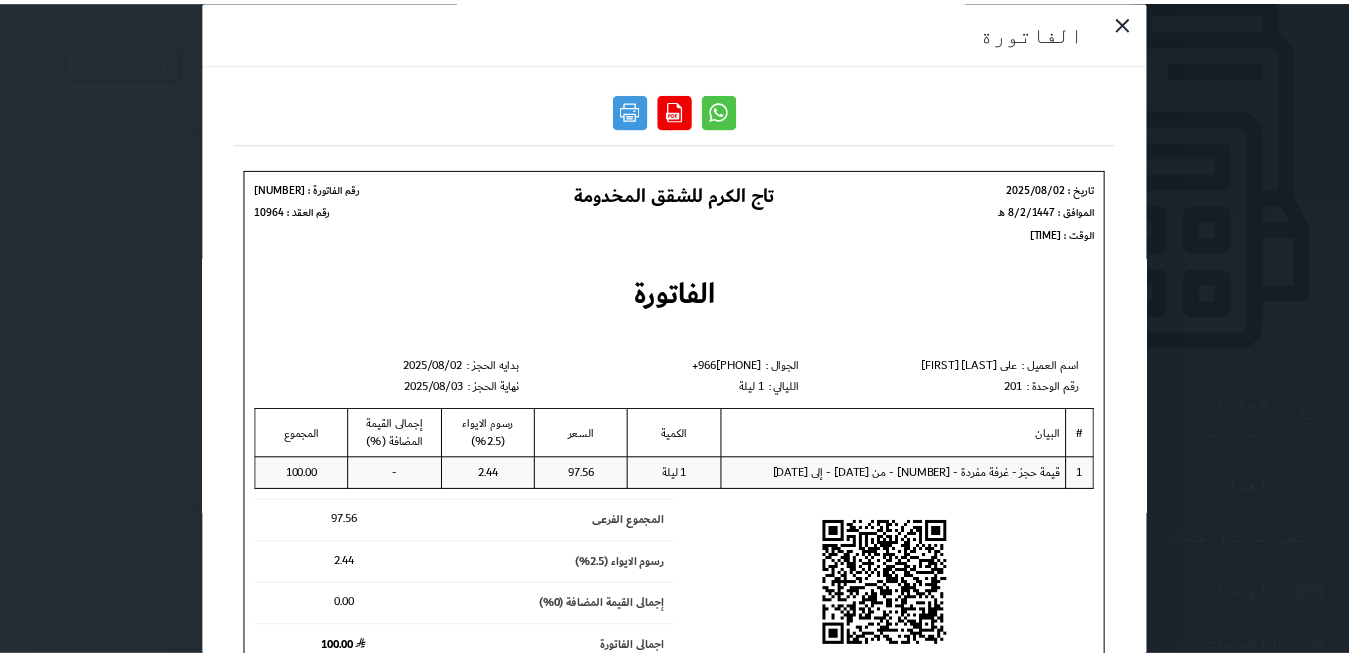 scroll, scrollTop: 0, scrollLeft: 0, axis: both 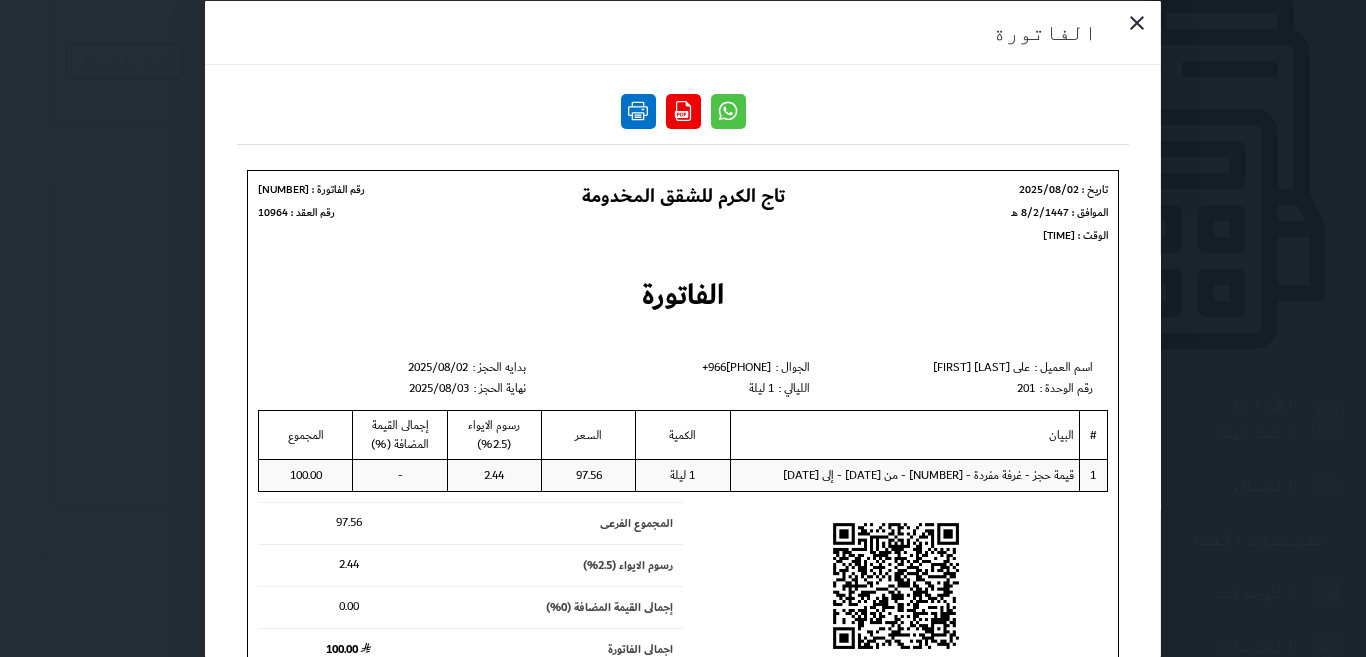 click at bounding box center [638, 110] 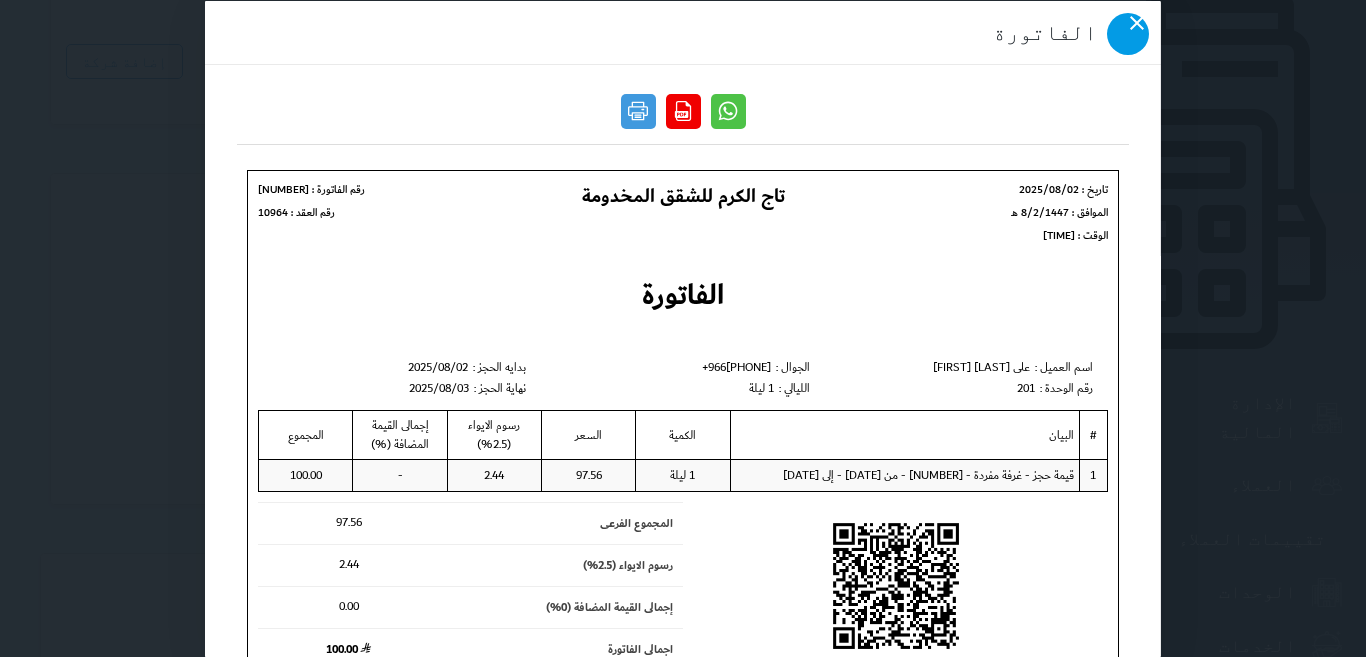 click 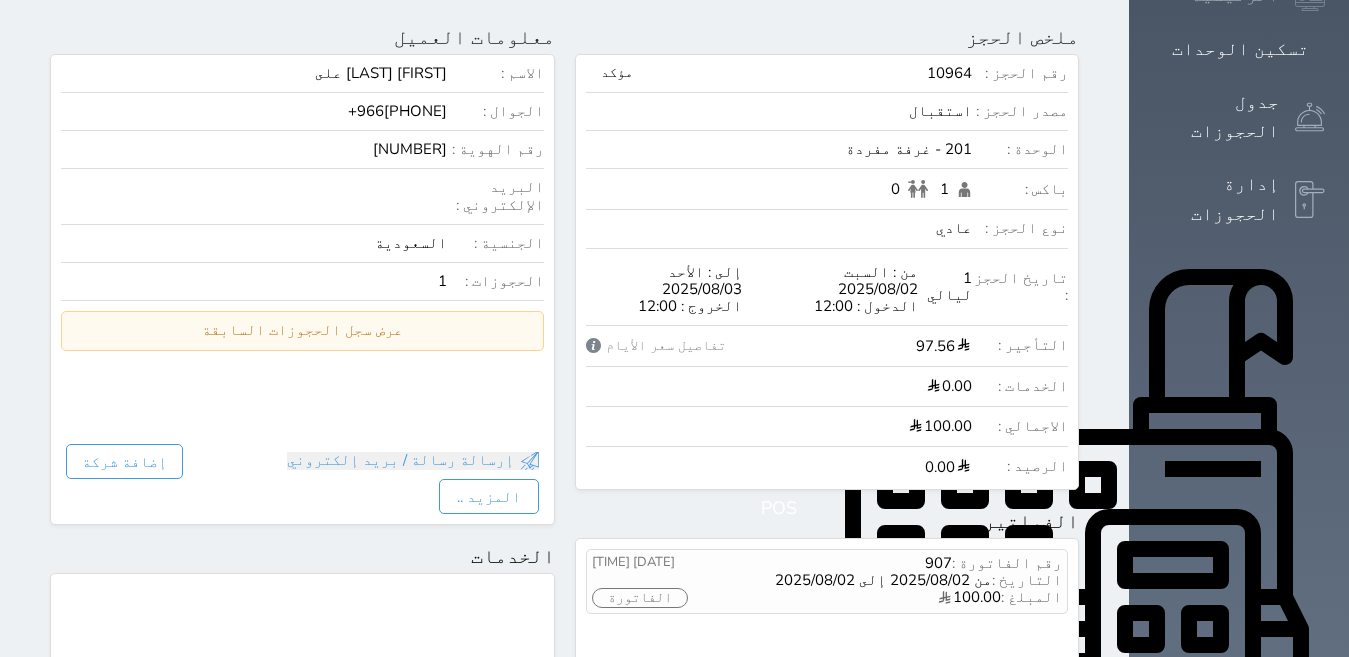 scroll, scrollTop: 0, scrollLeft: 0, axis: both 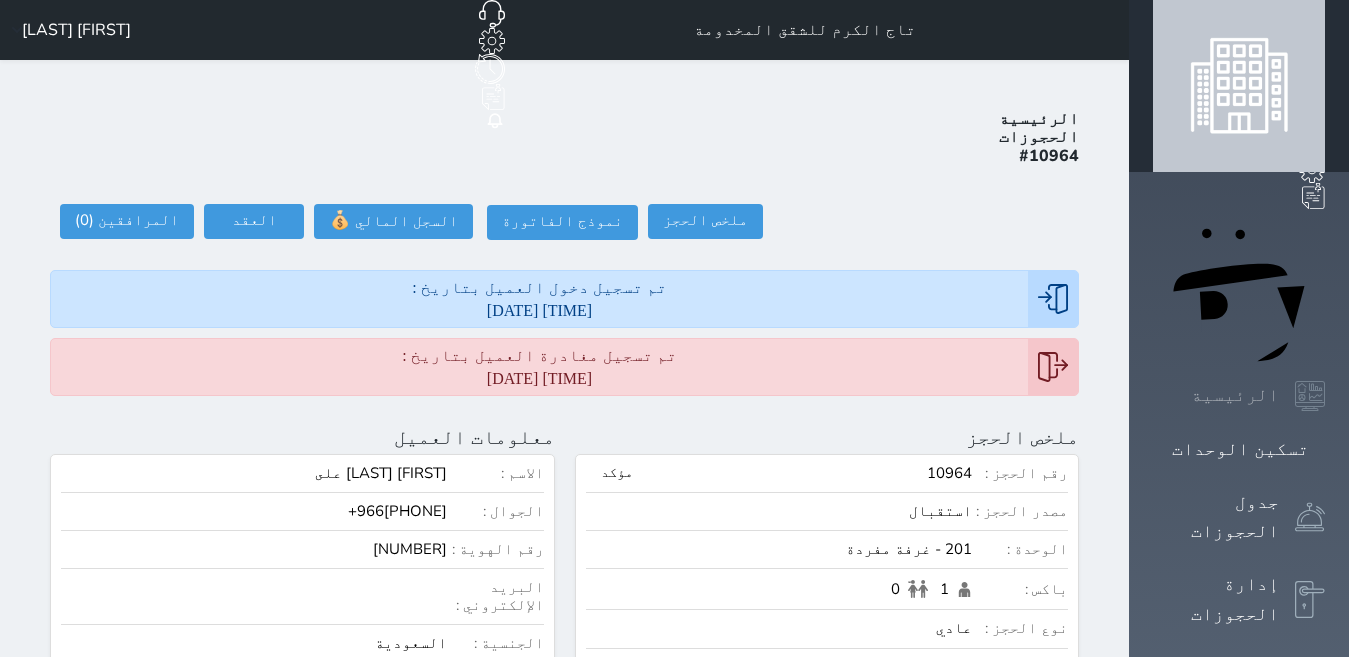 click on "الرئيسية" at bounding box center [1235, 395] 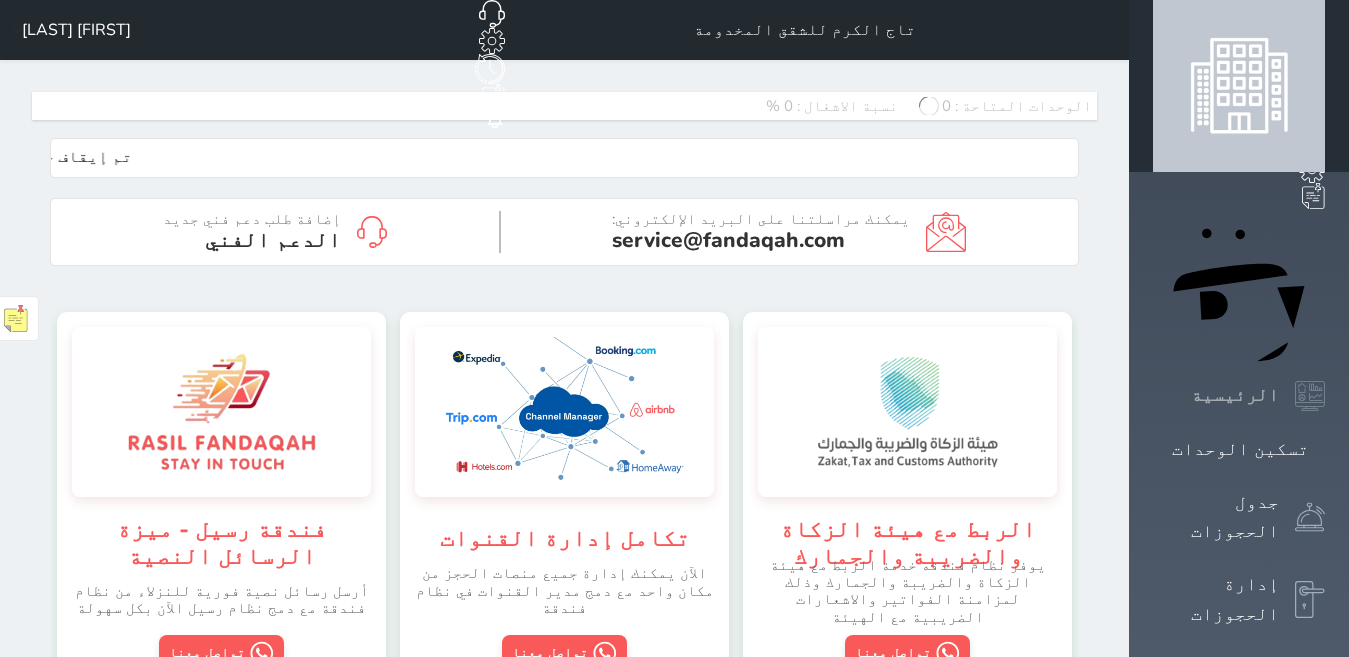 scroll, scrollTop: 999653, scrollLeft: 999653, axis: both 